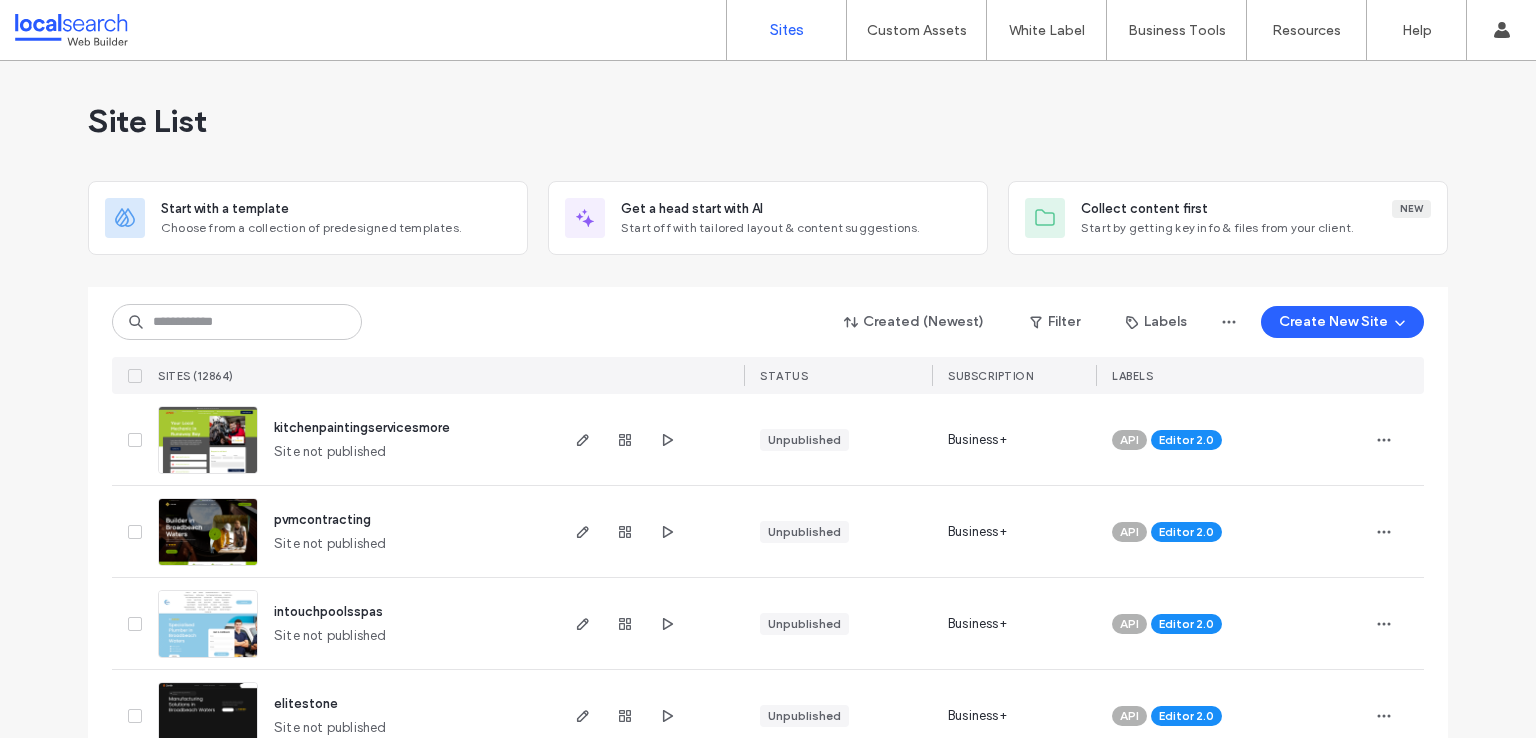 scroll, scrollTop: 0, scrollLeft: 0, axis: both 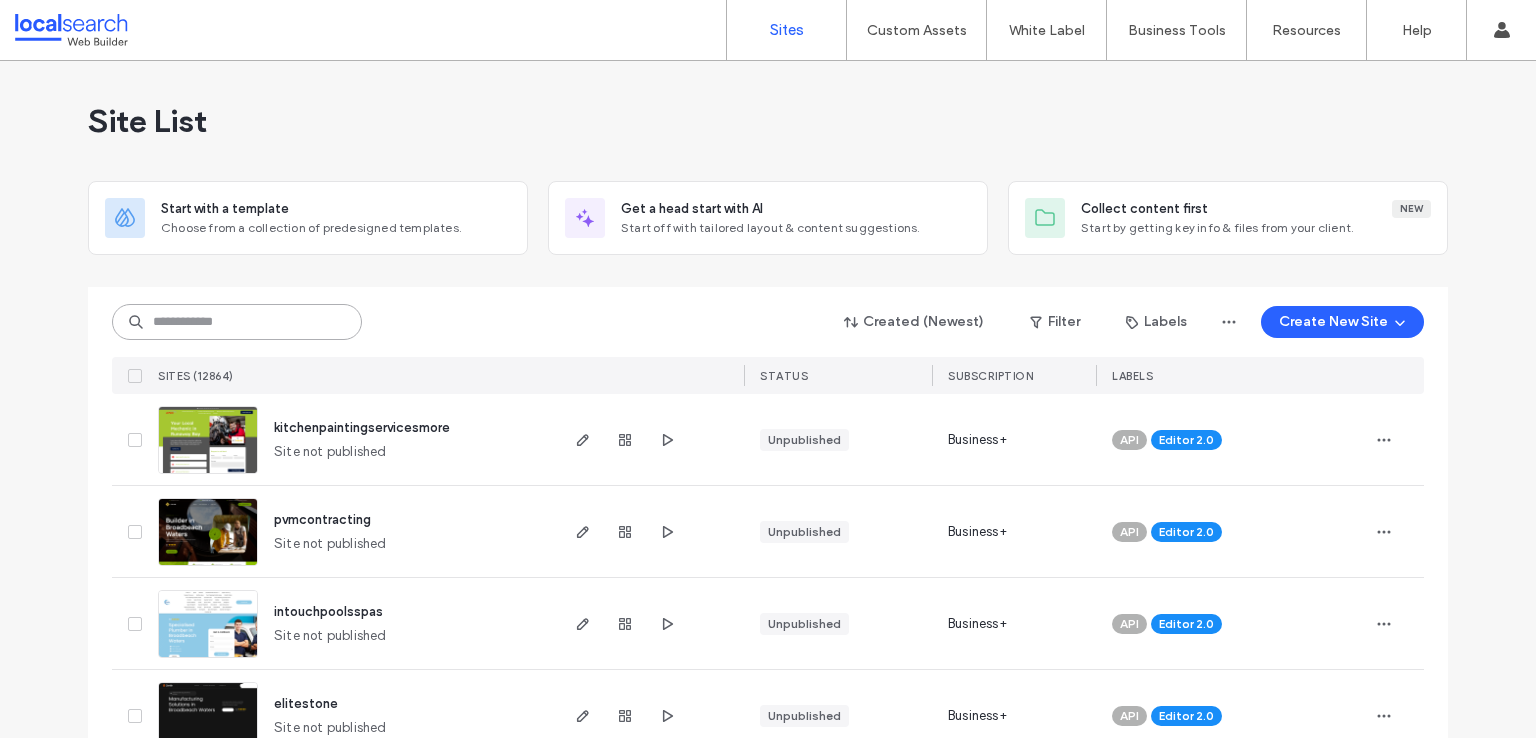 click at bounding box center [237, 322] 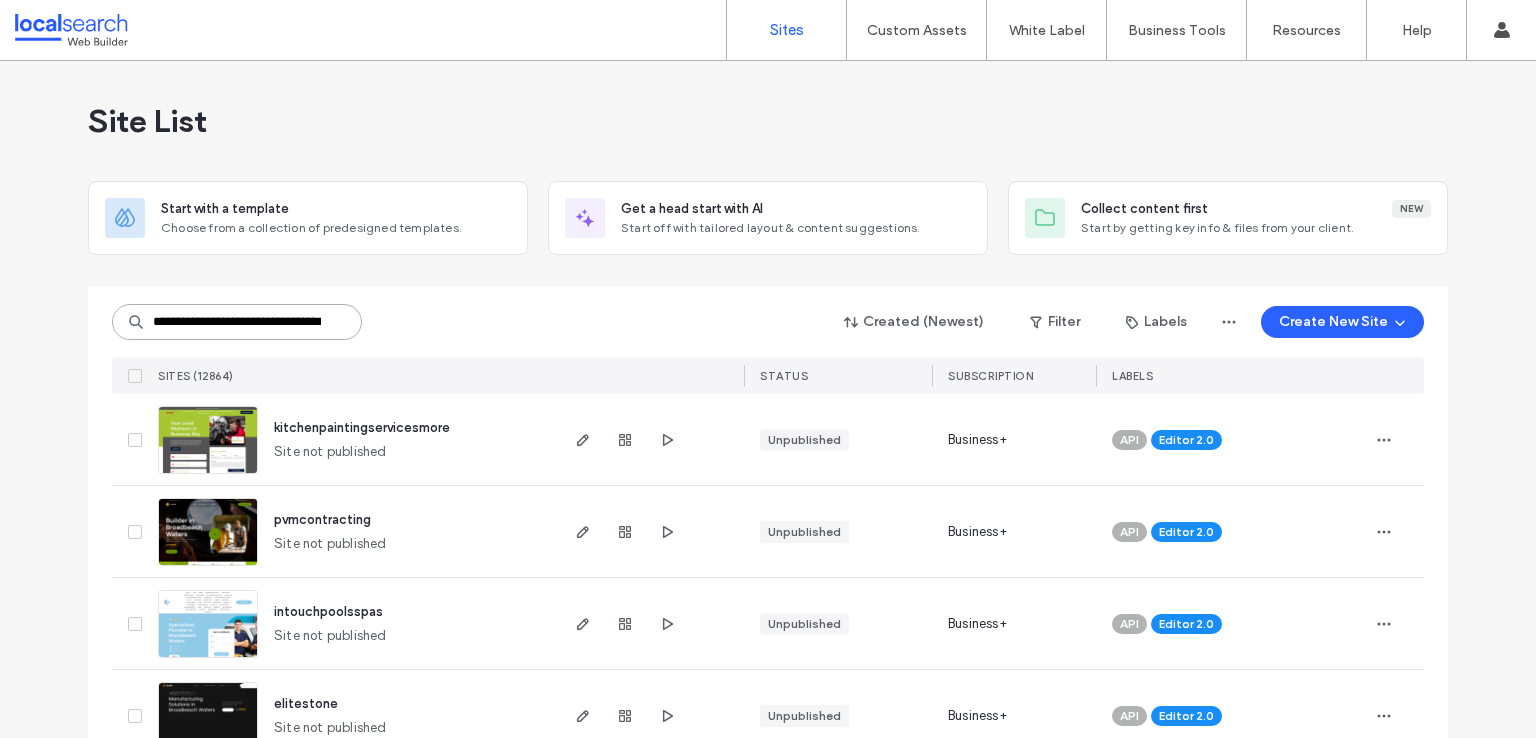 scroll, scrollTop: 0, scrollLeft: 72, axis: horizontal 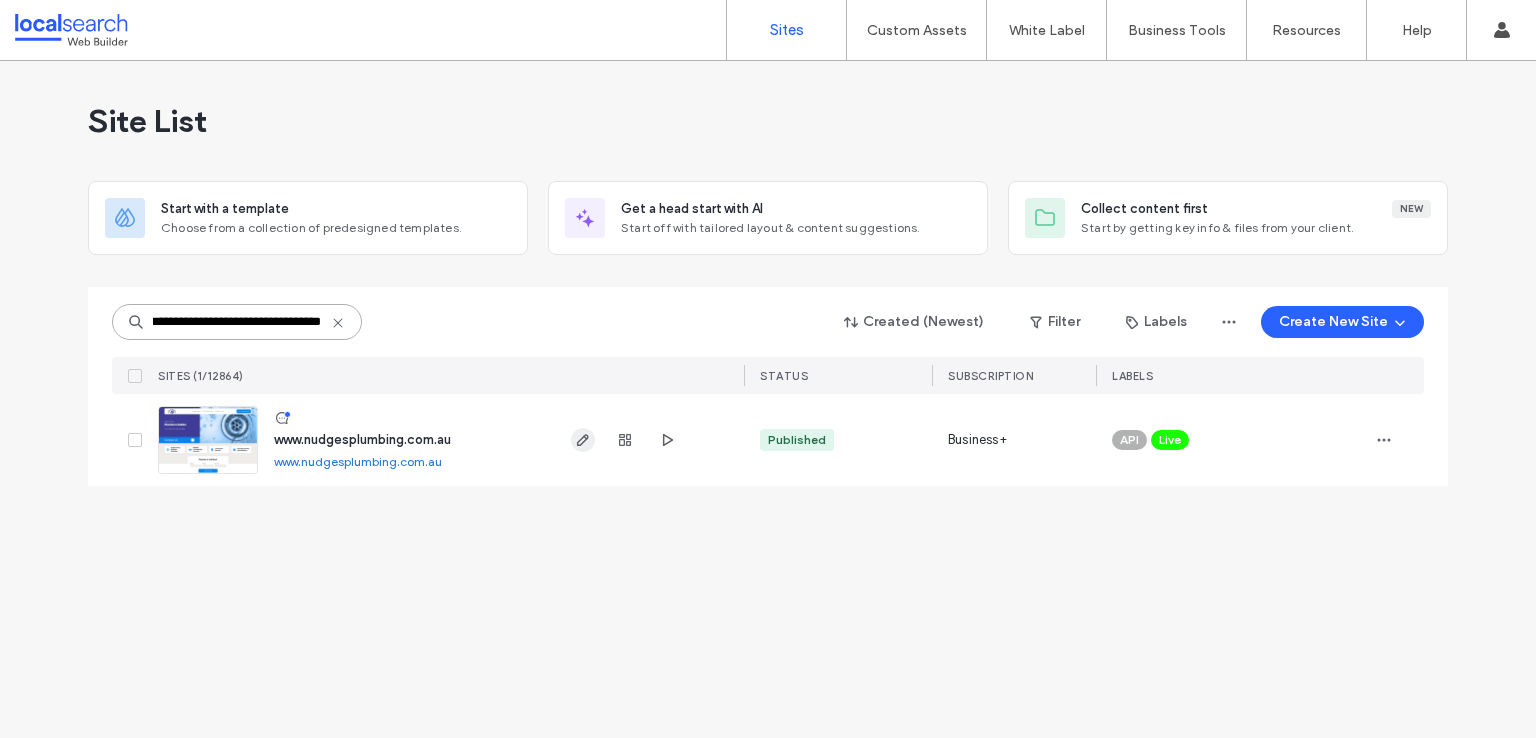 type on "**********" 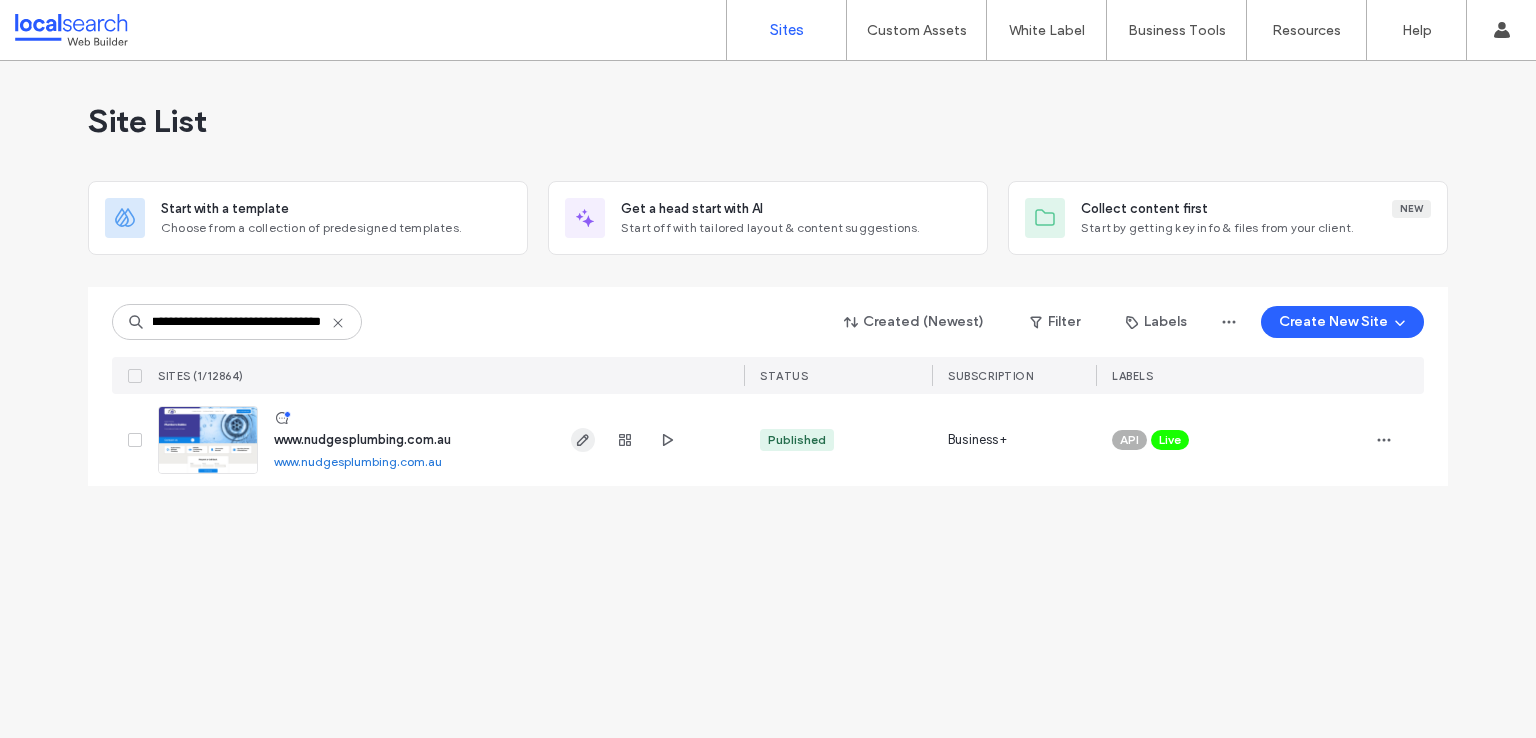 click 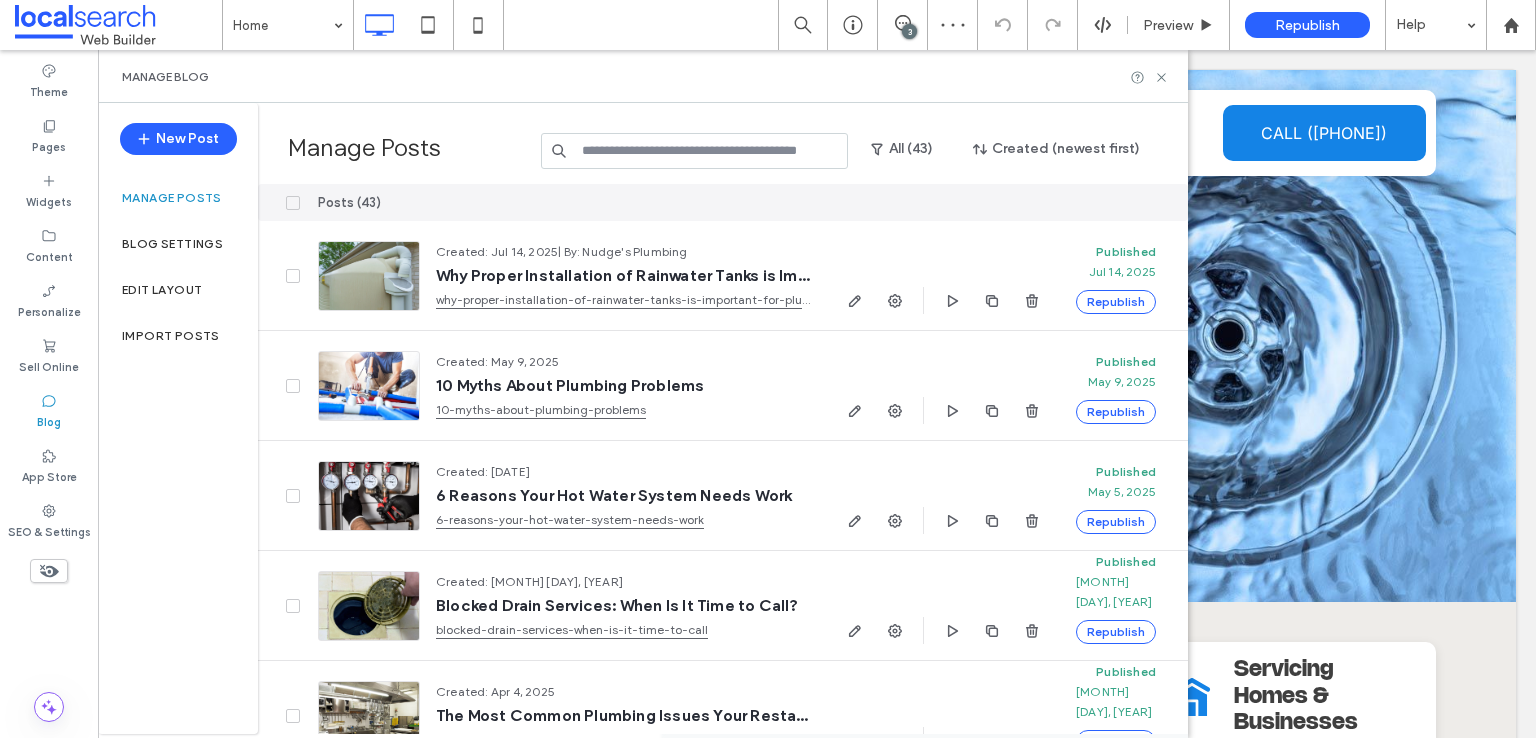 scroll, scrollTop: 0, scrollLeft: 0, axis: both 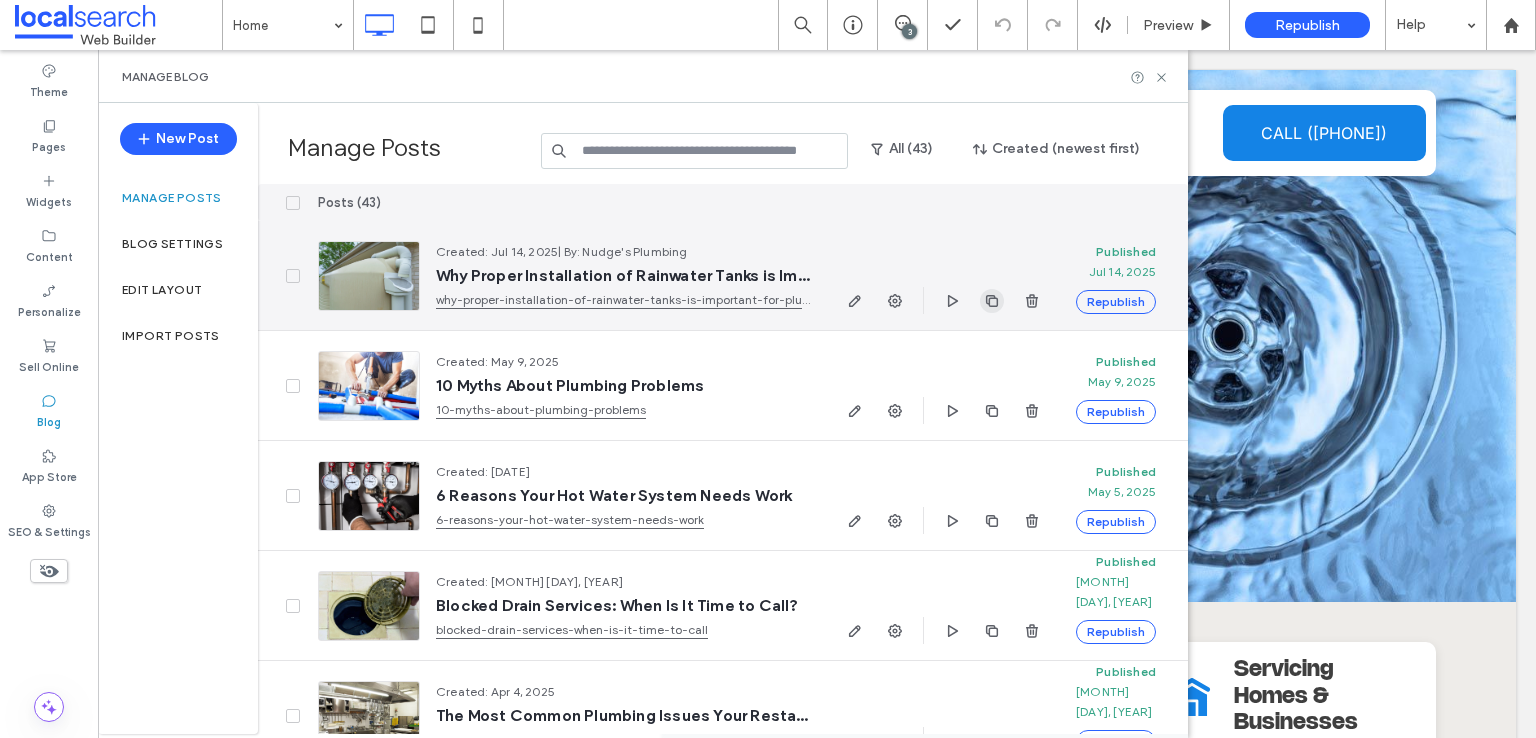 click at bounding box center (992, 301) 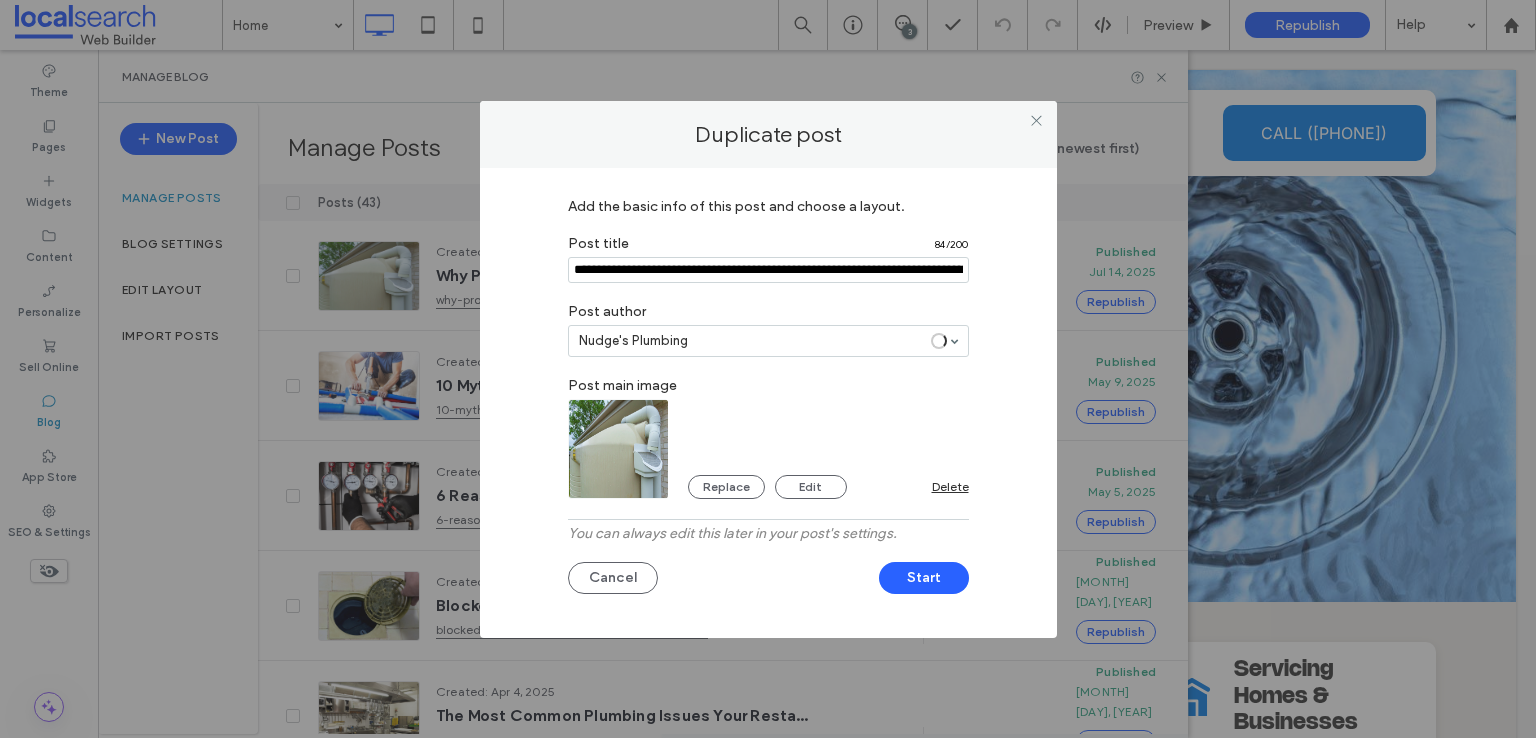 click at bounding box center [768, 270] 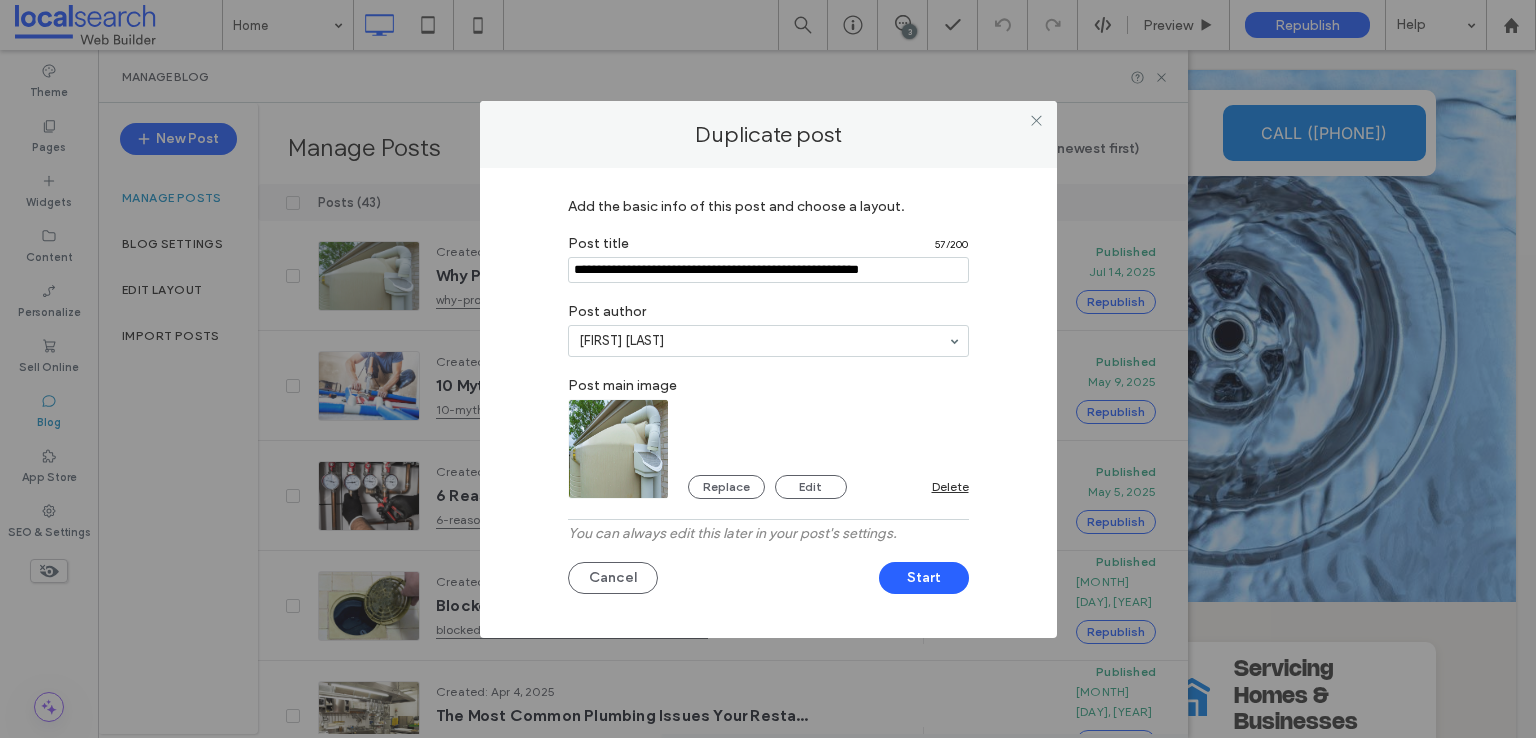 type on "**********" 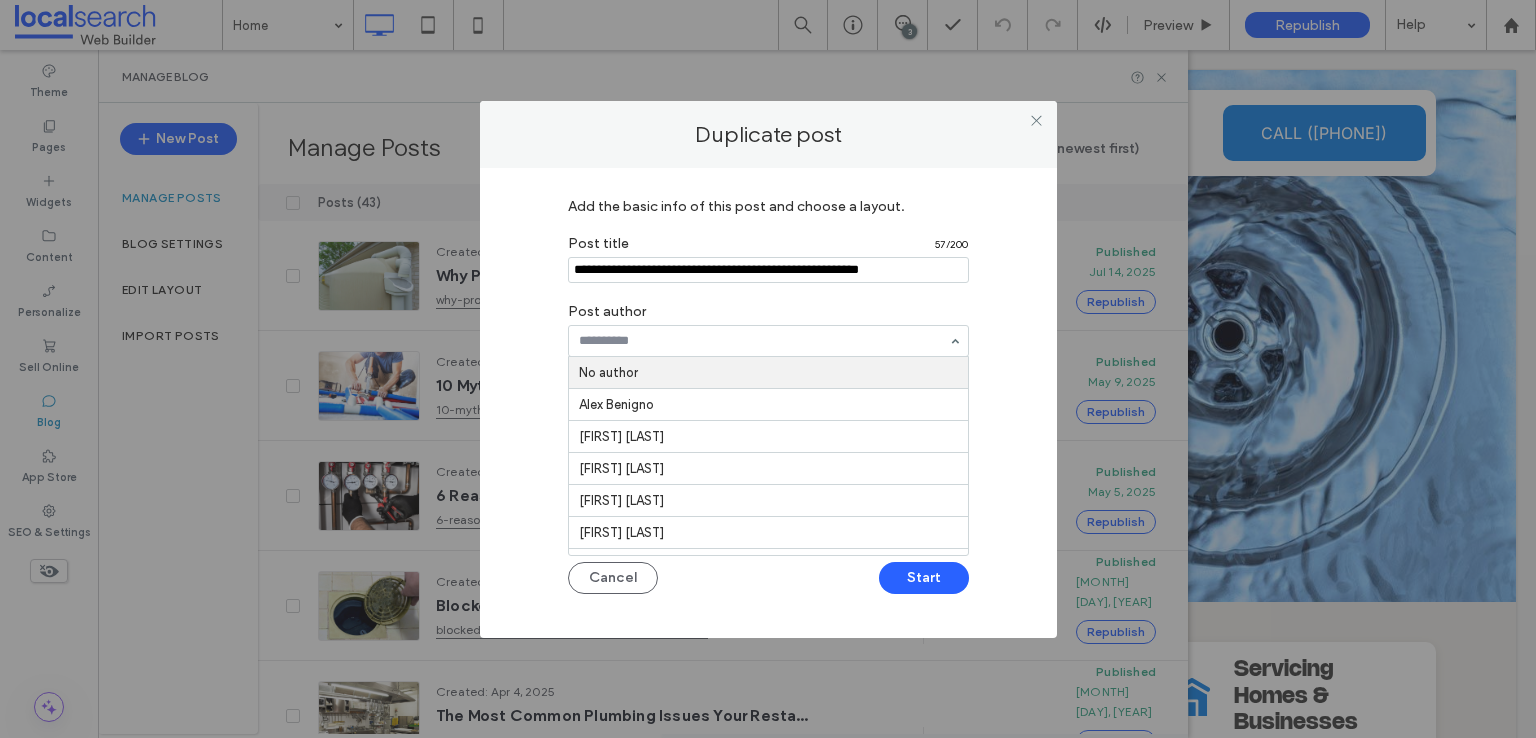 drag, startPoint x: 672, startPoint y: 374, endPoint x: 645, endPoint y: 398, distance: 36.124783 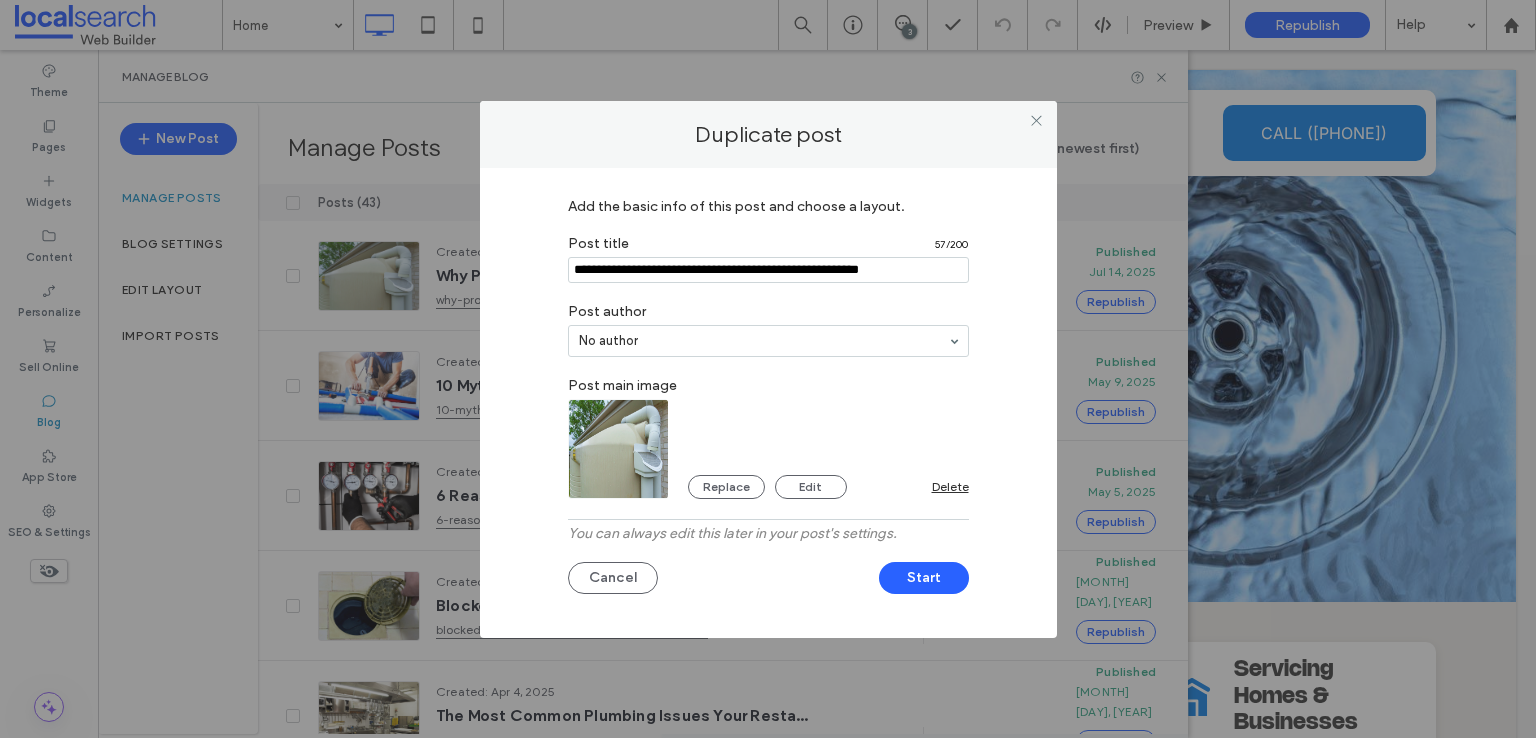 click at bounding box center [619, 449] 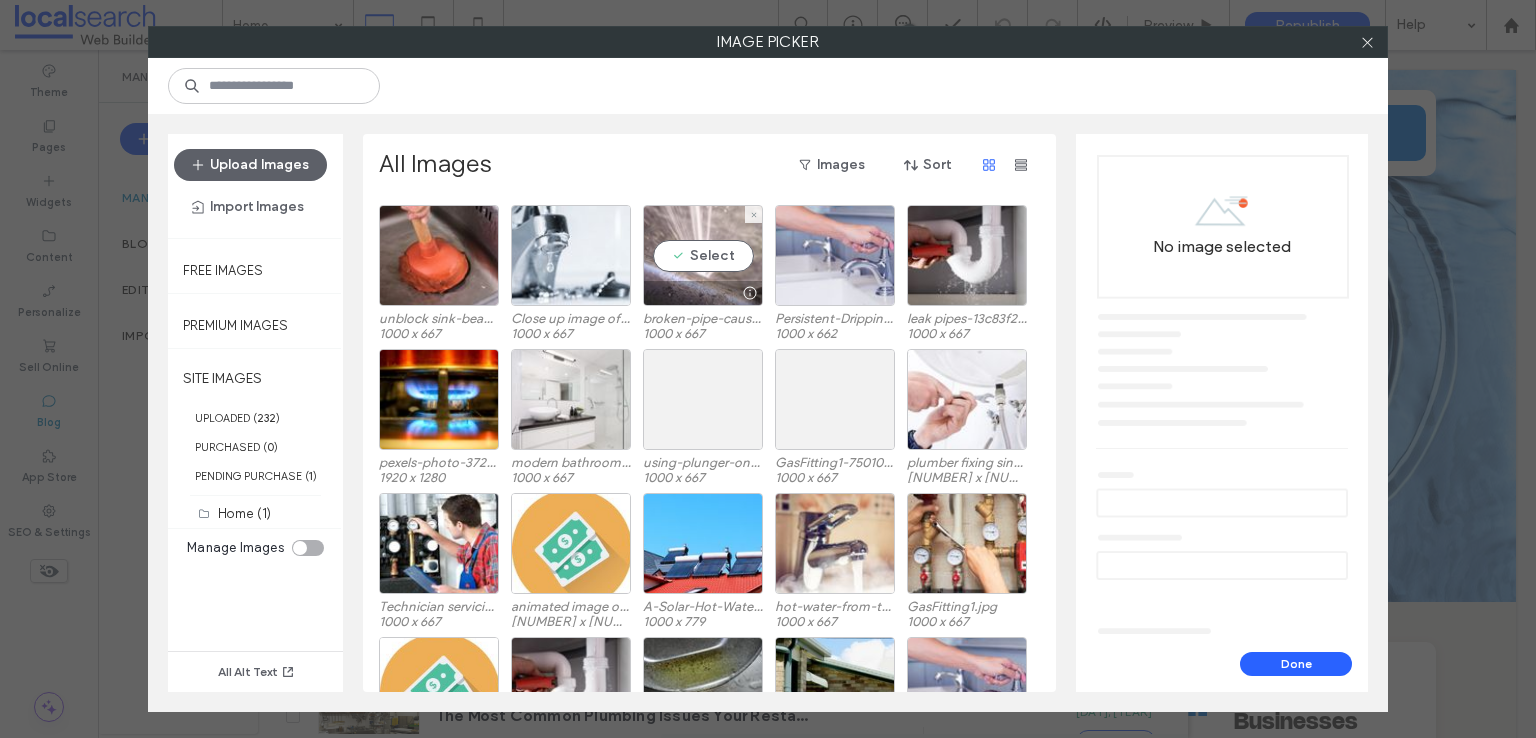 scroll, scrollTop: 1142, scrollLeft: 0, axis: vertical 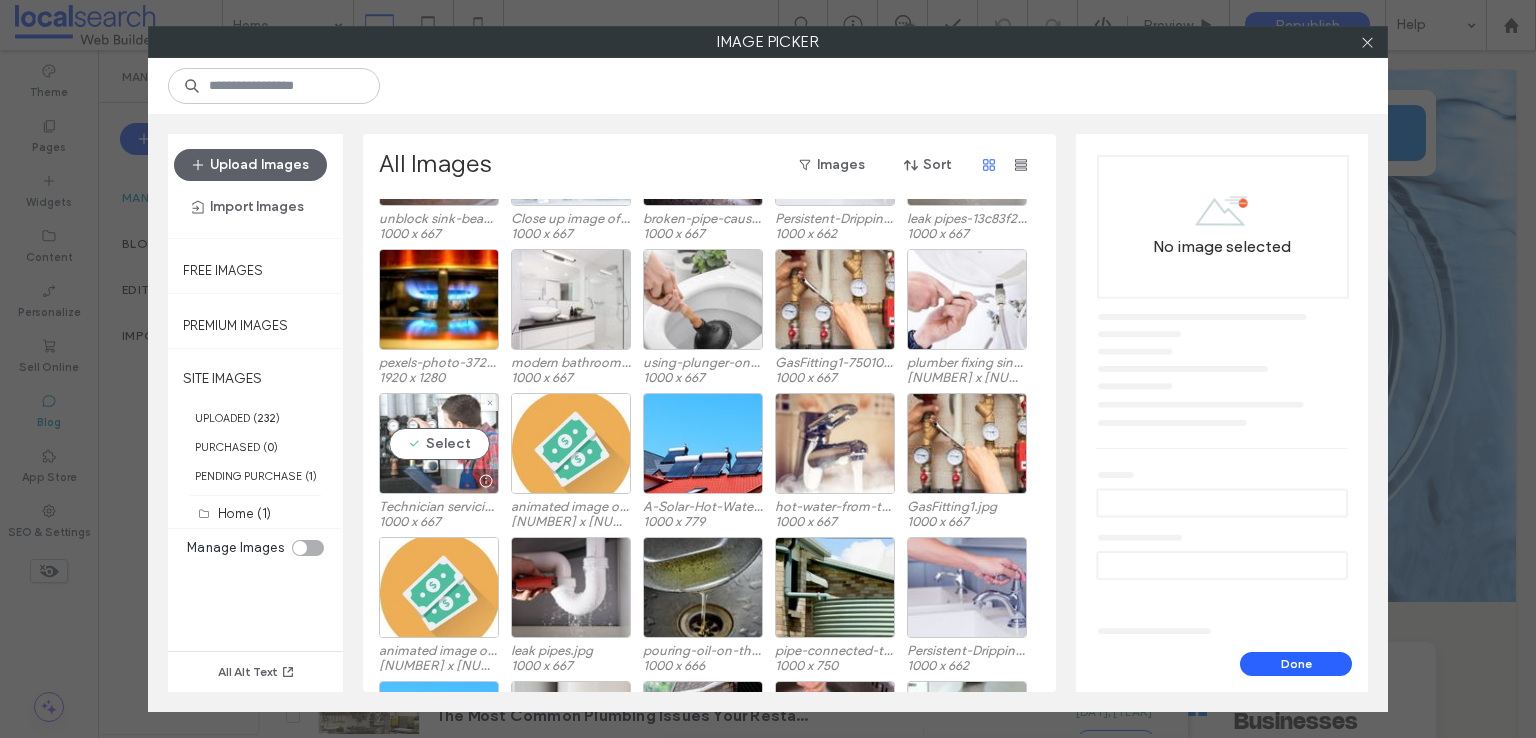 click on "Select" at bounding box center (439, 443) 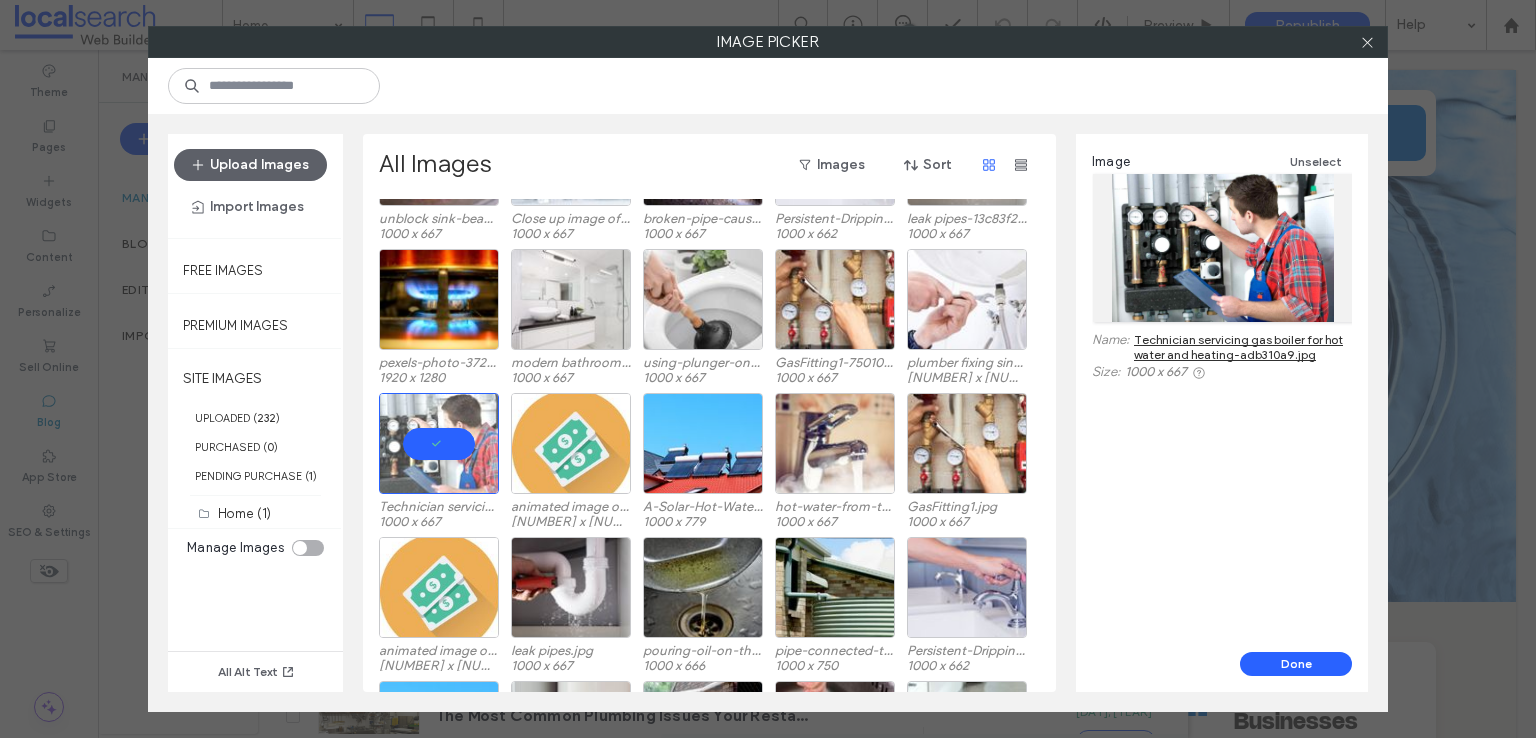 click on "Technician servicing gas boiler for hot water and heating-adb310a9.jpg" at bounding box center (1243, 347) 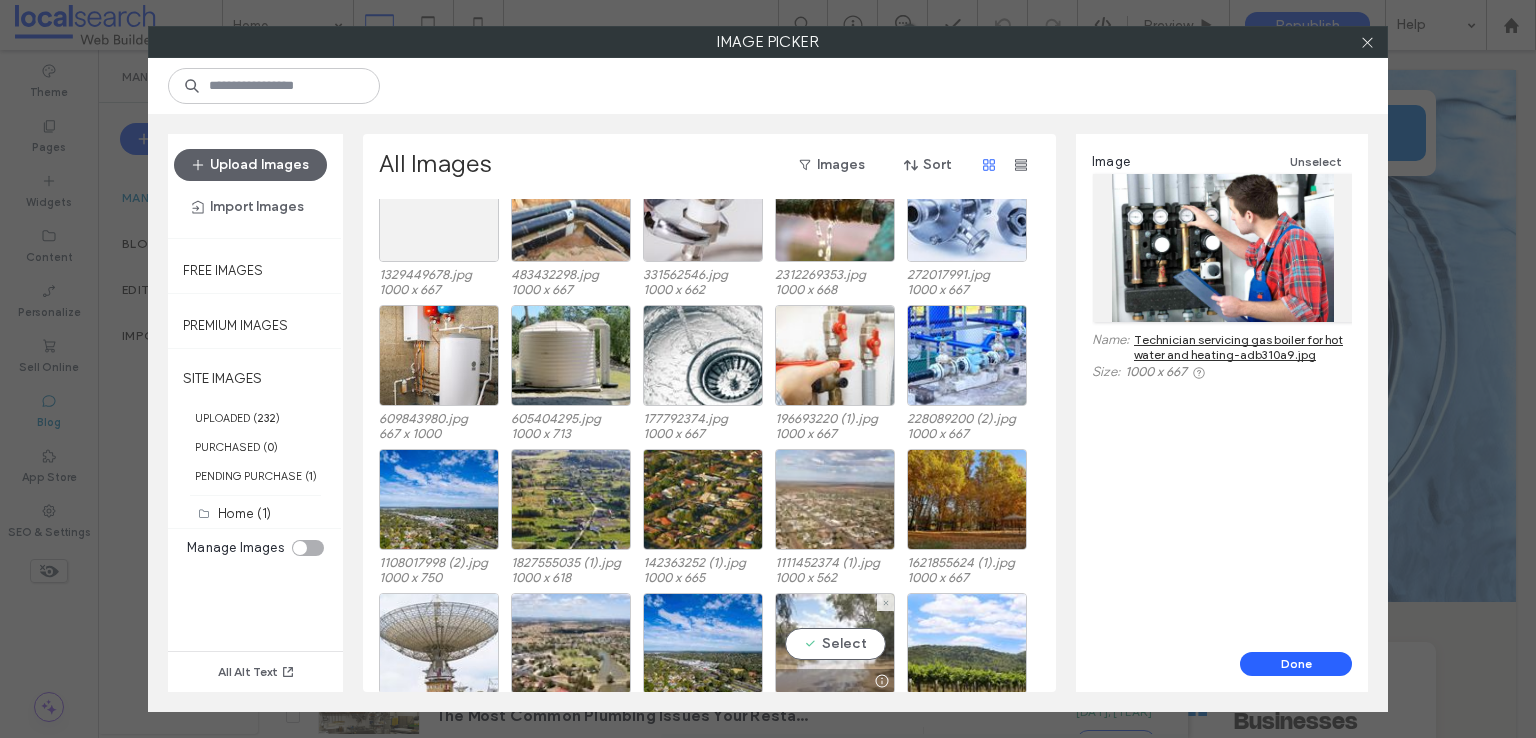 scroll, scrollTop: 3183, scrollLeft: 0, axis: vertical 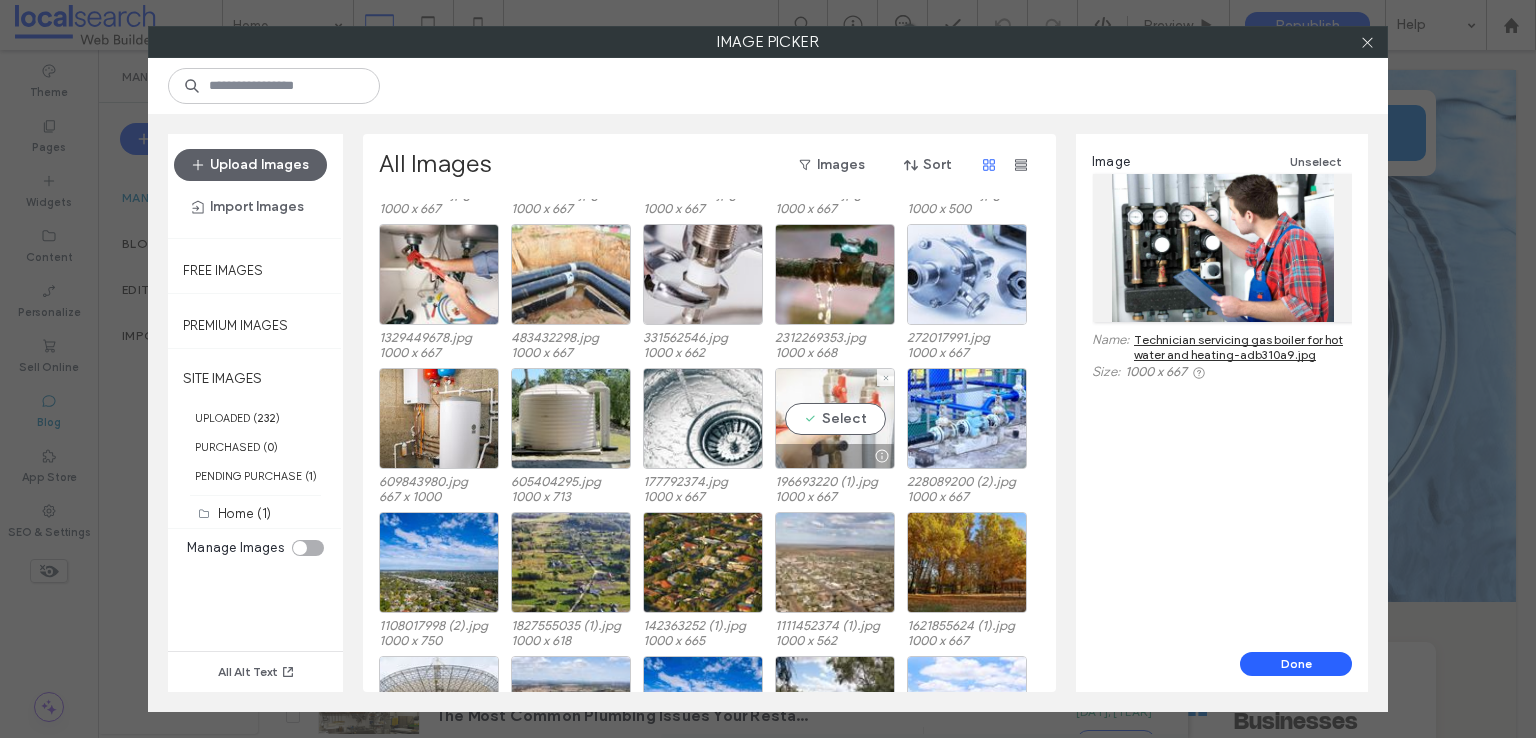 click on "Select" at bounding box center [835, 418] 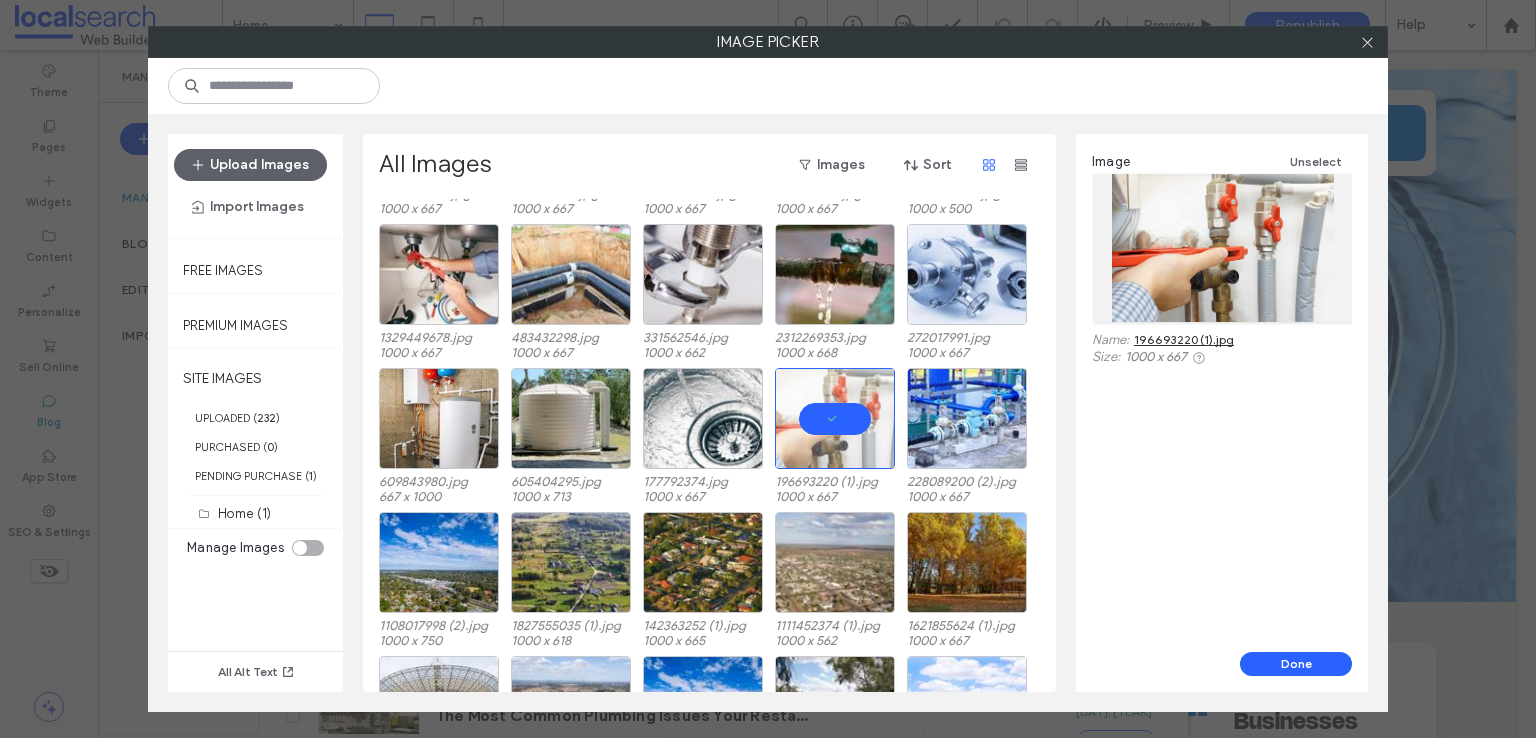 click on "Name: 196693220 (1).jpg" at bounding box center (1222, 340) 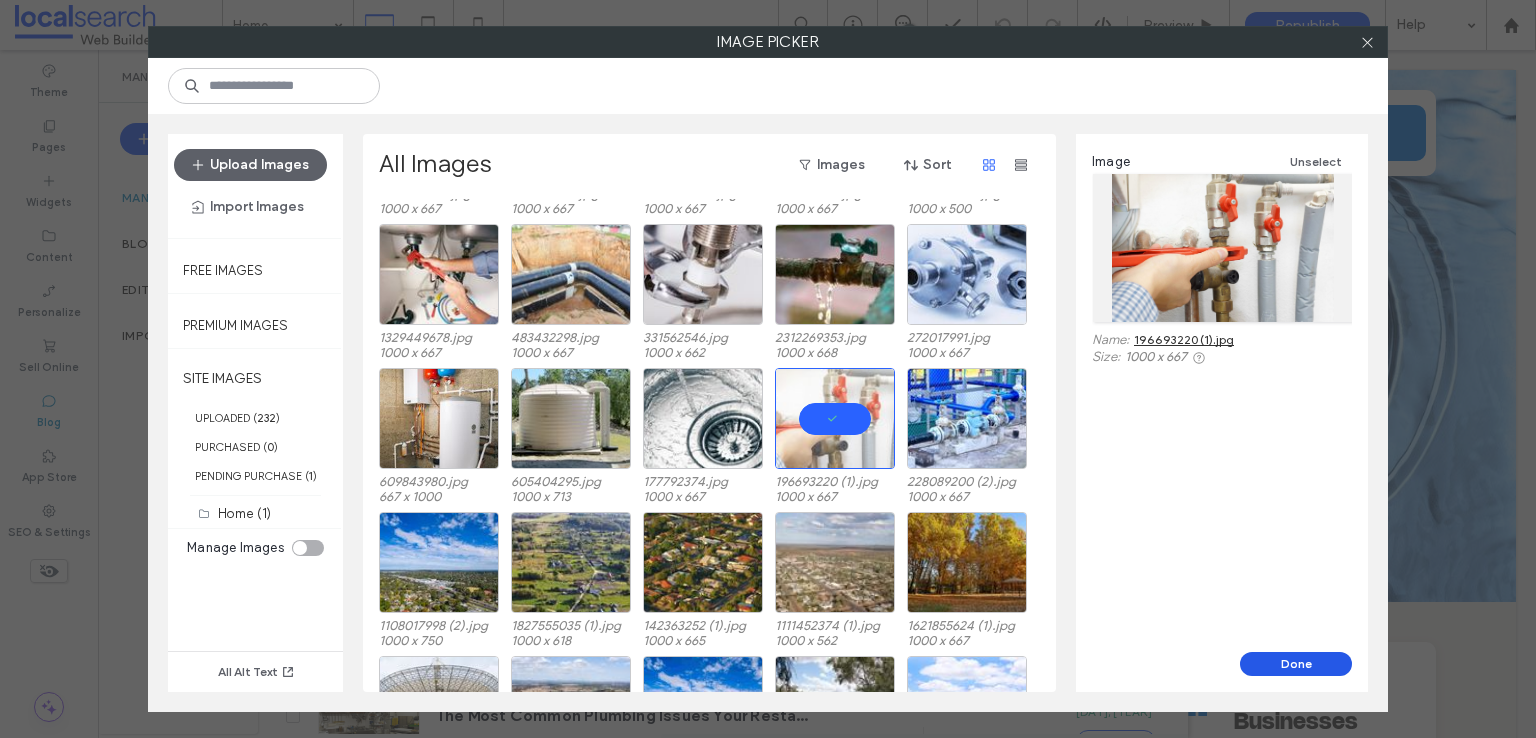 click on "Done" at bounding box center [1296, 664] 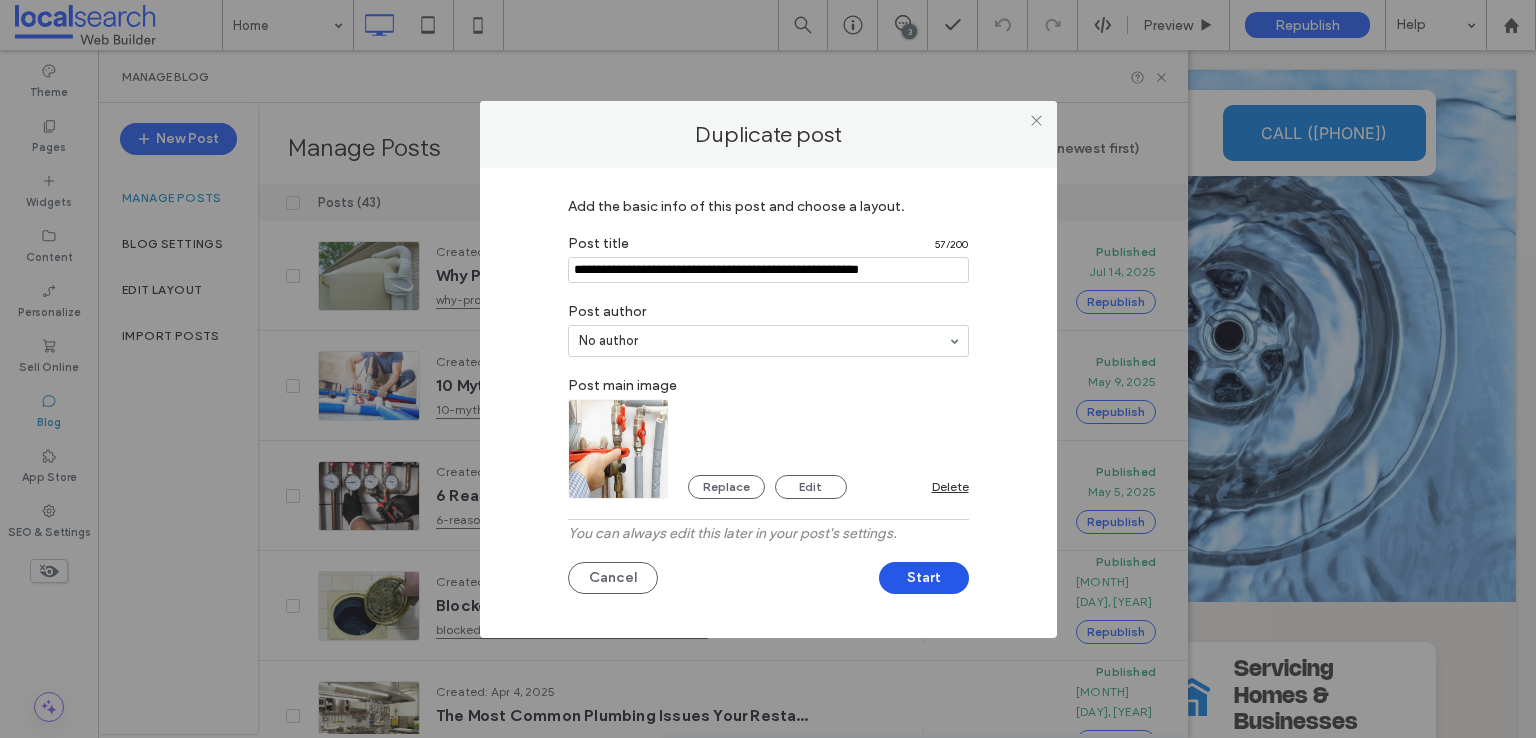 click on "Start" at bounding box center [924, 578] 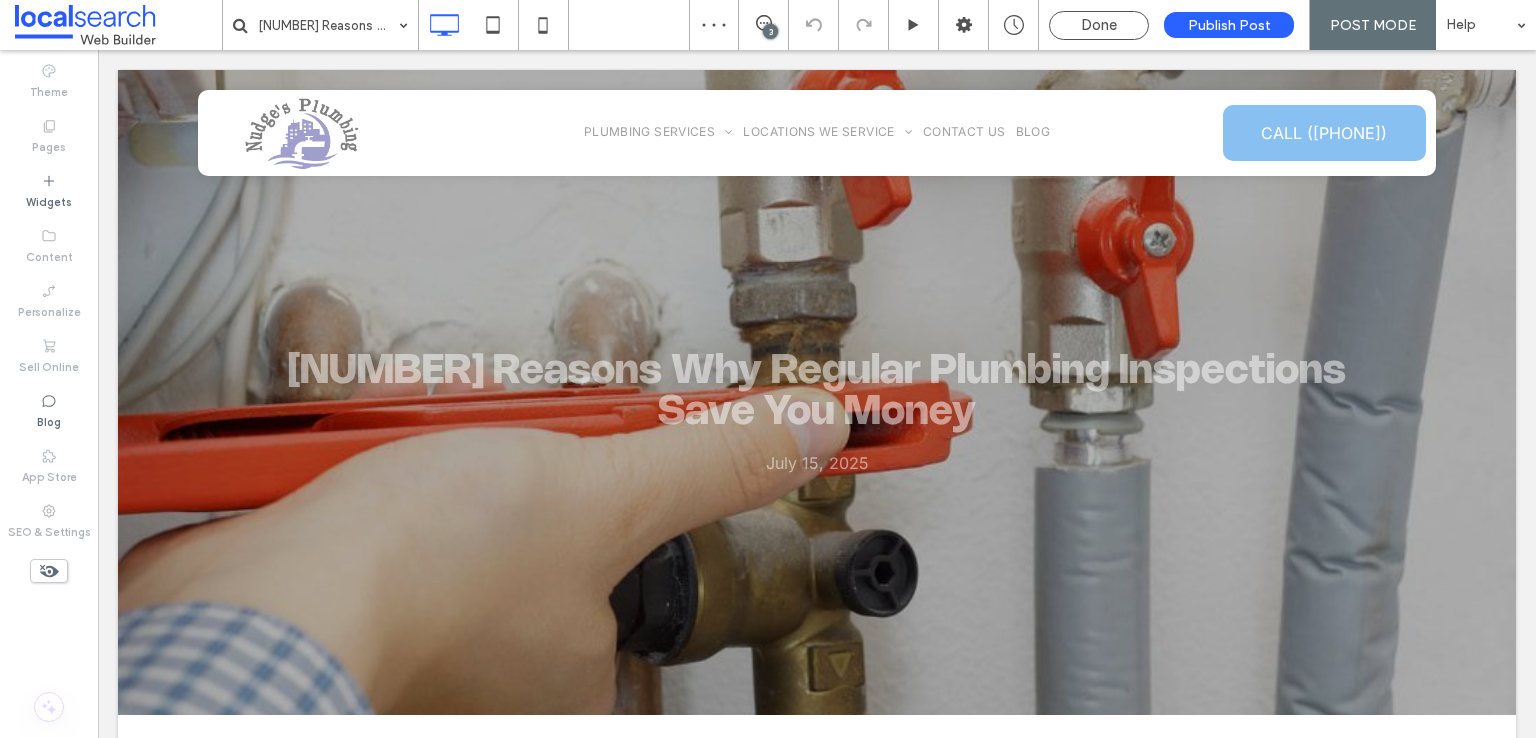 scroll, scrollTop: 0, scrollLeft: 0, axis: both 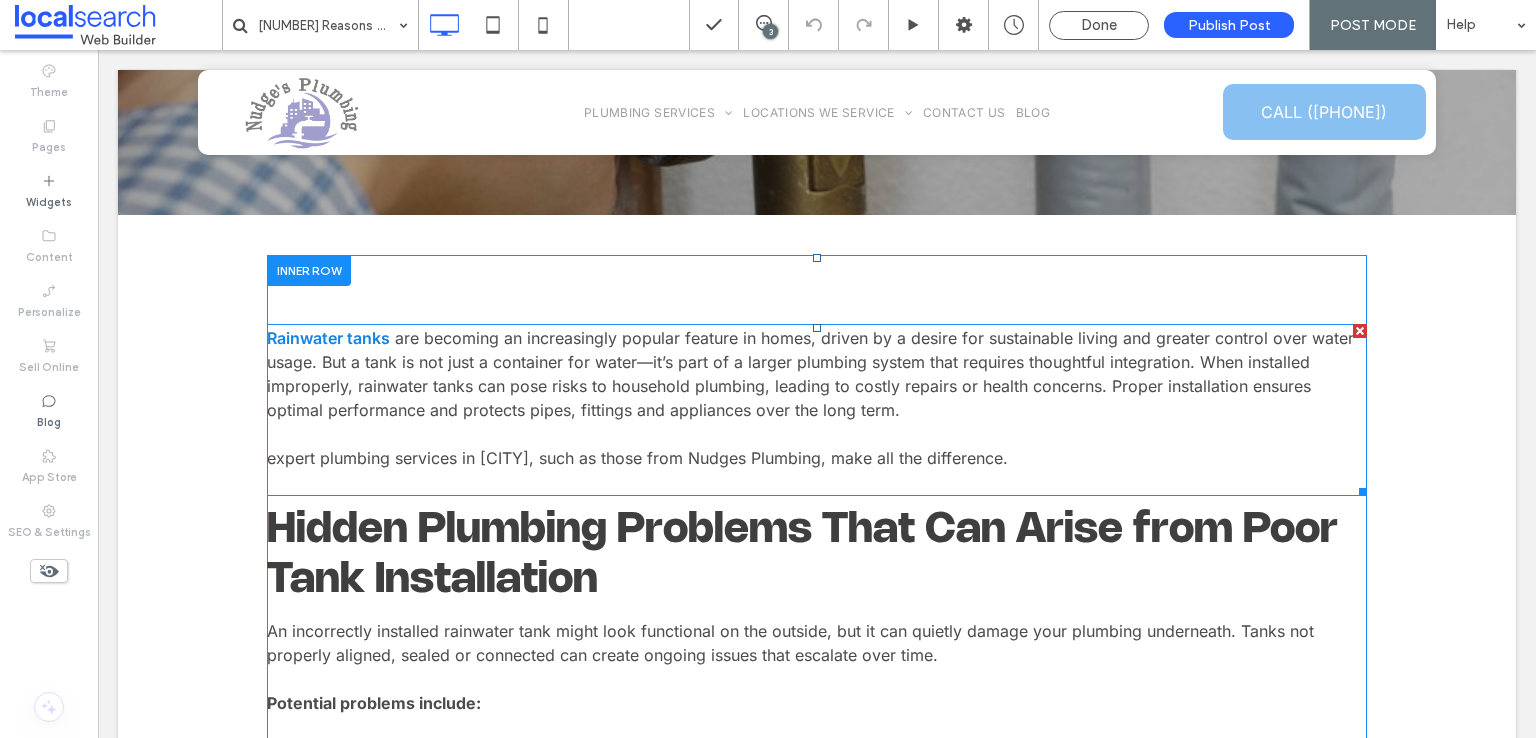 click on "are becoming an increasingly popular feature in homes, driven by a desire for sustainable living and greater control over water usage. But a tank is not just a container for water—it’s part of a larger plumbing system that requires thoughtful integration. When installed improperly, rainwater tanks can pose risks to household plumbing, leading to costly repairs or health concerns. Proper installation ensures optimal performance and protects pipes, fittings and appliances over the long term." at bounding box center (810, 374) 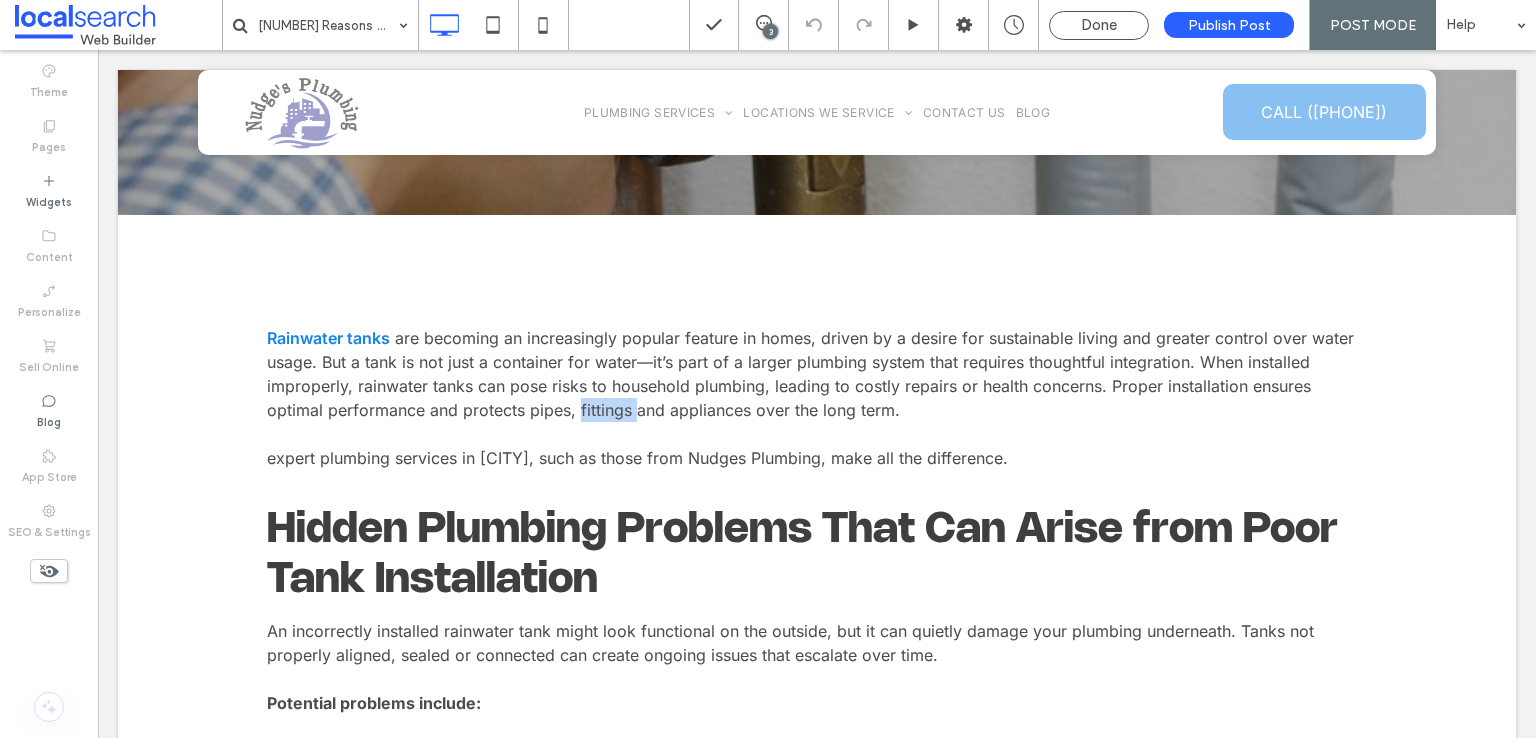 click on "are becoming an increasingly popular feature in homes, driven by a desire for sustainable living and greater control over water usage. But a tank is not just a container for water—it’s part of a larger plumbing system that requires thoughtful integration. When installed improperly, rainwater tanks can pose risks to household plumbing, leading to costly repairs or health concerns. Proper installation ensures optimal performance and protects pipes, fittings and appliances over the long term." at bounding box center [810, 374] 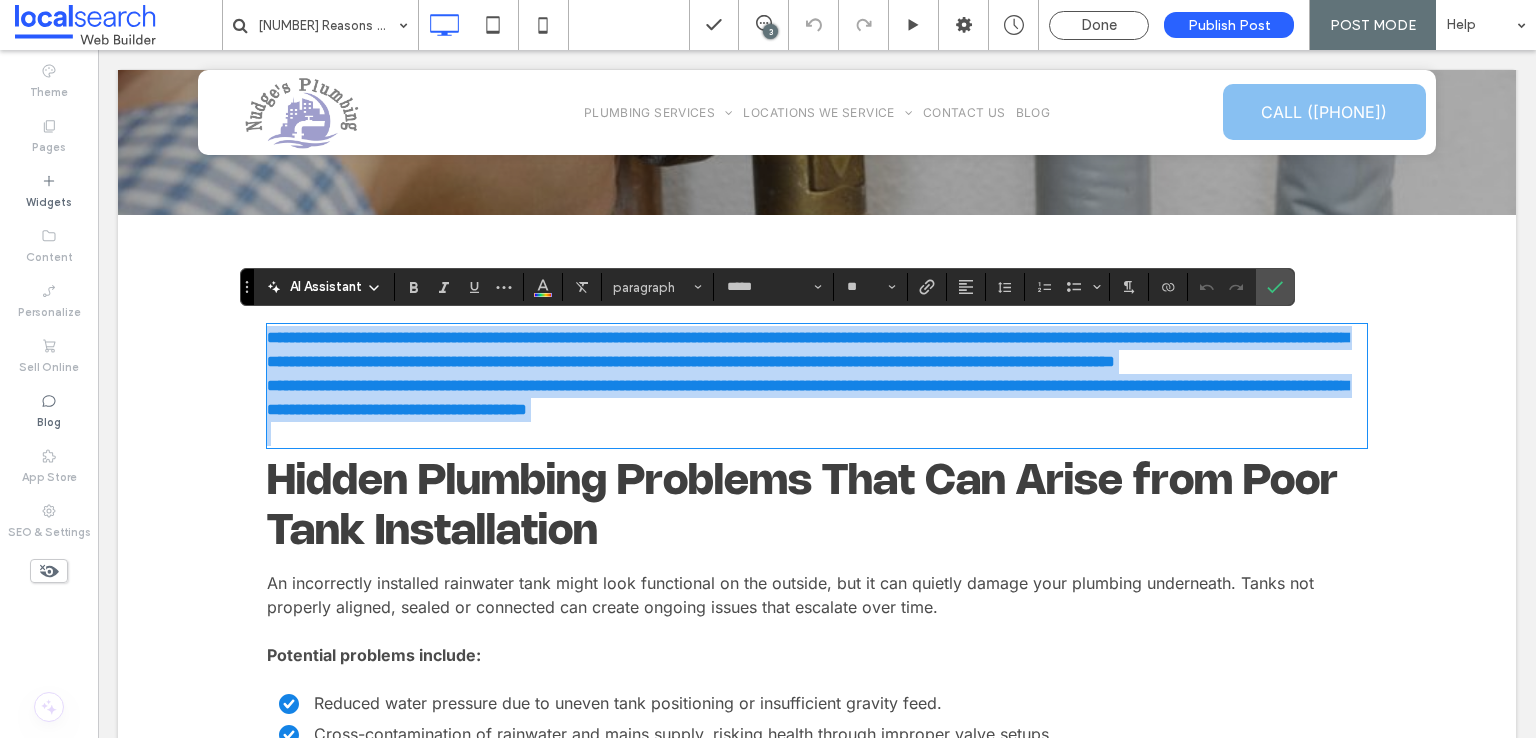 scroll, scrollTop: 0, scrollLeft: 0, axis: both 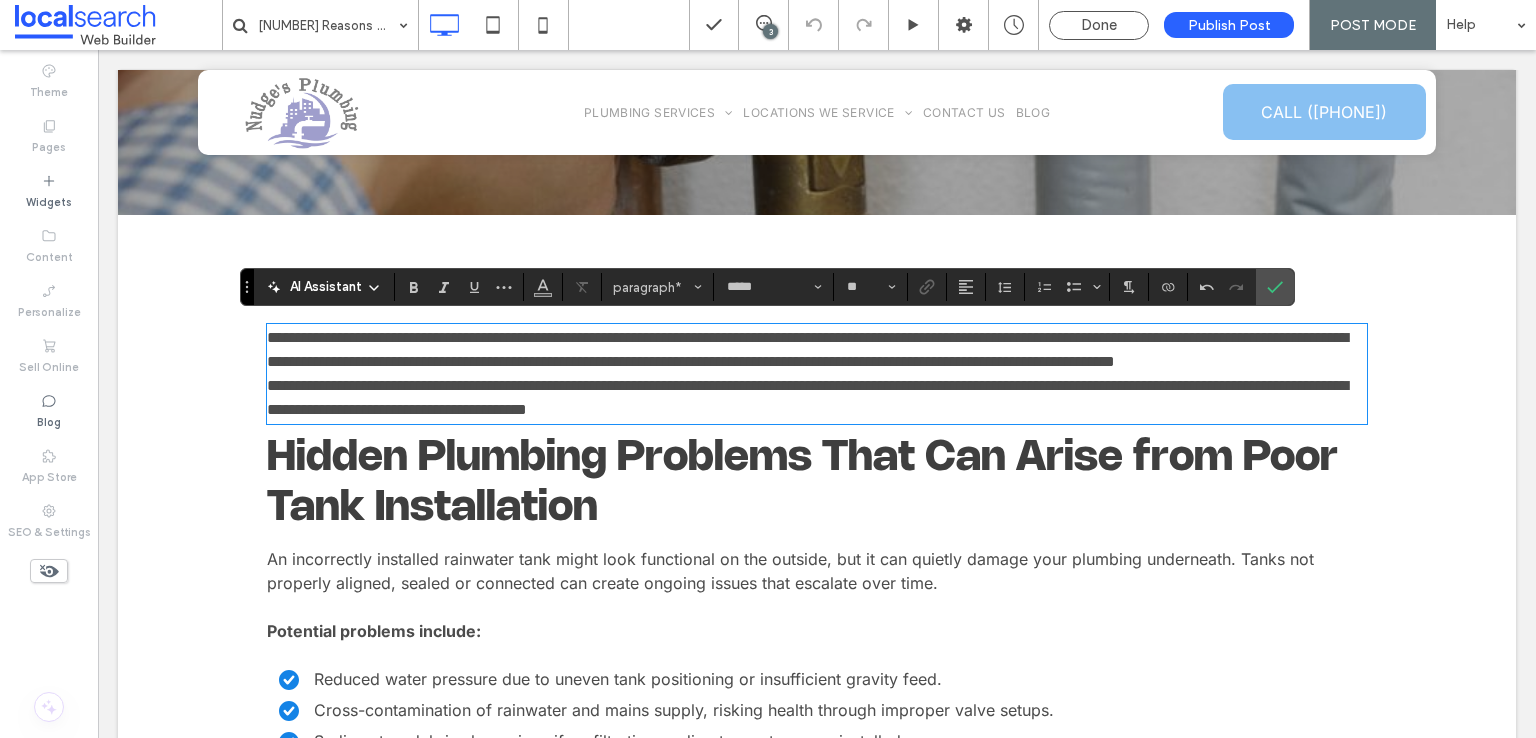 click on "**********" at bounding box center (817, 350) 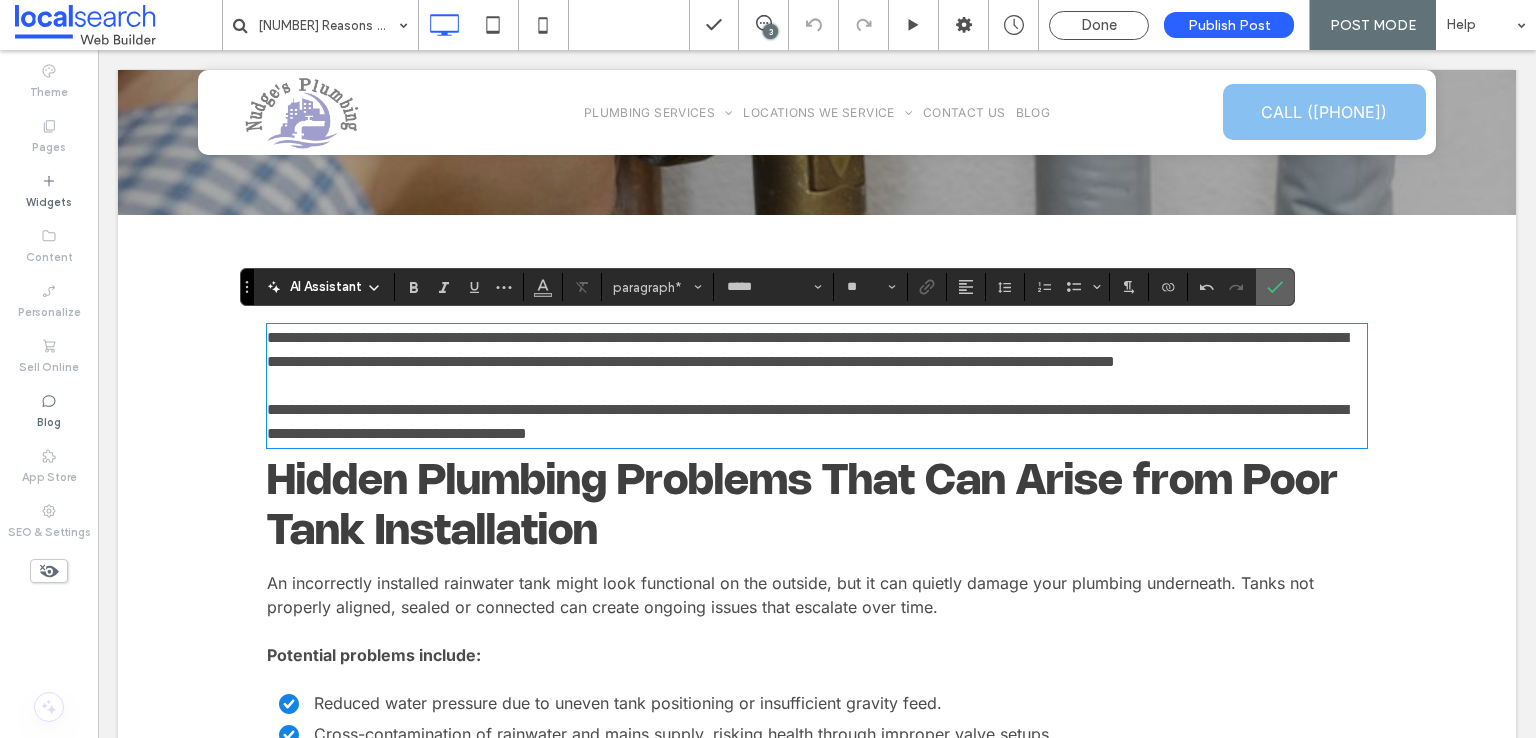 click 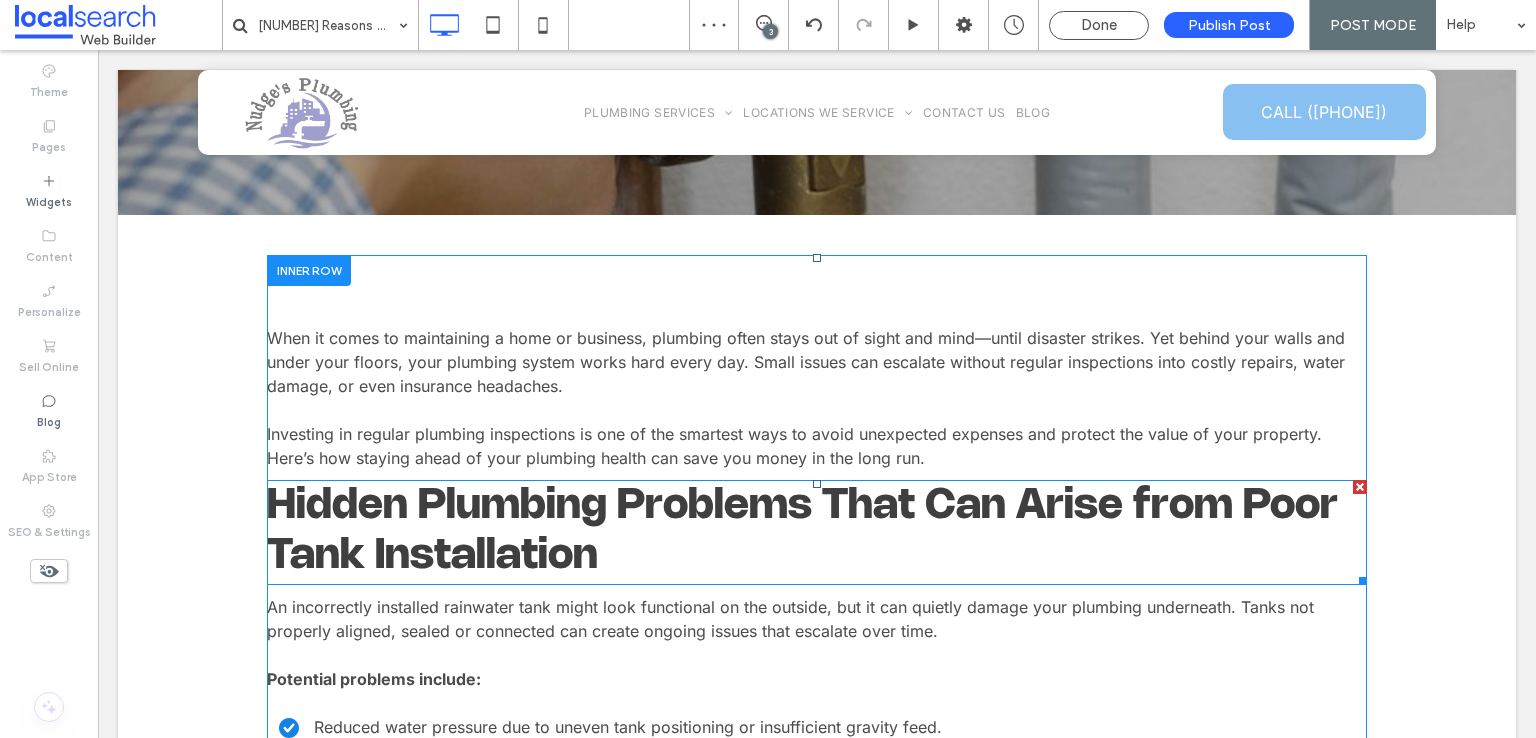 click on "Hidden Plumbing Problems That Can Arise from Poor Tank Installation" at bounding box center (802, 531) 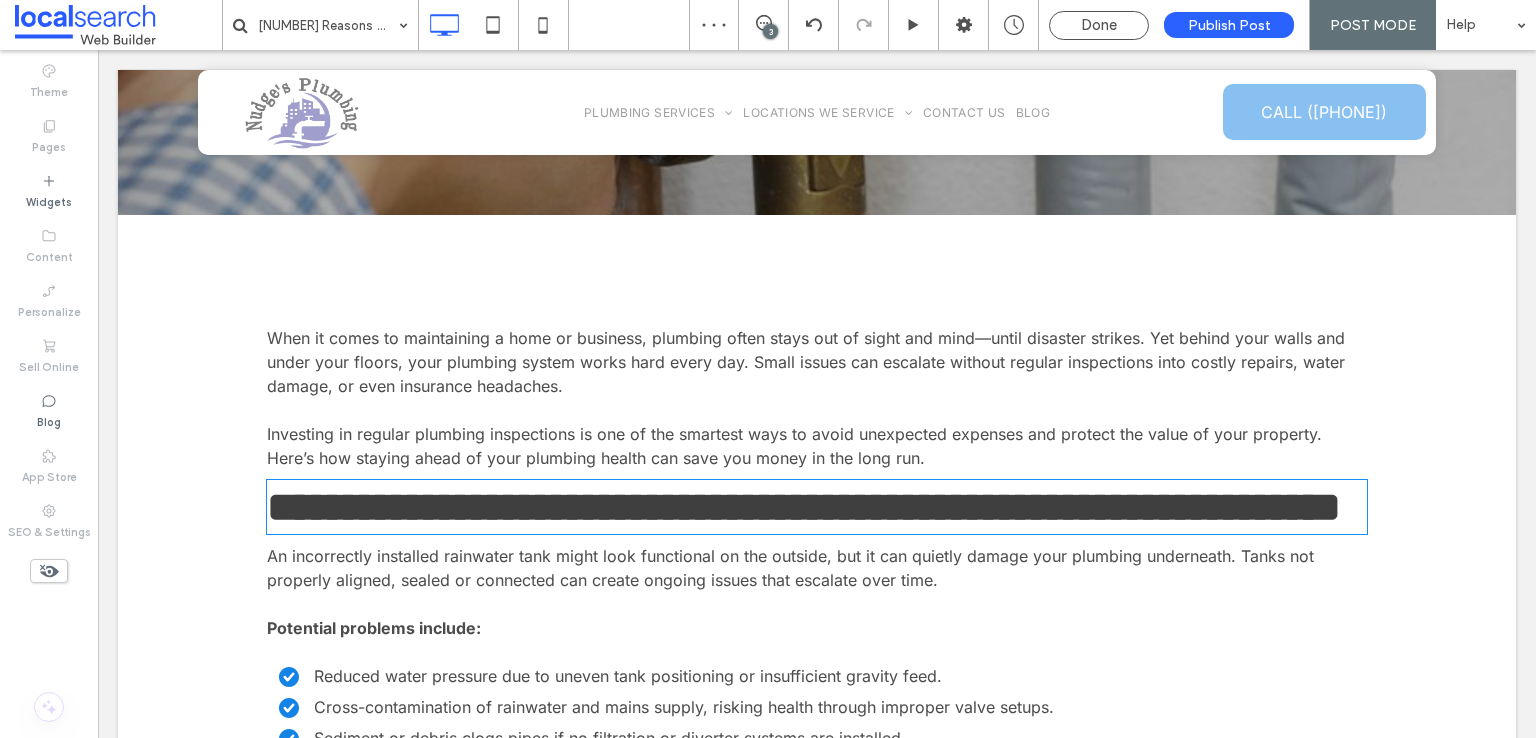 click on "**********" at bounding box center [804, 507] 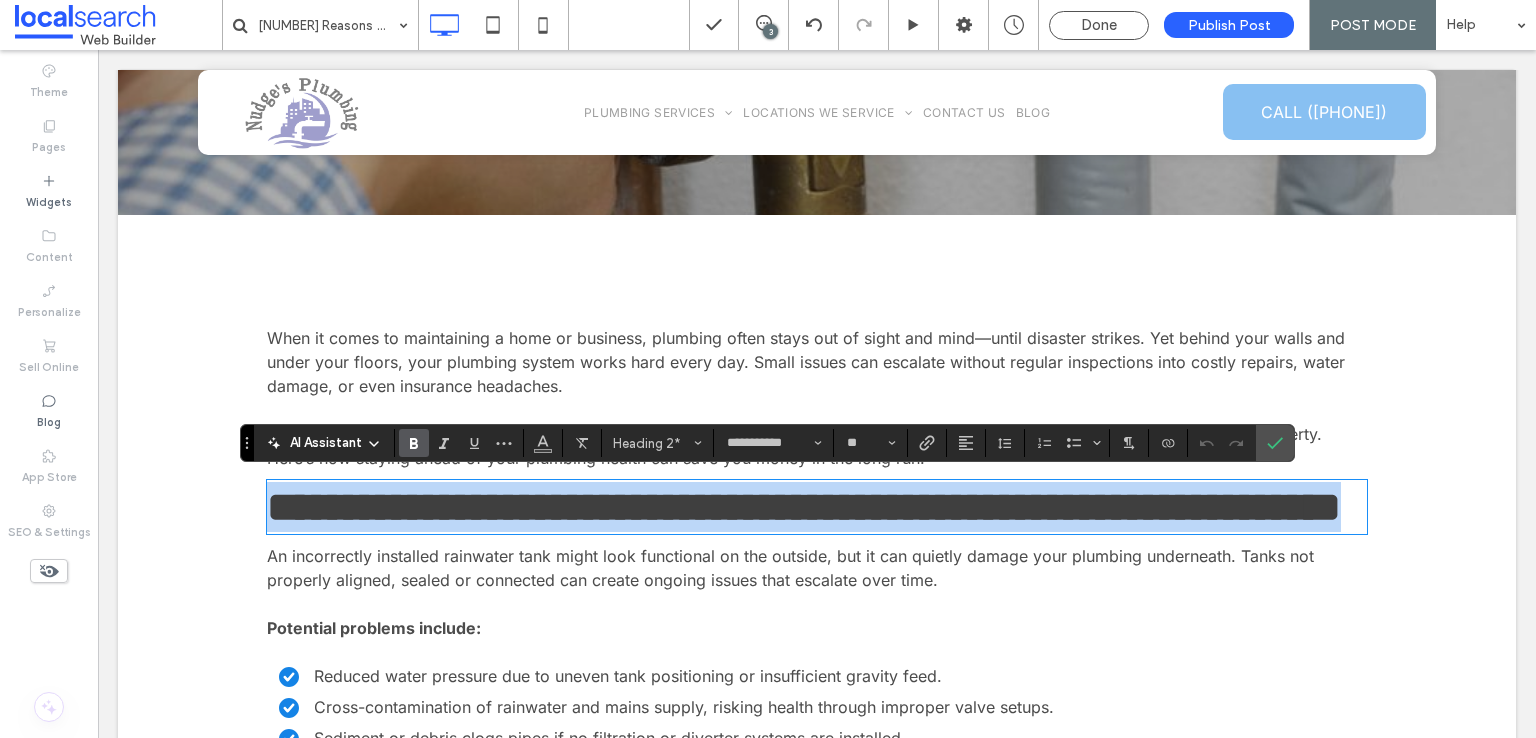 type on "*****" 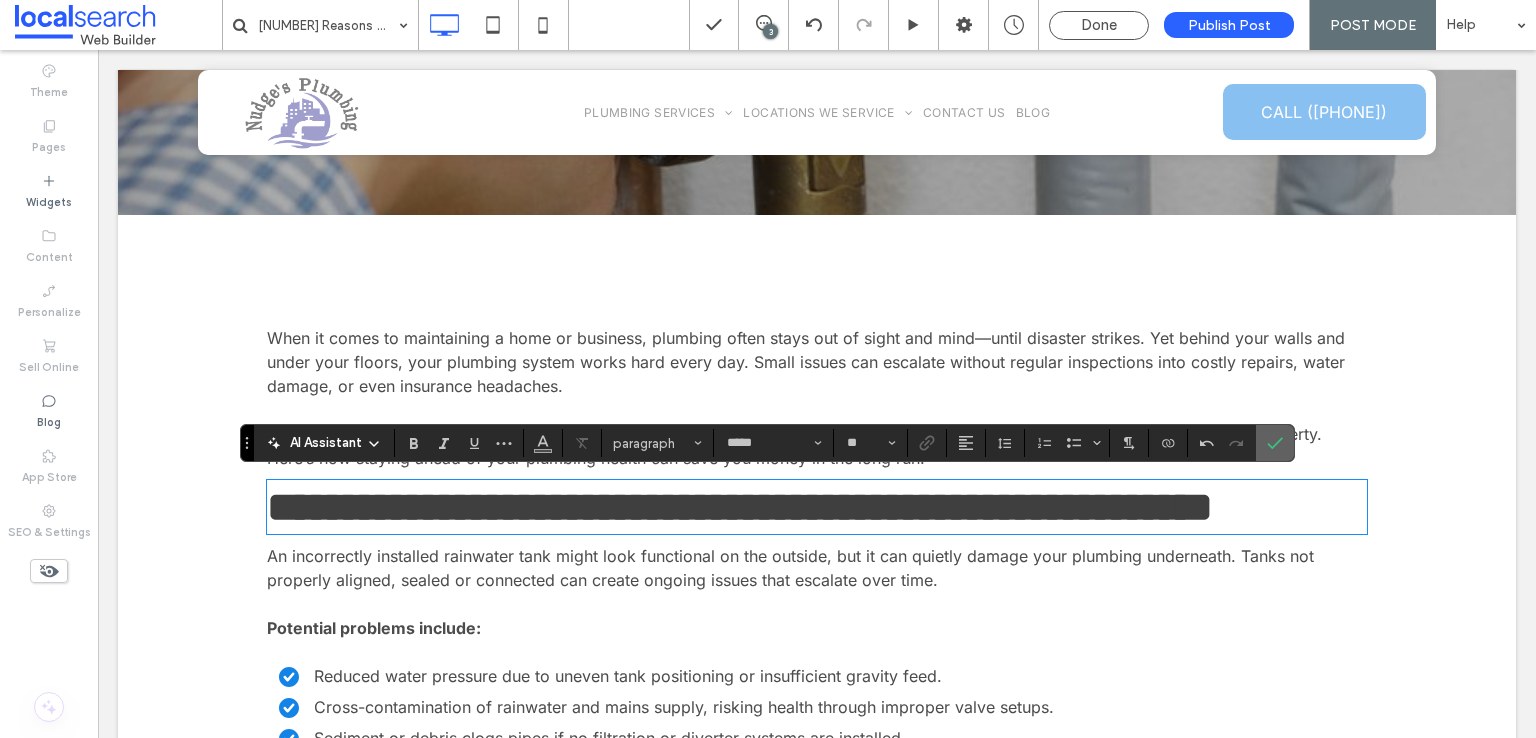 drag, startPoint x: 1266, startPoint y: 443, endPoint x: 783, endPoint y: 677, distance: 536.69824 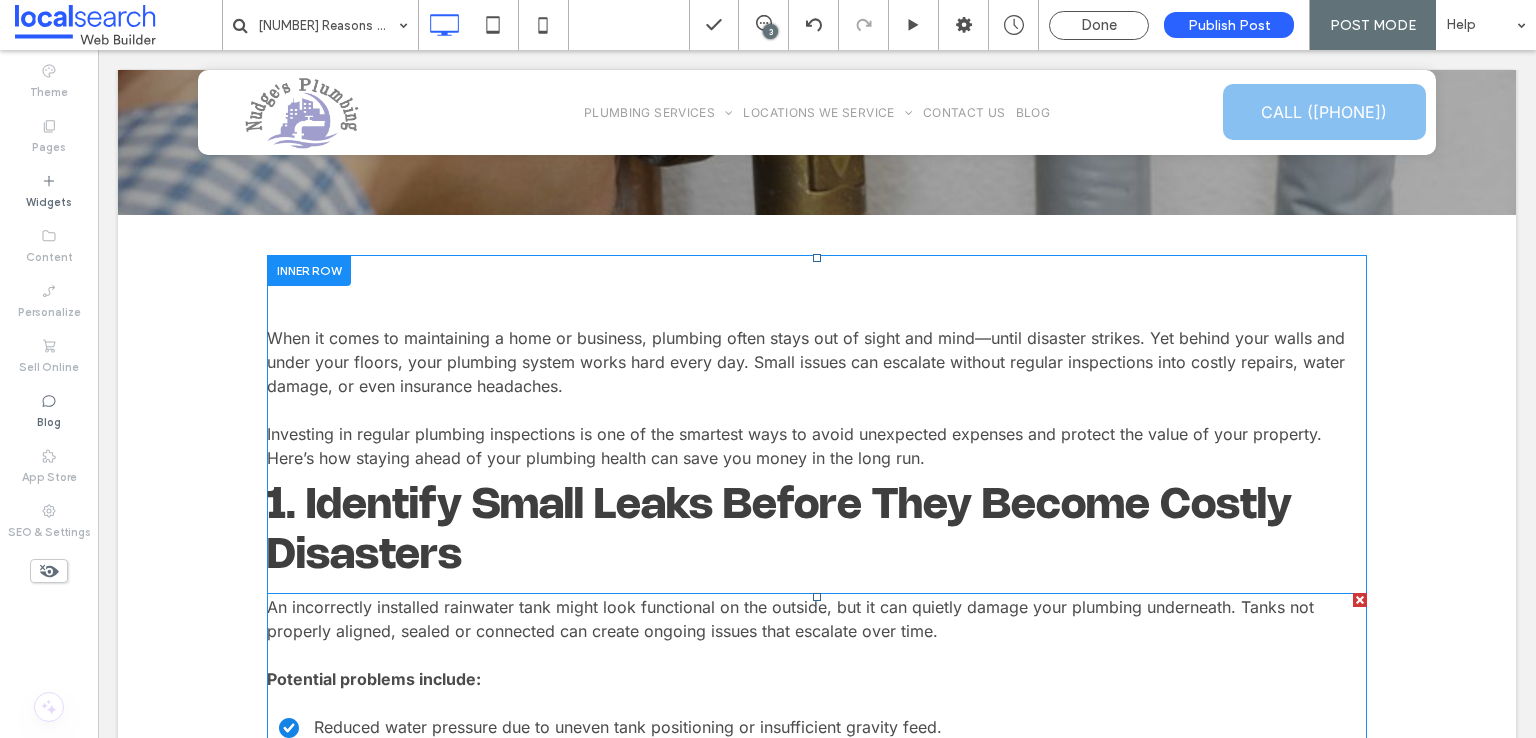 click on "An incorrectly installed rainwater tank might look functional on the outside, but it can quietly damage your plumbing underneath. Tanks not properly aligned, sealed or connected can create ongoing issues that escalate over time." at bounding box center (790, 619) 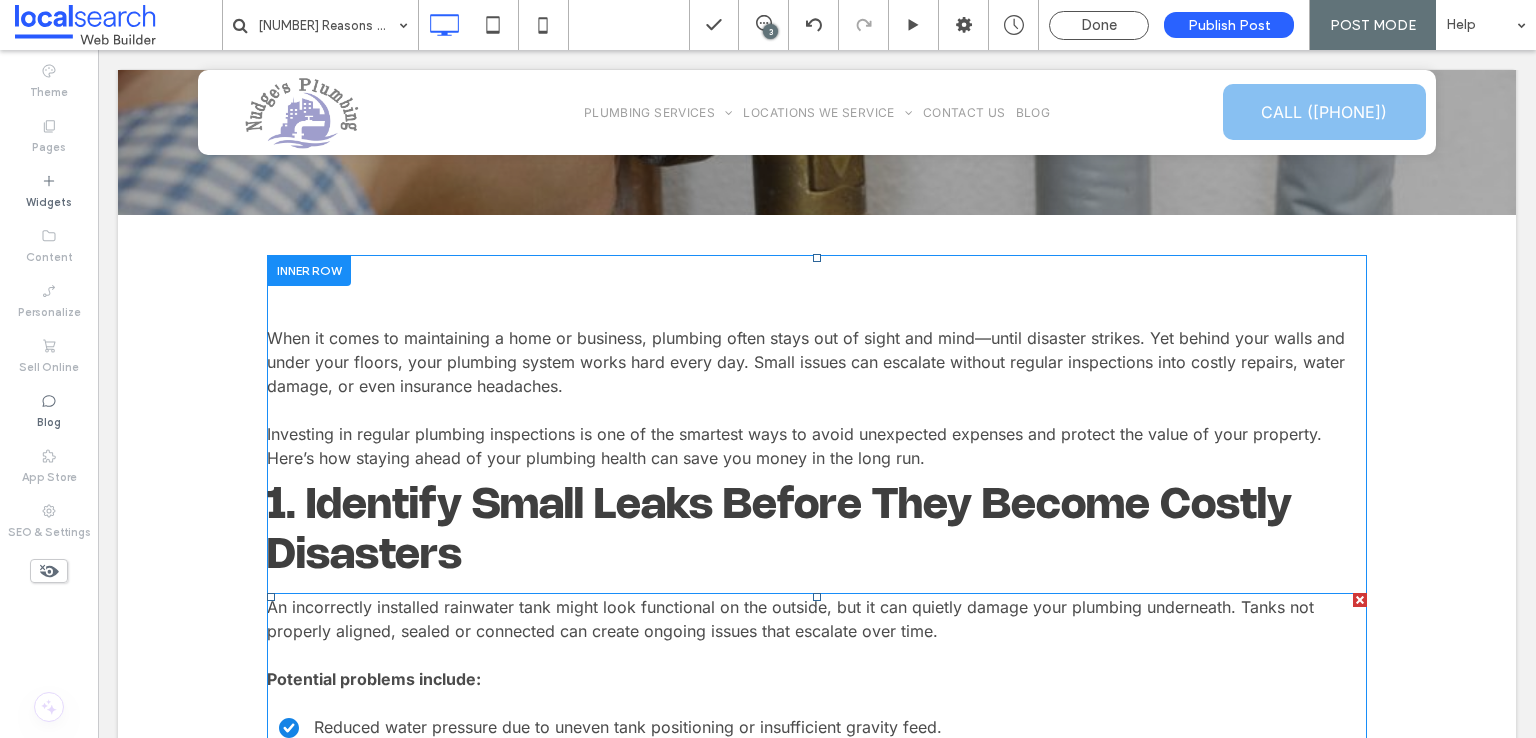 click on "How Tank Base Preparation Affects Long-Term Performance" at bounding box center [817, 966] 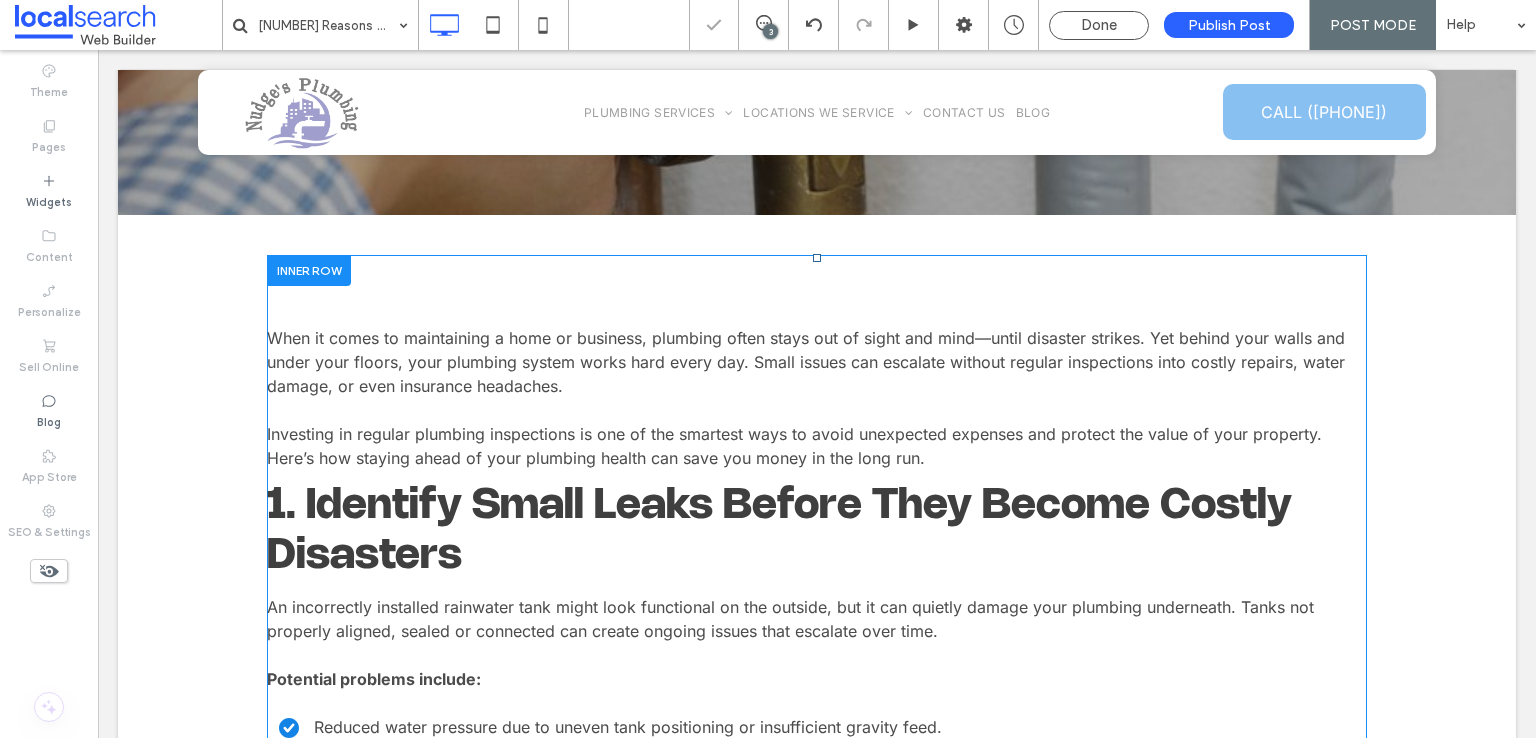 scroll, scrollTop: 852, scrollLeft: 0, axis: vertical 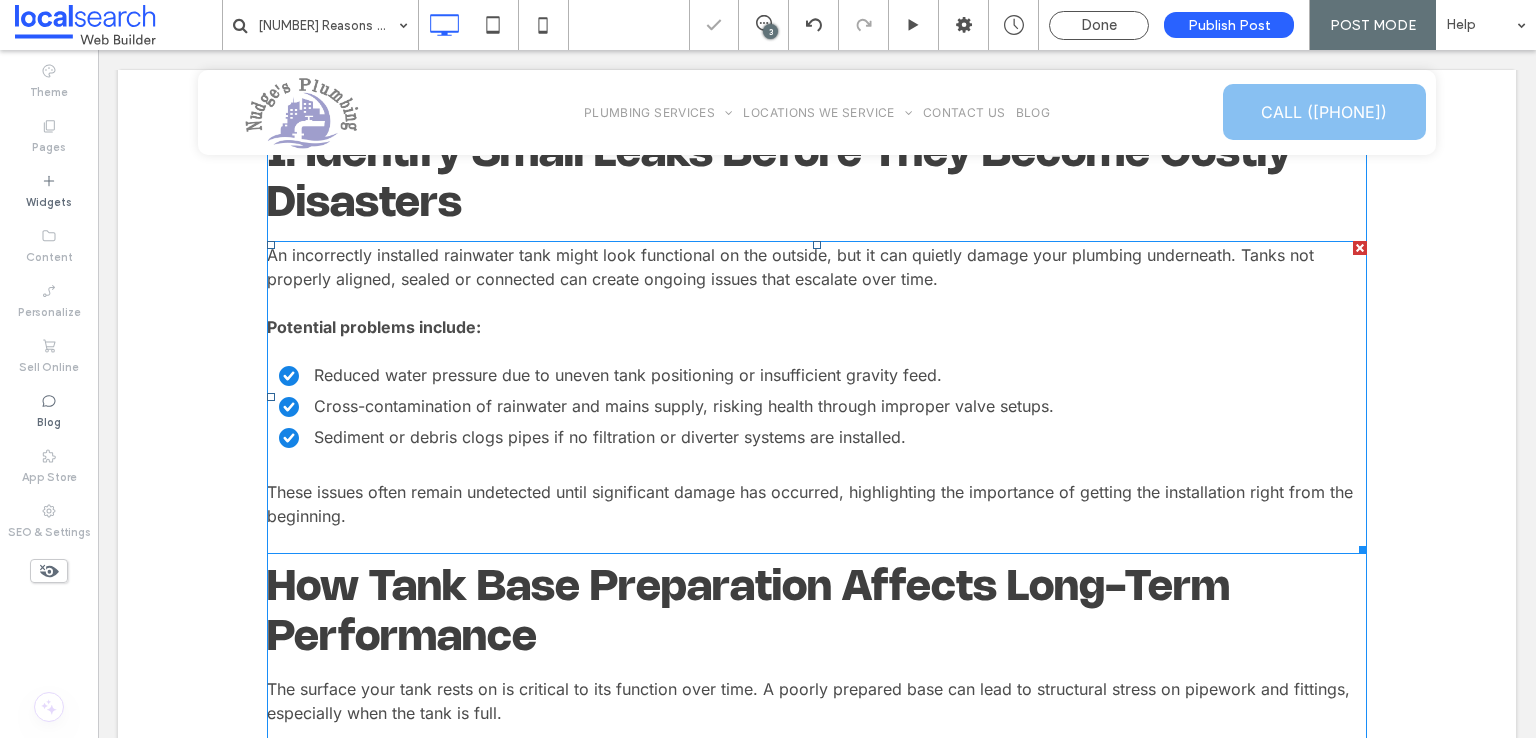 click on "Cross-contamination of rainwater and mains supply, risking health through improper valve setups." at bounding box center [823, 406] 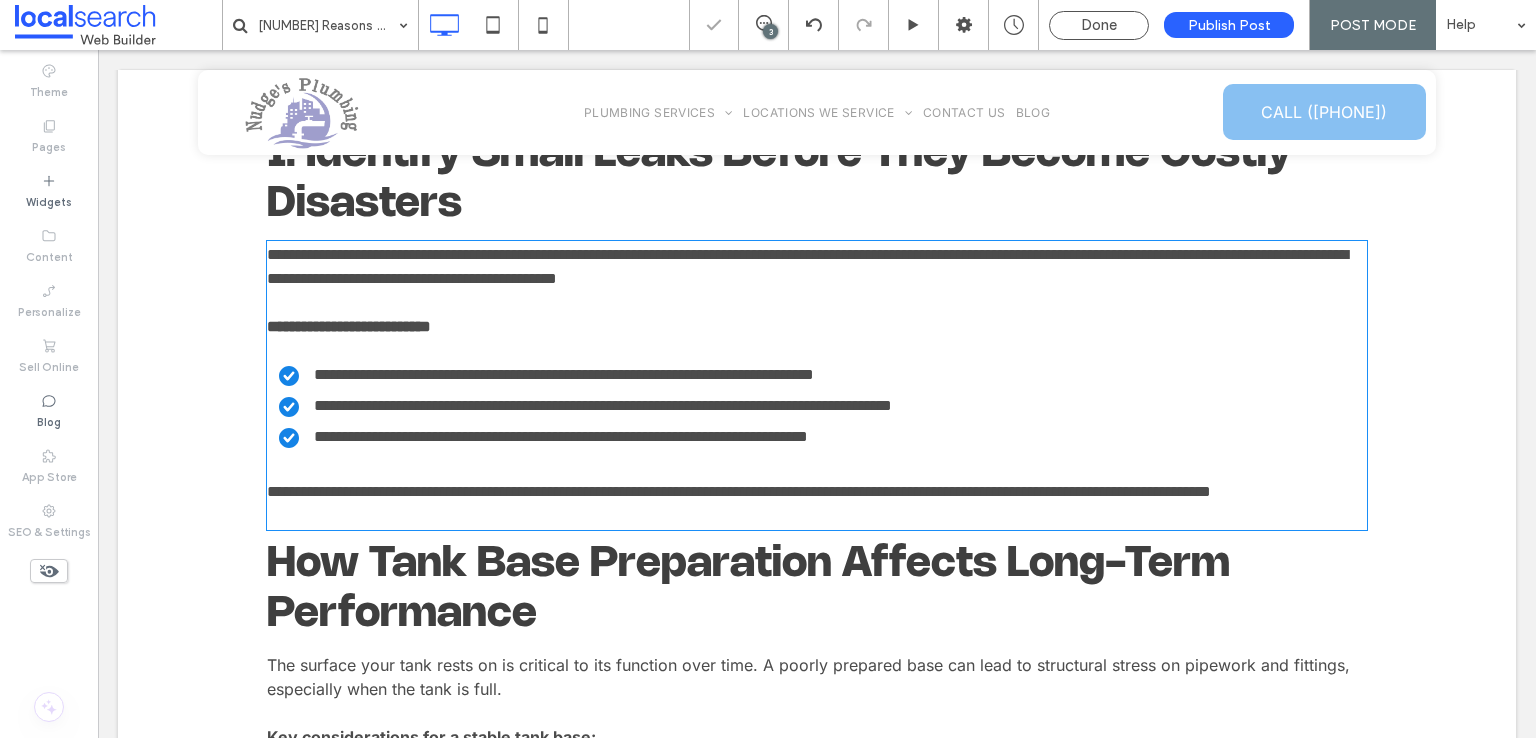 click on "**********" at bounding box center [823, 406] 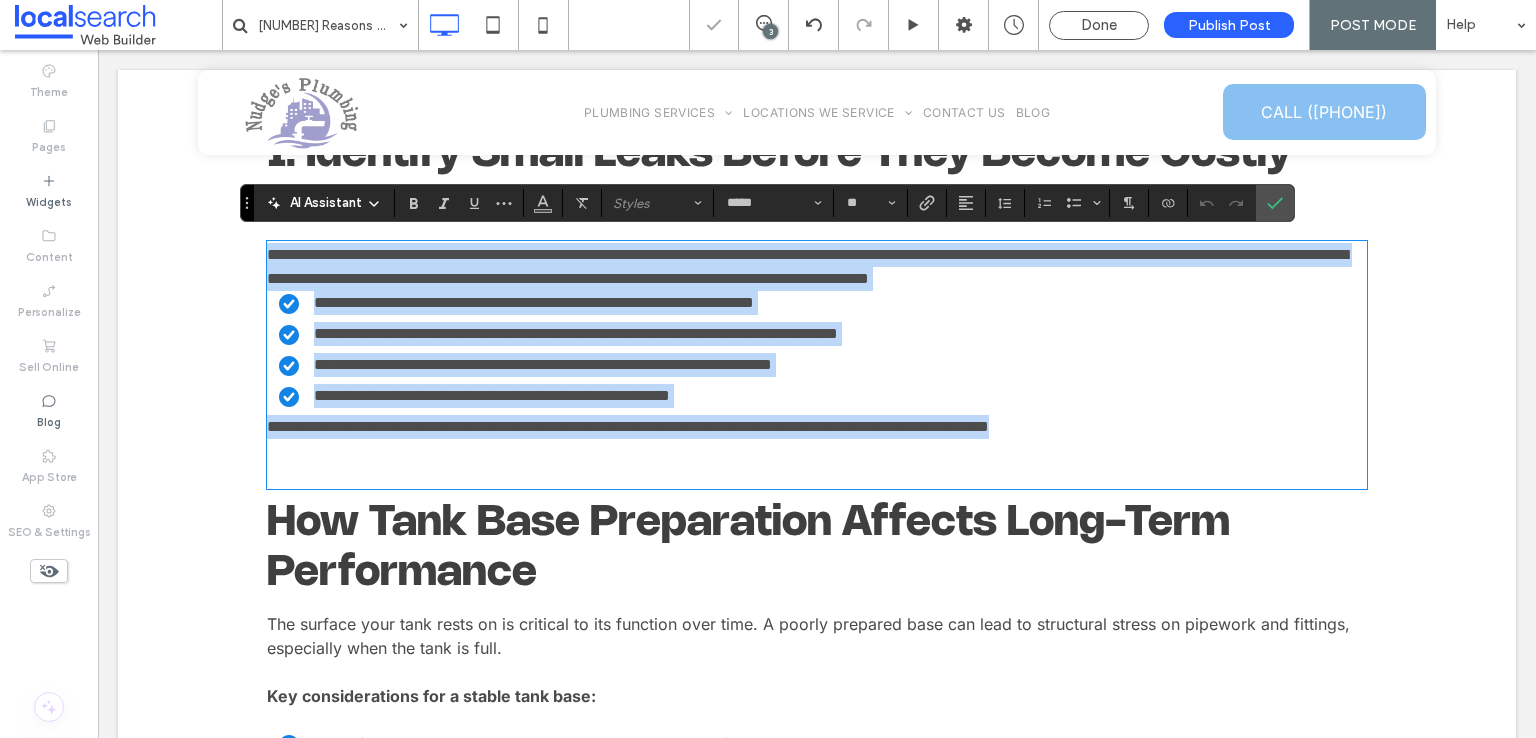 scroll, scrollTop: 0, scrollLeft: 0, axis: both 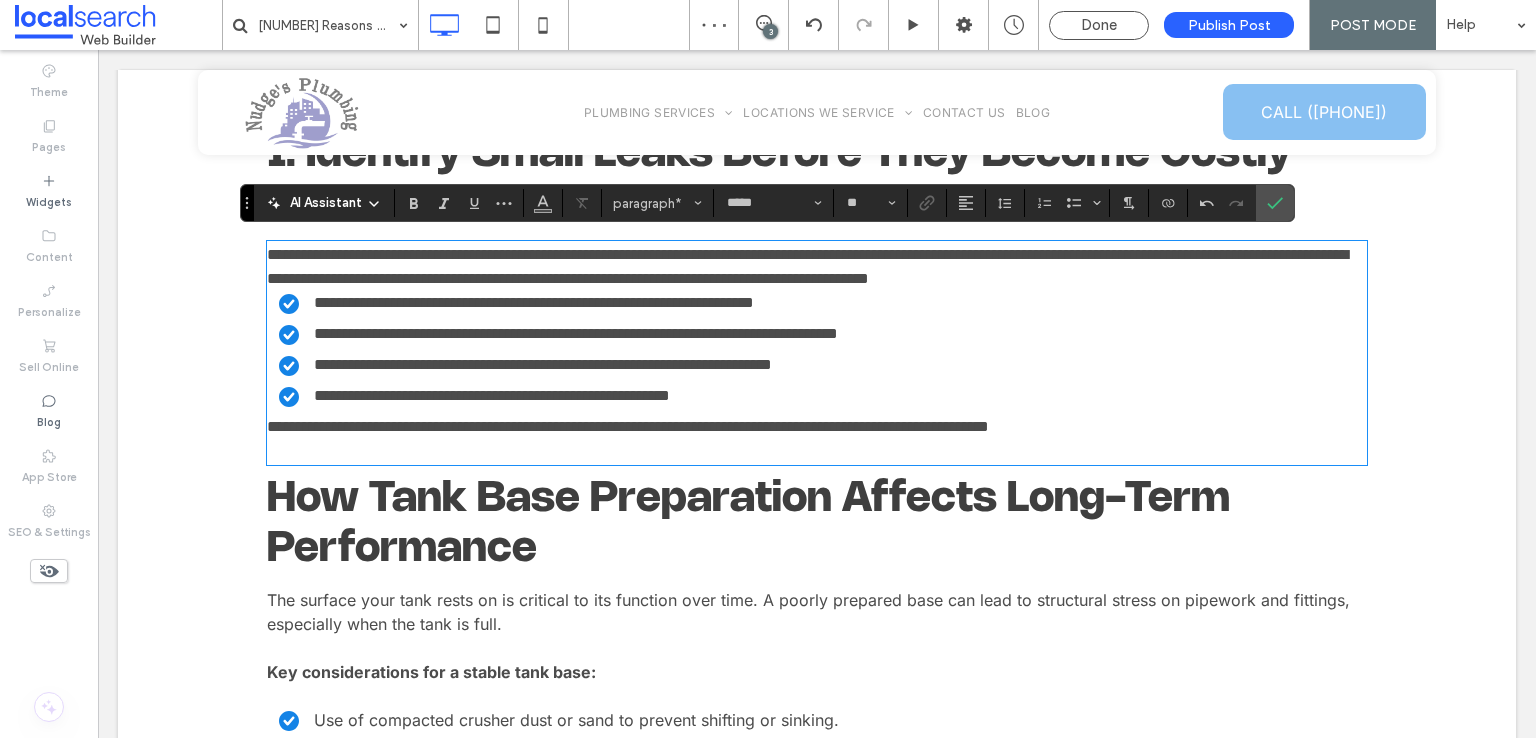click at bounding box center (817, 451) 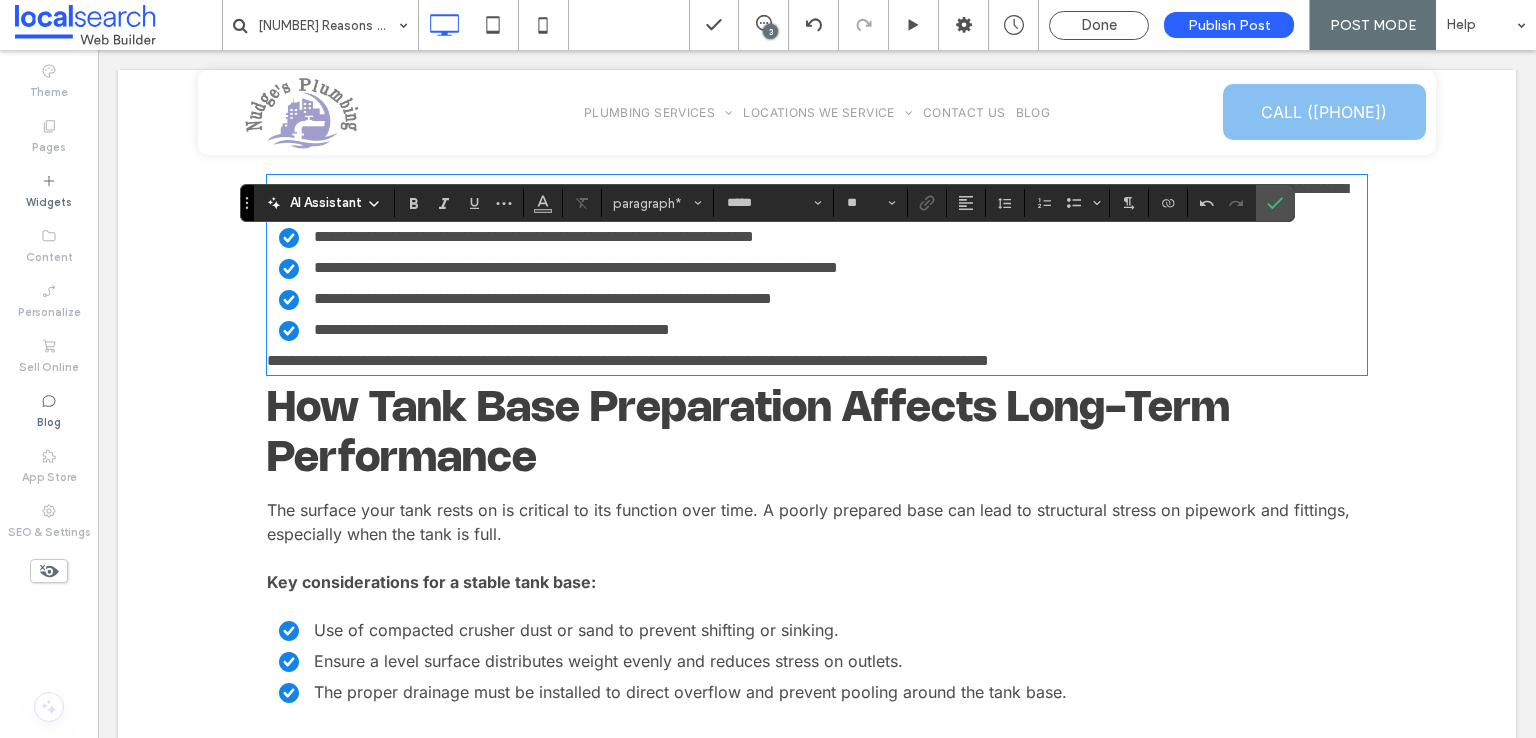 scroll, scrollTop: 952, scrollLeft: 0, axis: vertical 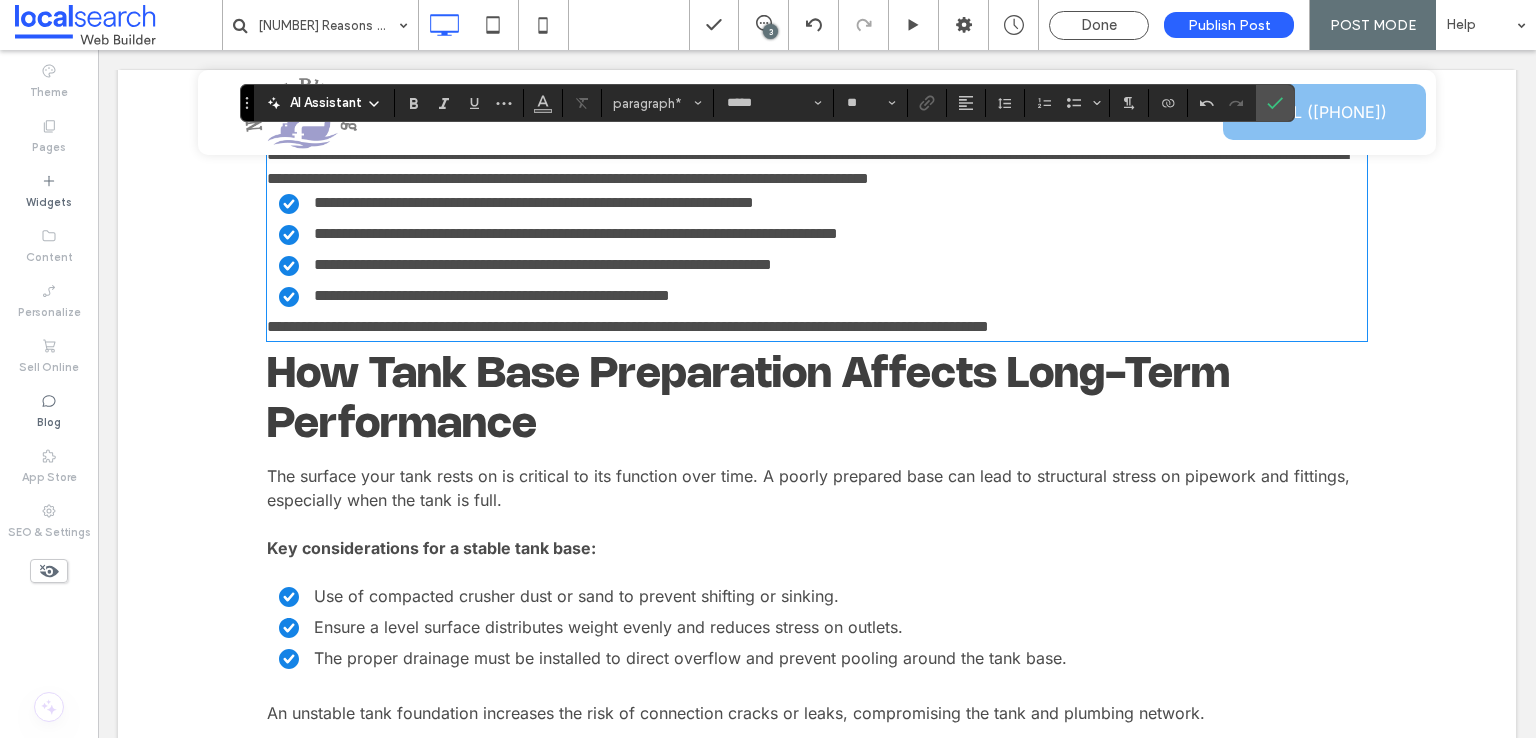 click on "How Tank Base Preparation Affects Long-Term Performance" at bounding box center (748, 400) 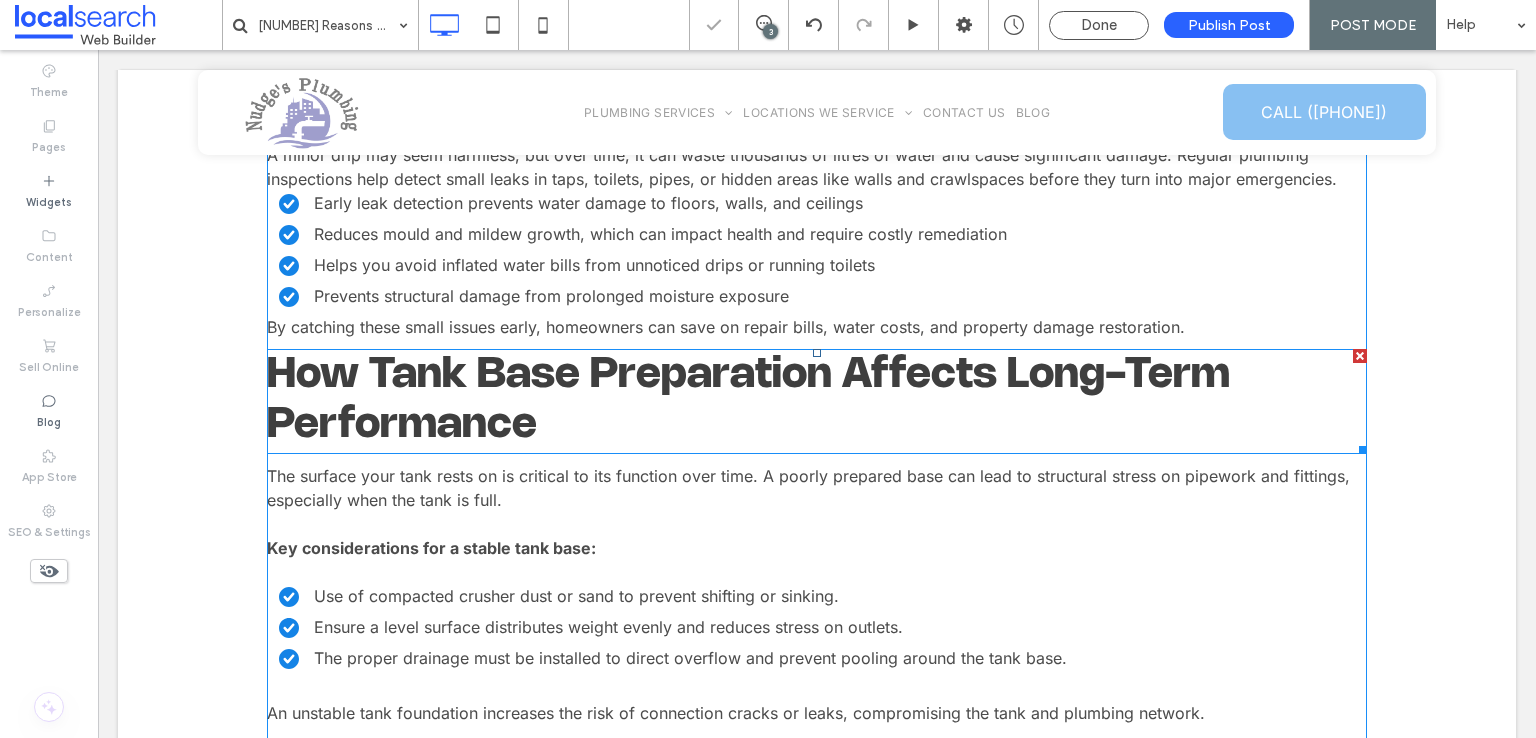 click on "How Tank Base Preparation Affects Long-Term Performance" at bounding box center (748, 400) 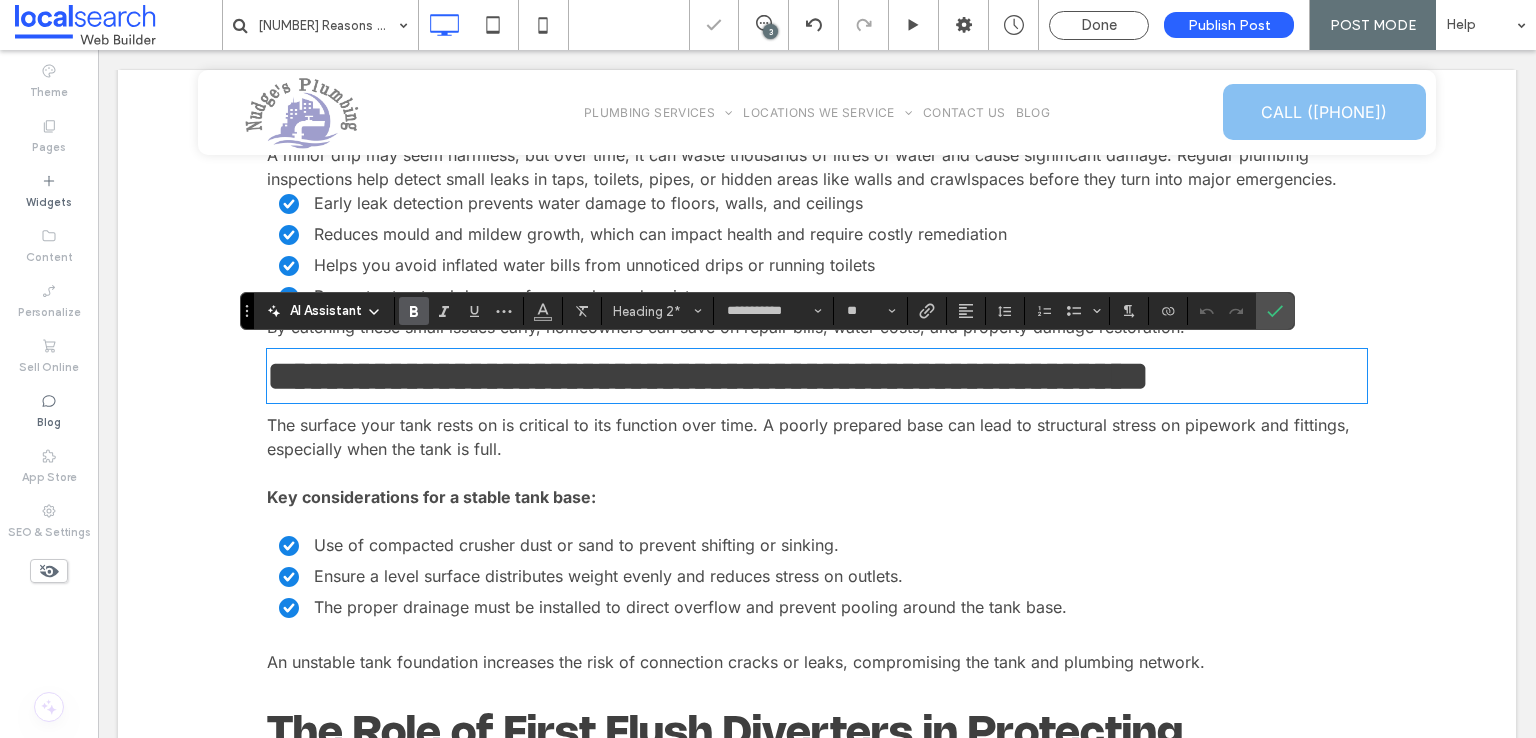 type on "*****" 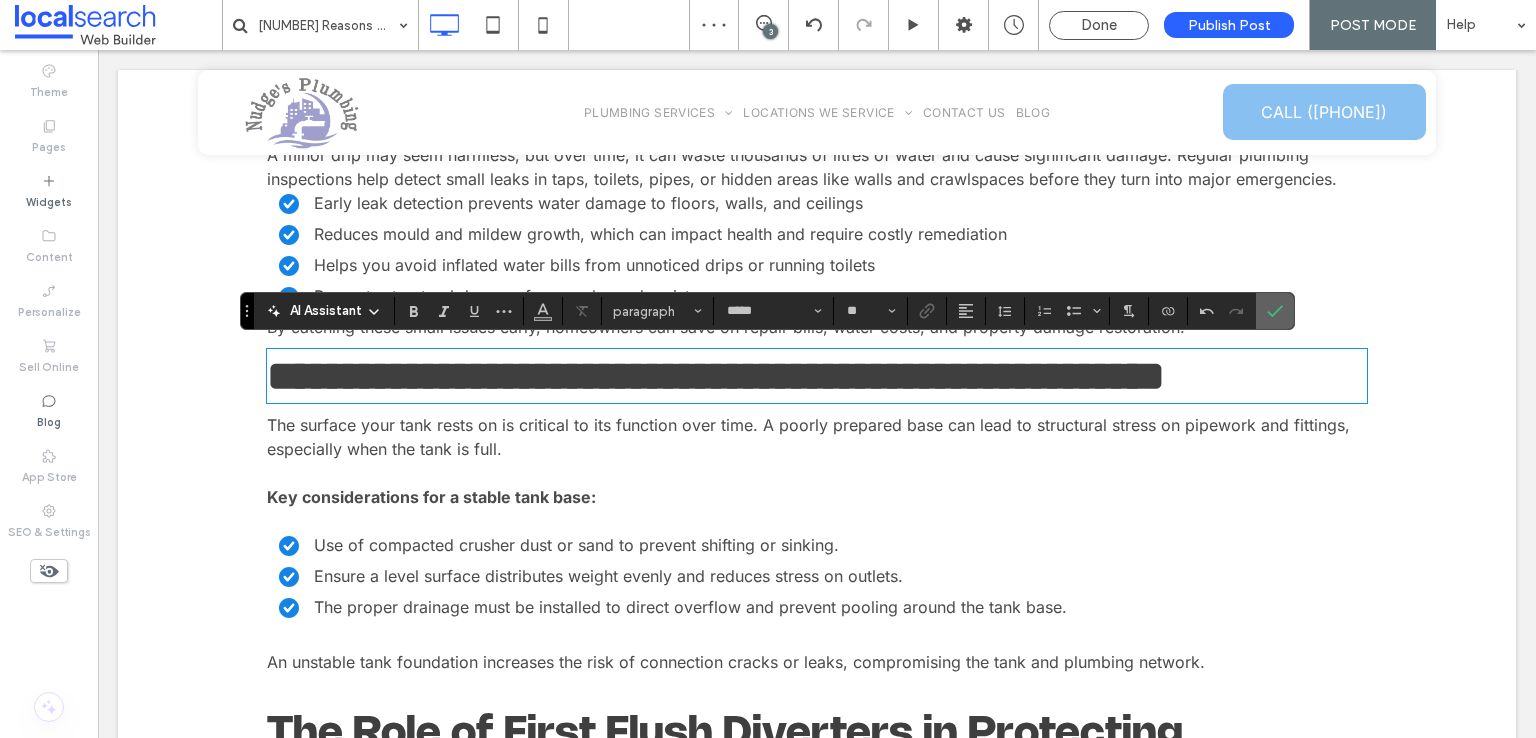 click 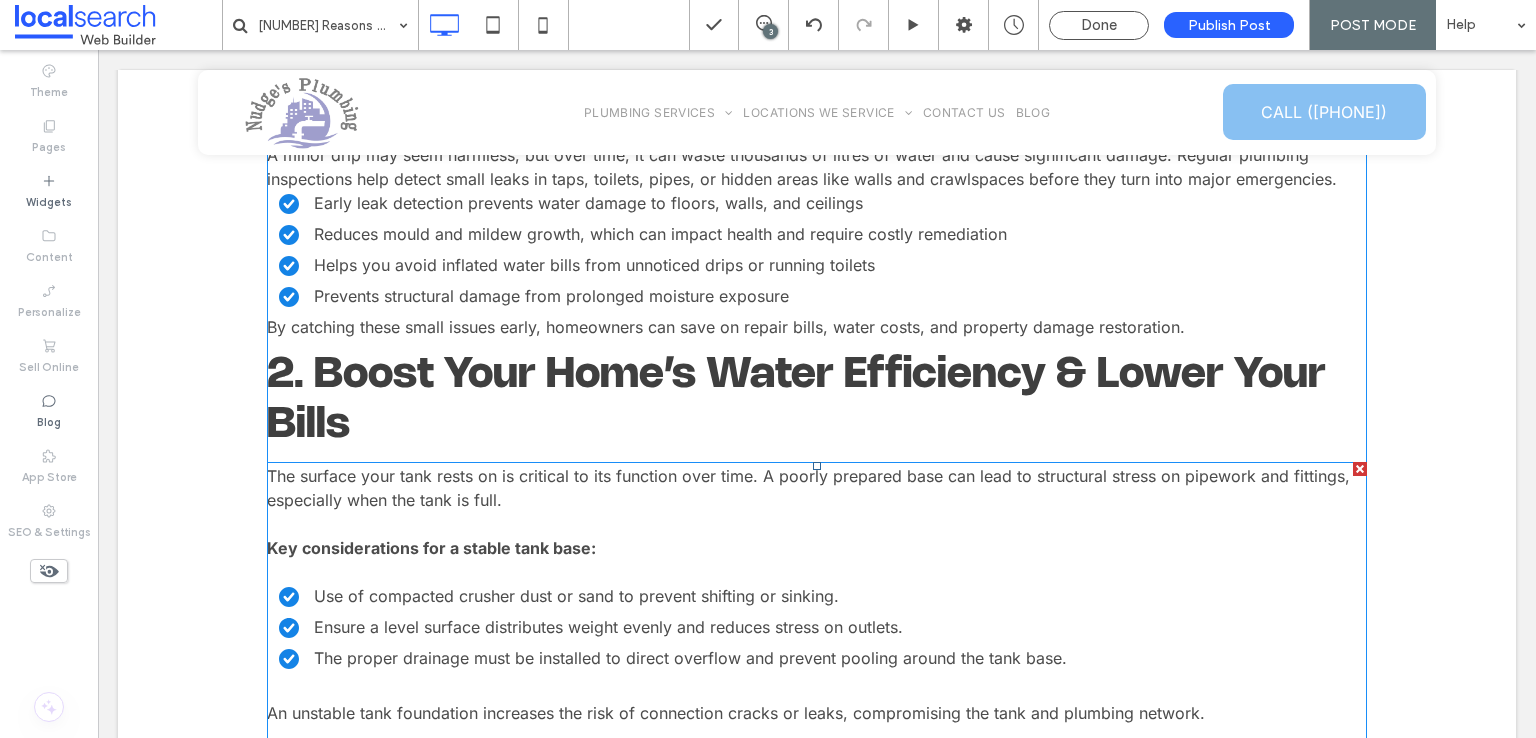 click at bounding box center (817, 524) 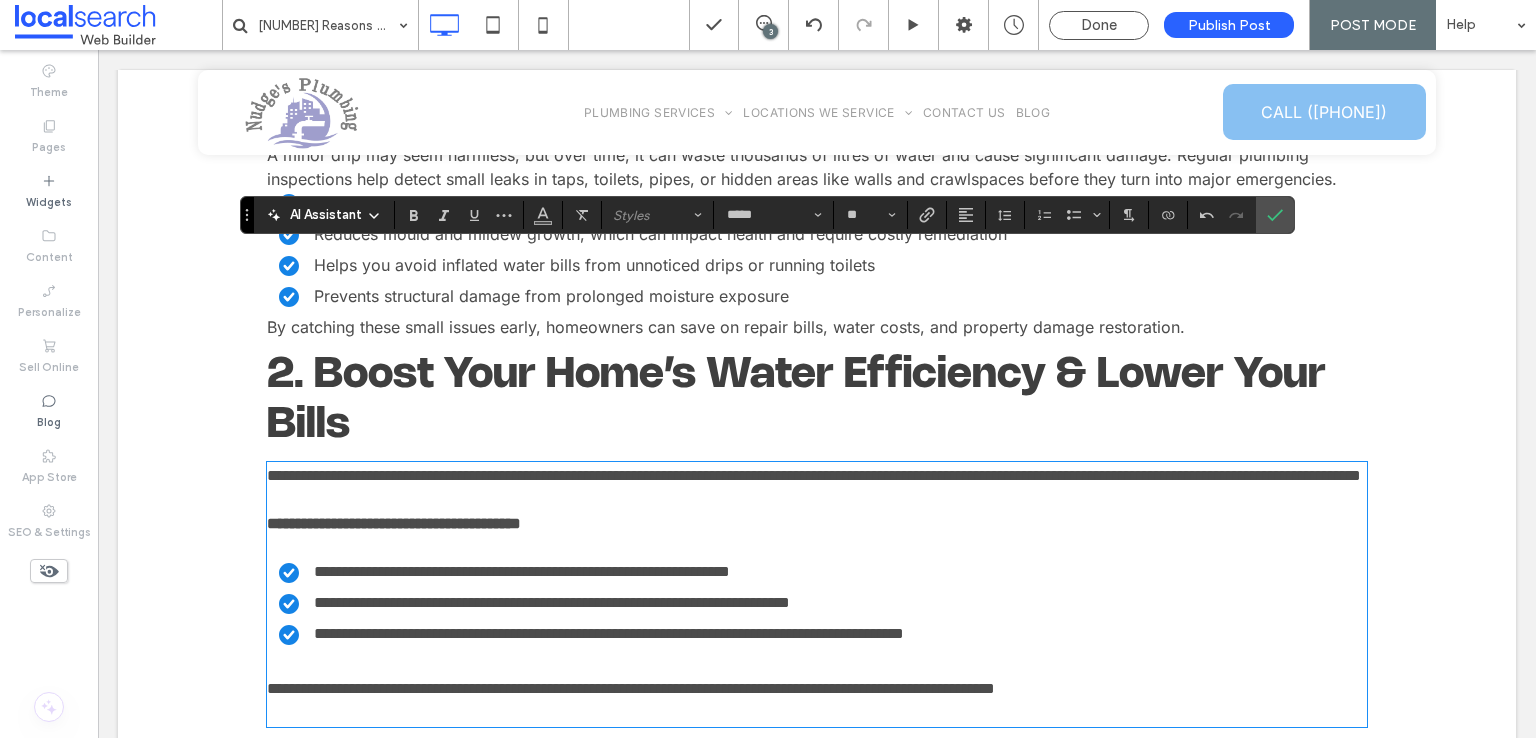 click at bounding box center (817, 713) 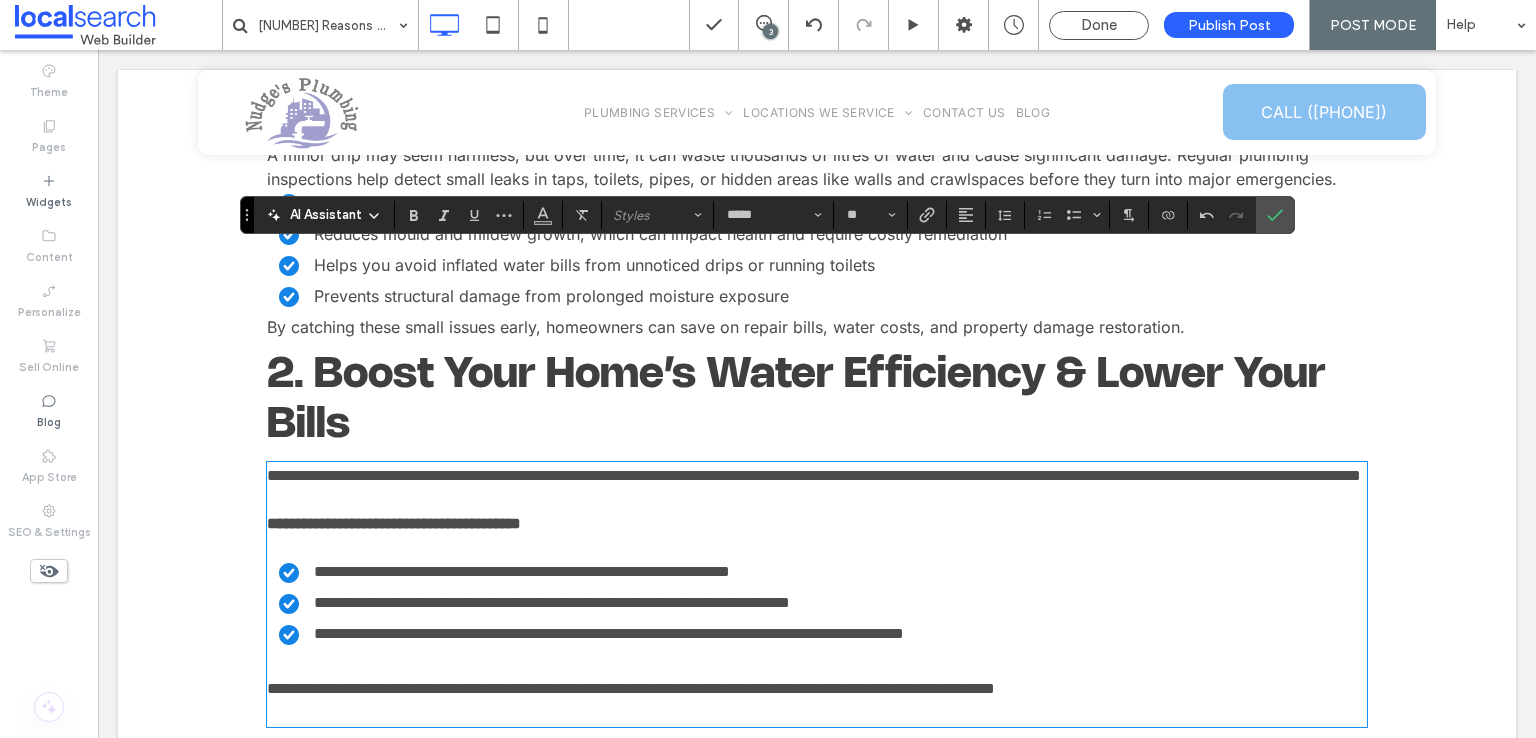scroll, scrollTop: 1161, scrollLeft: 0, axis: vertical 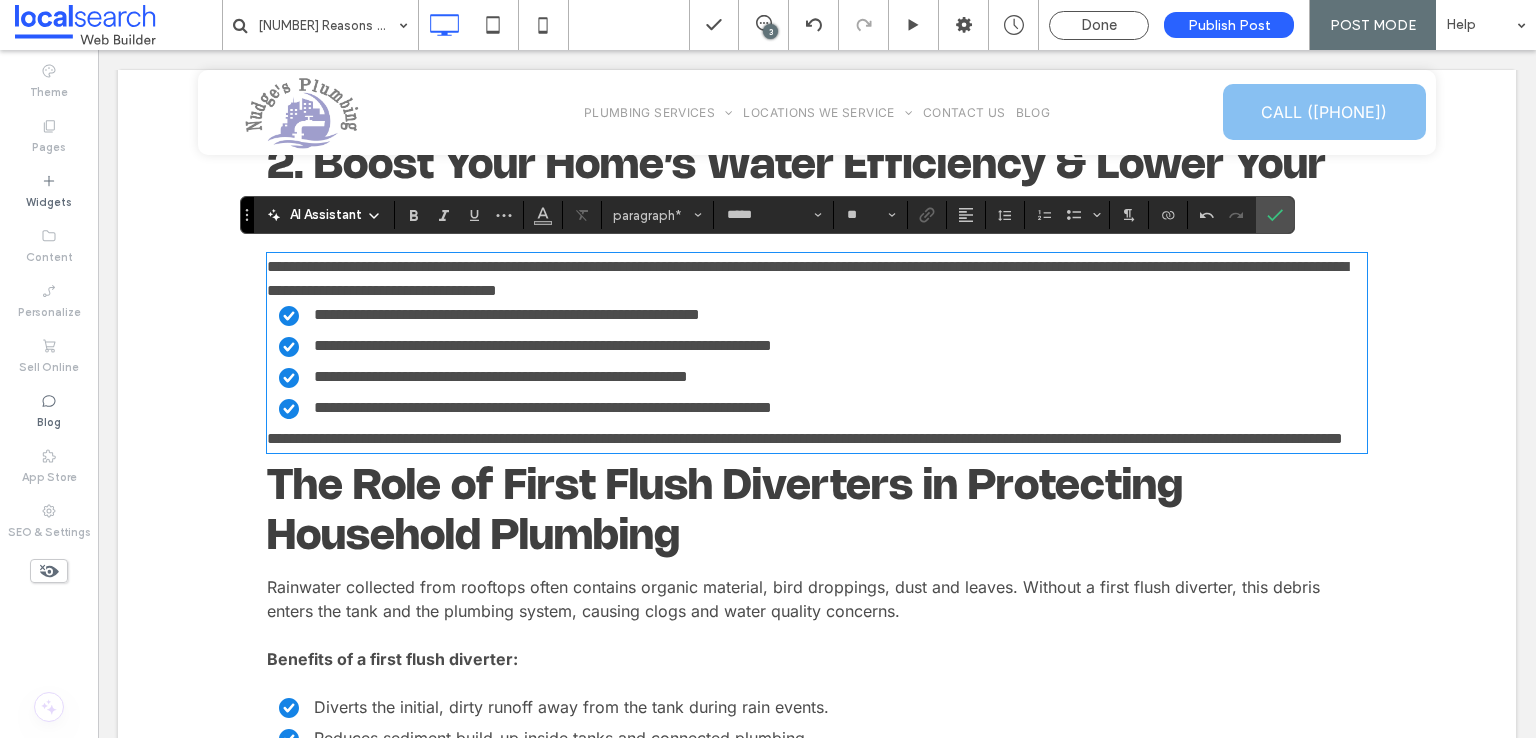 click on "The Role of First Flush Diverters in Protecting Household Plumbing" at bounding box center (817, 513) 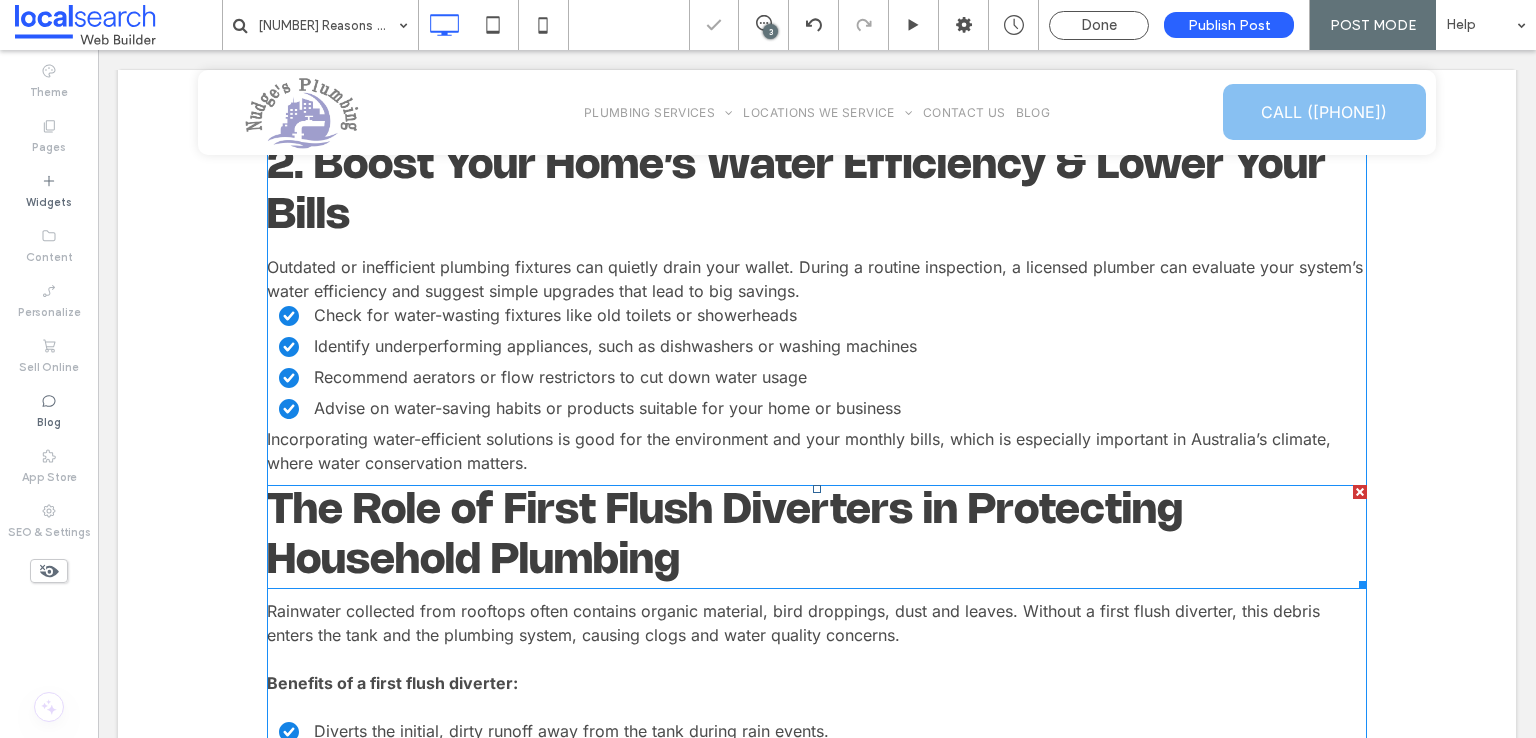 click on "The Role of First Flush Diverters in Protecting Household Plumbing" at bounding box center (817, 537) 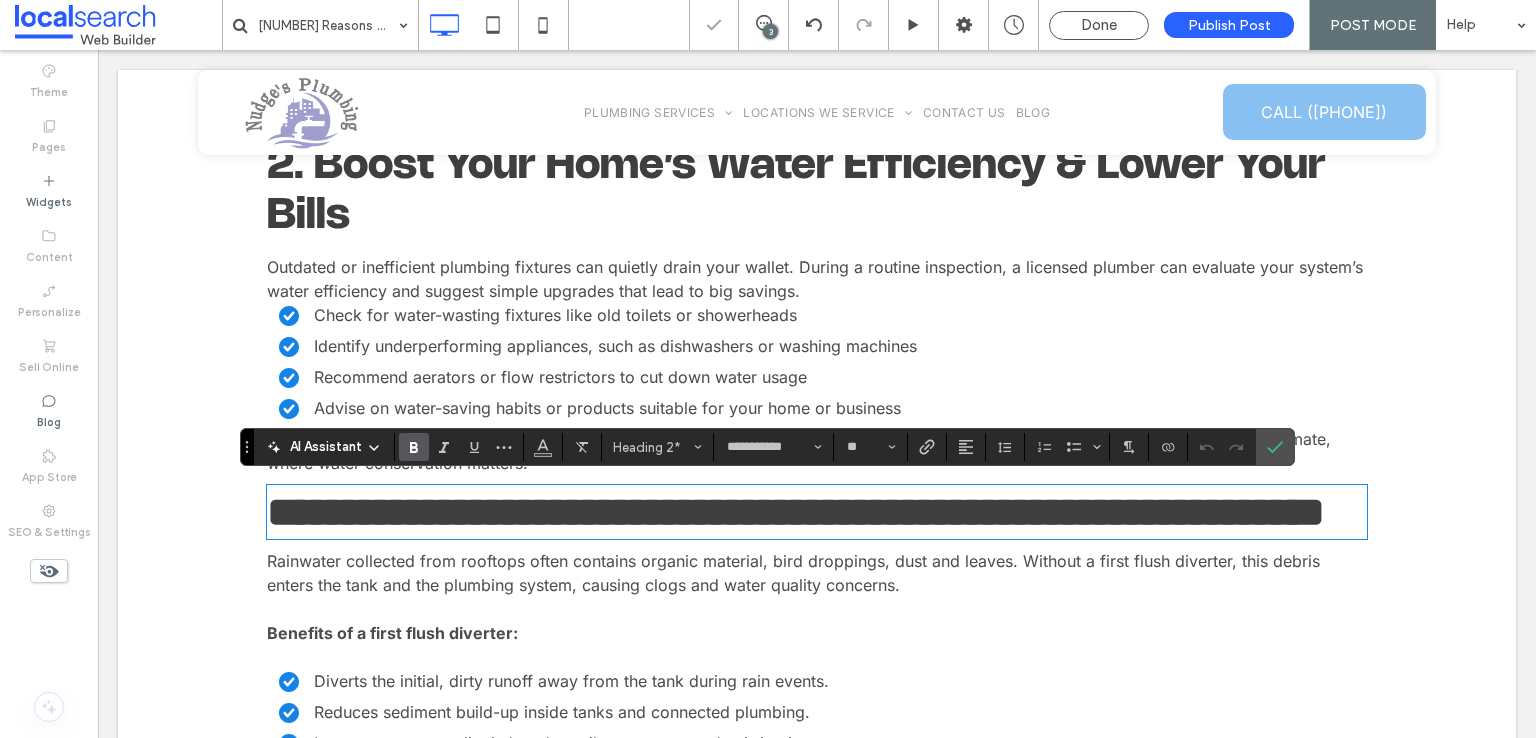 type on "*****" 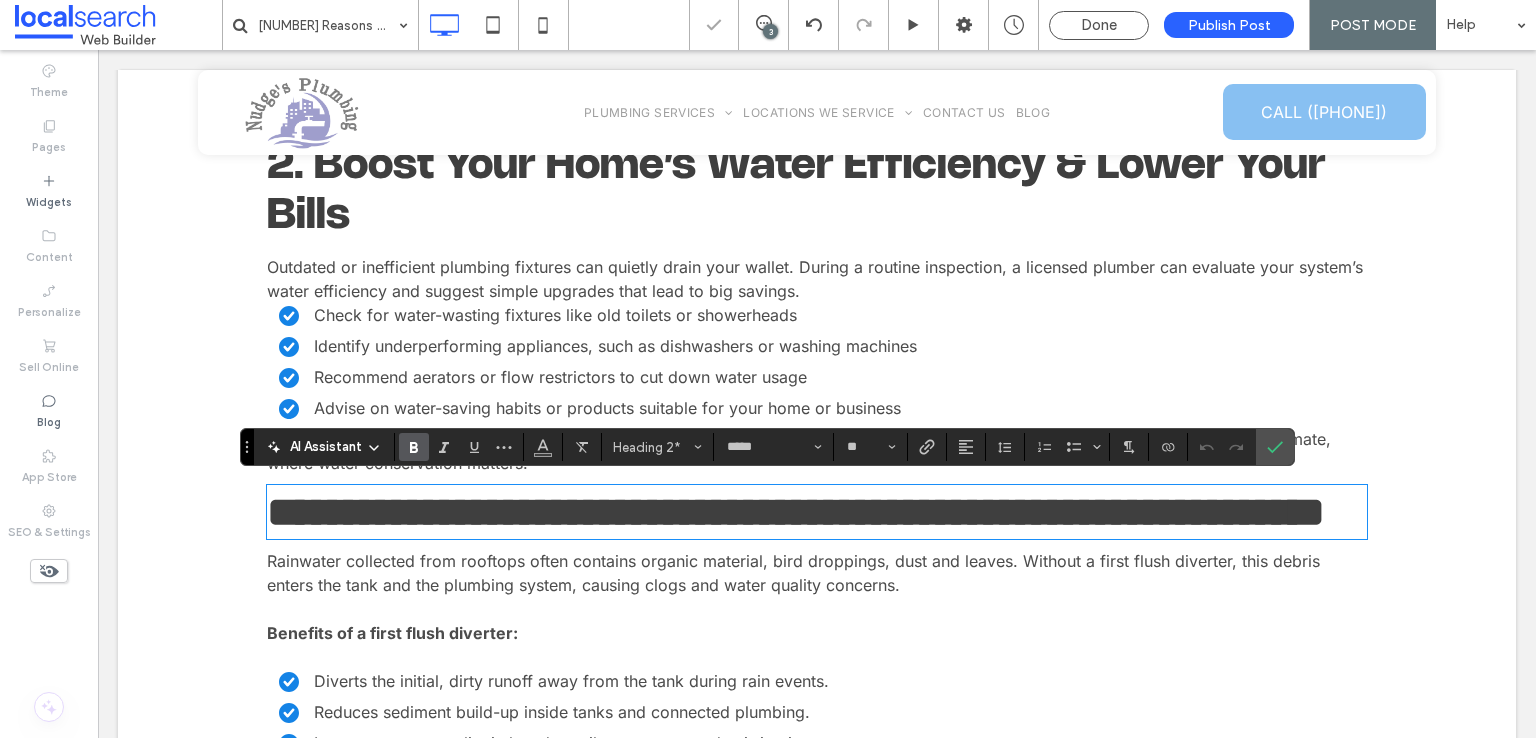 scroll, scrollTop: 0, scrollLeft: 0, axis: both 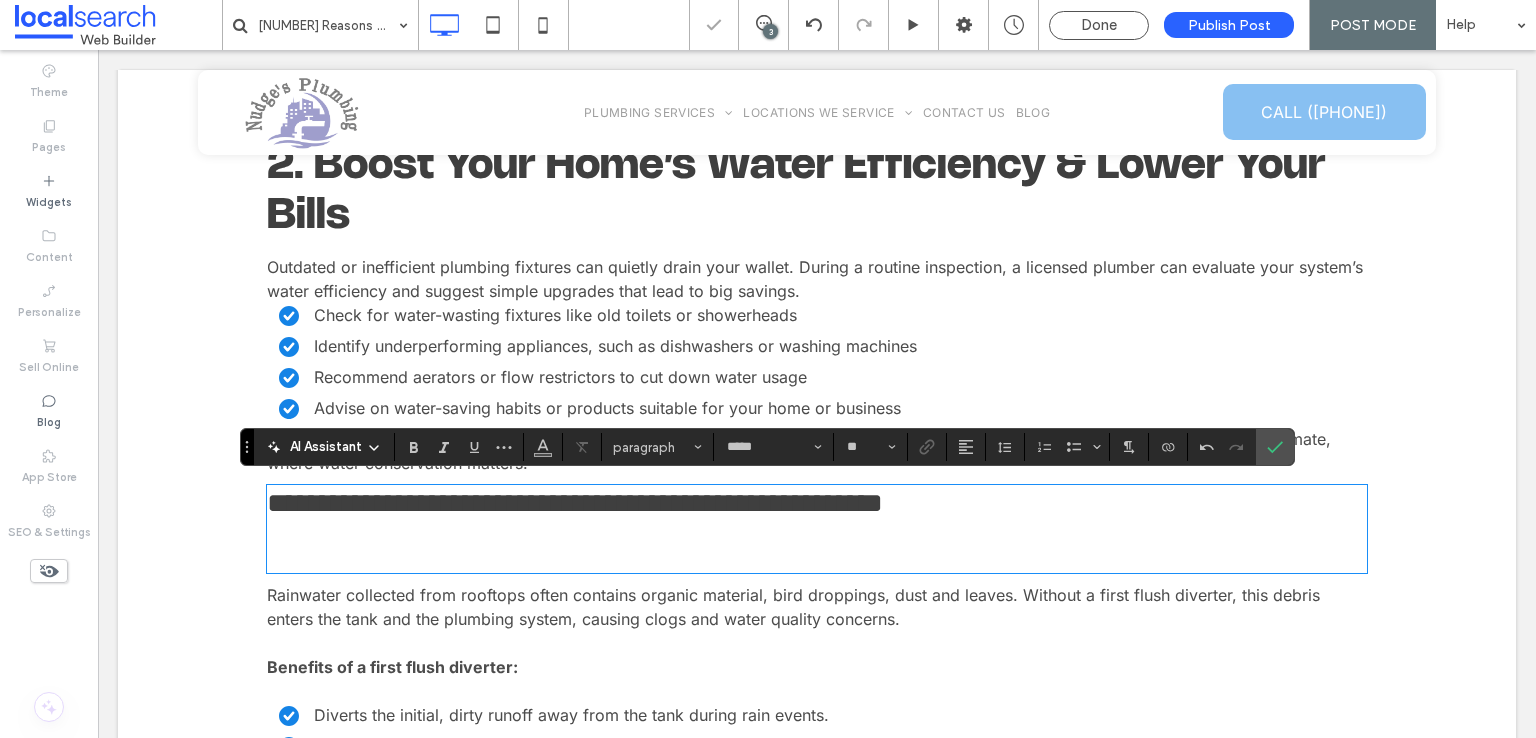 type on "**********" 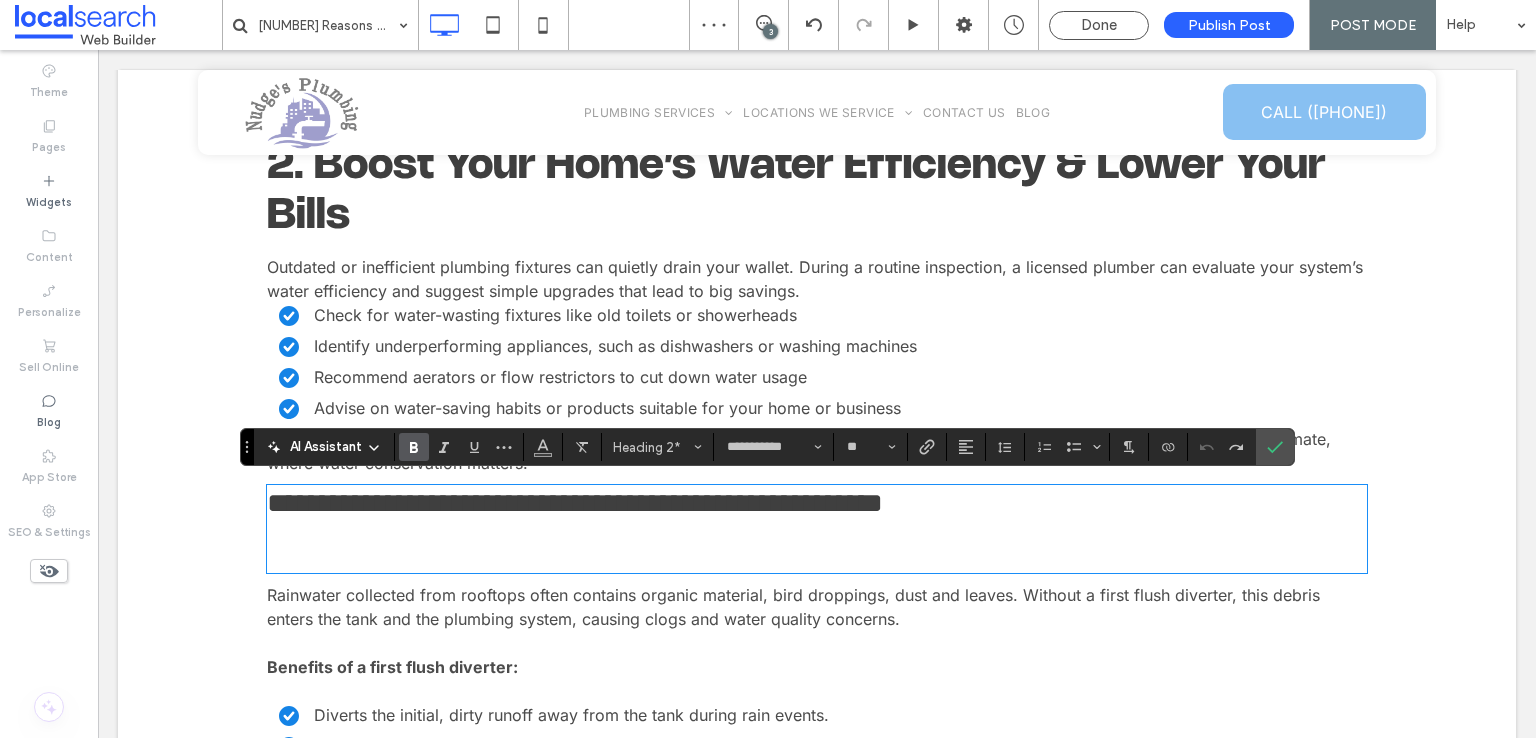 type on "*****" 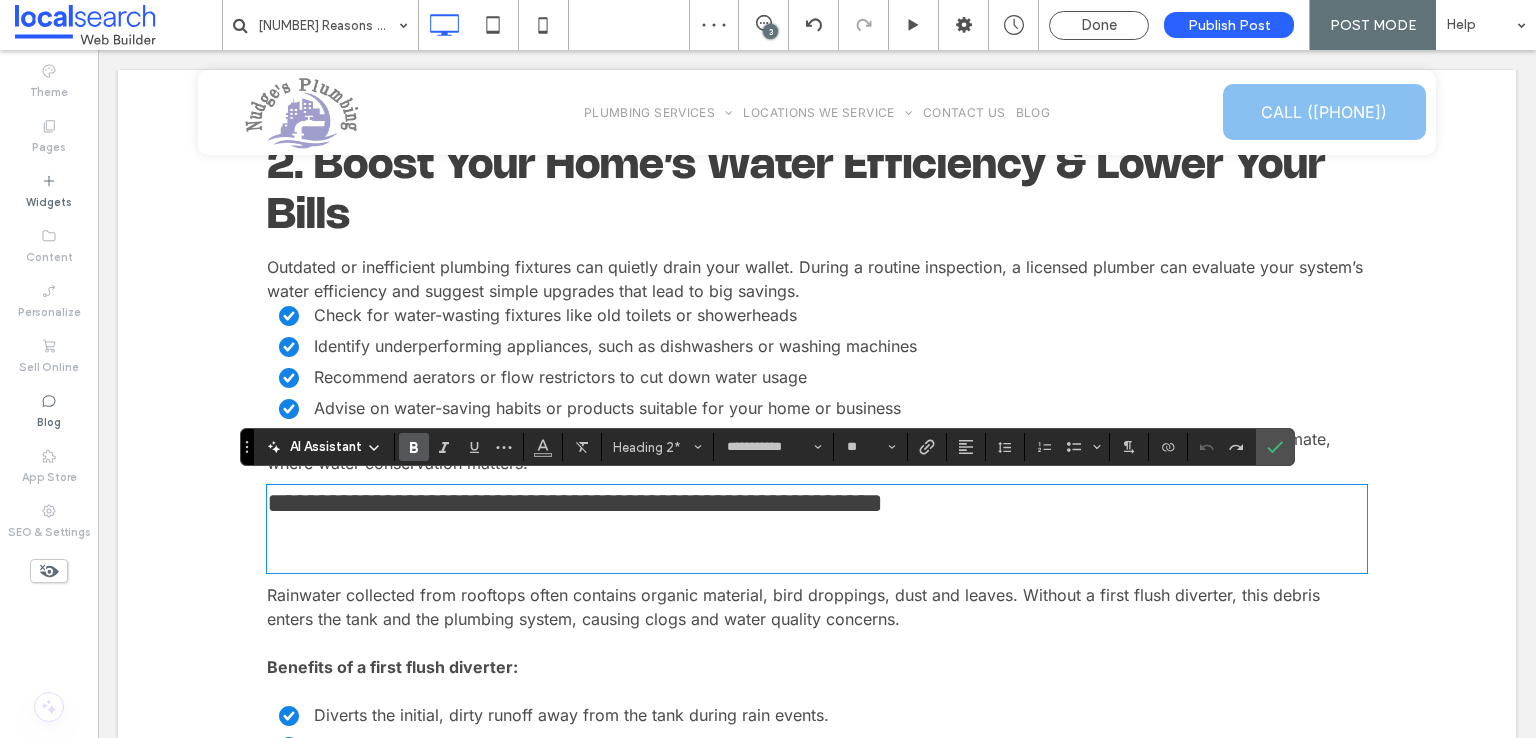 type on "**" 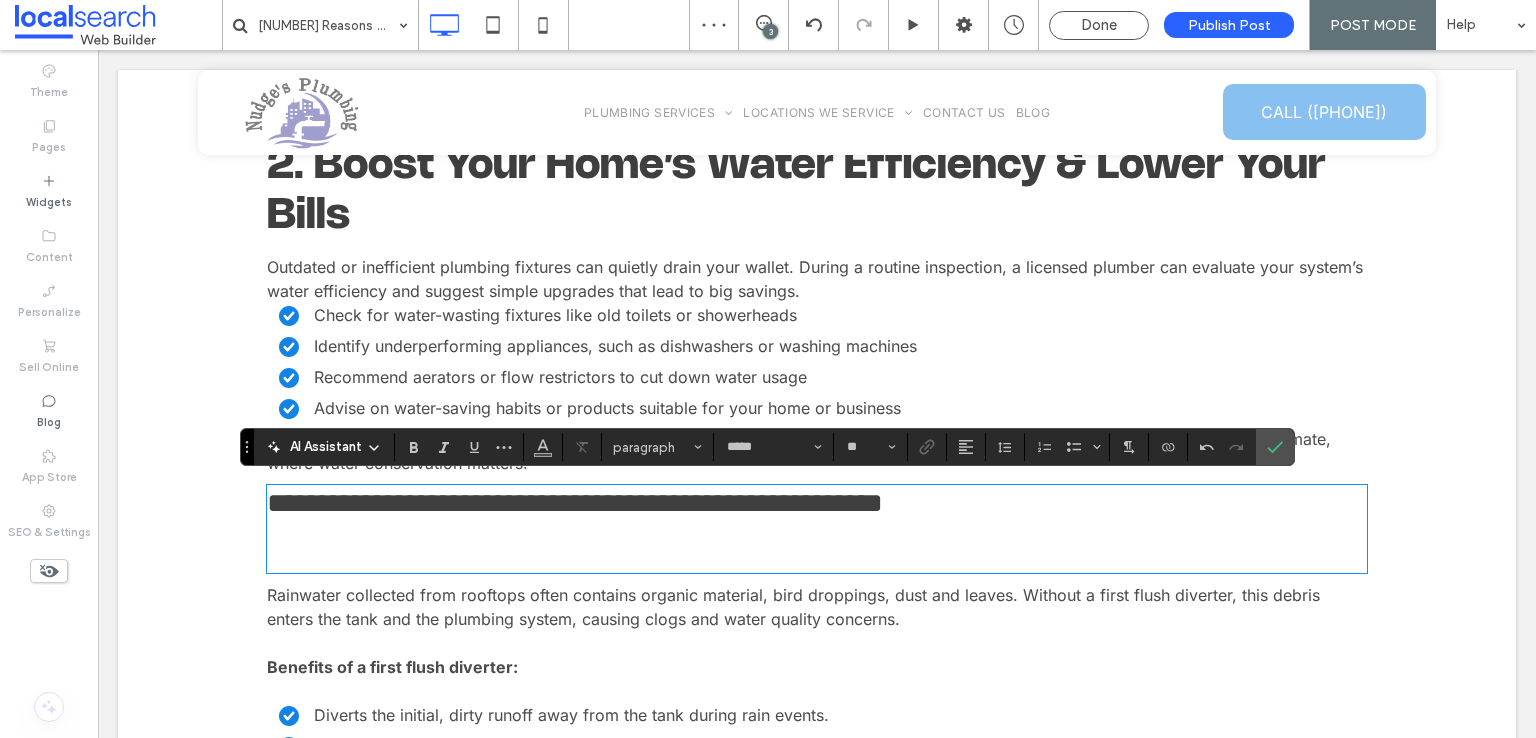scroll, scrollTop: 0, scrollLeft: 0, axis: both 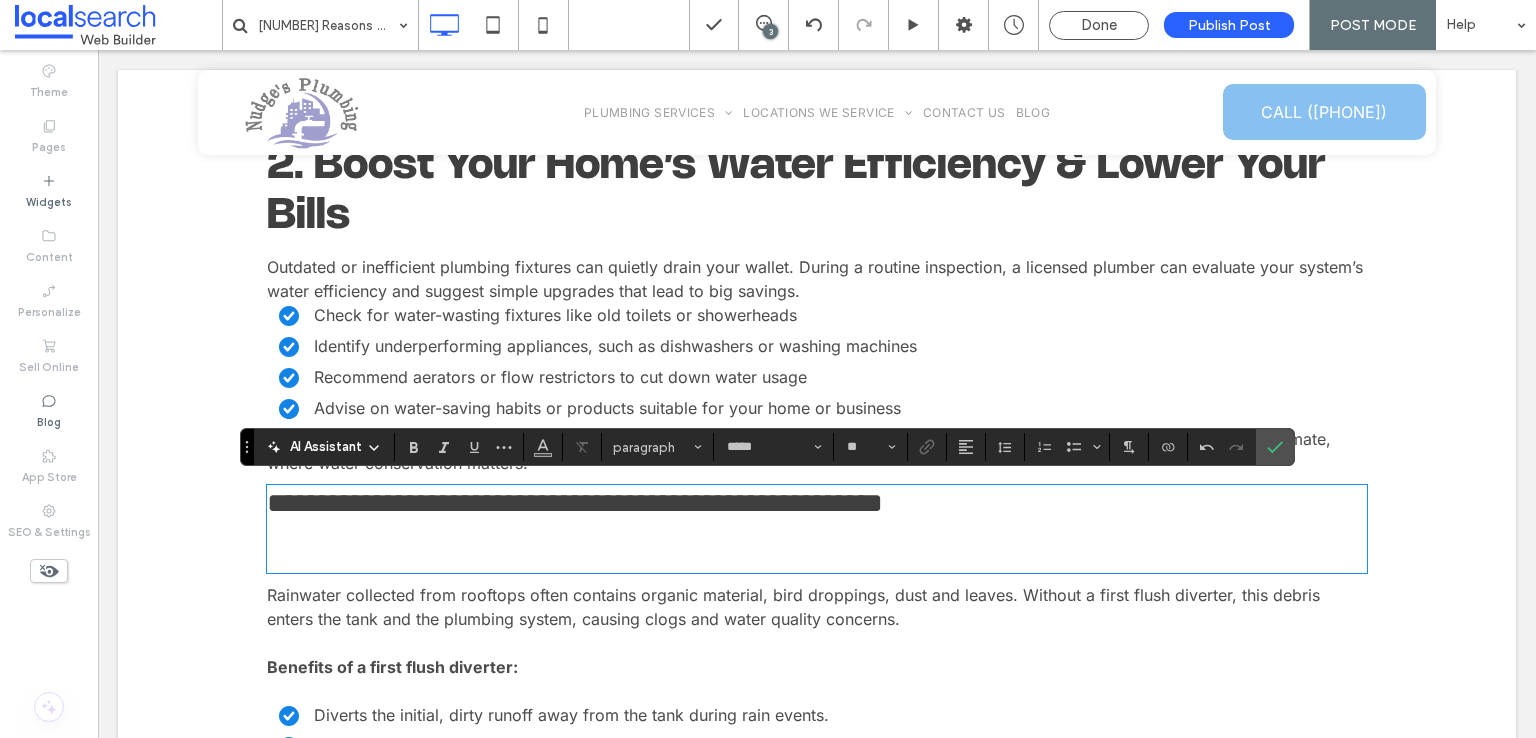 type on "**********" 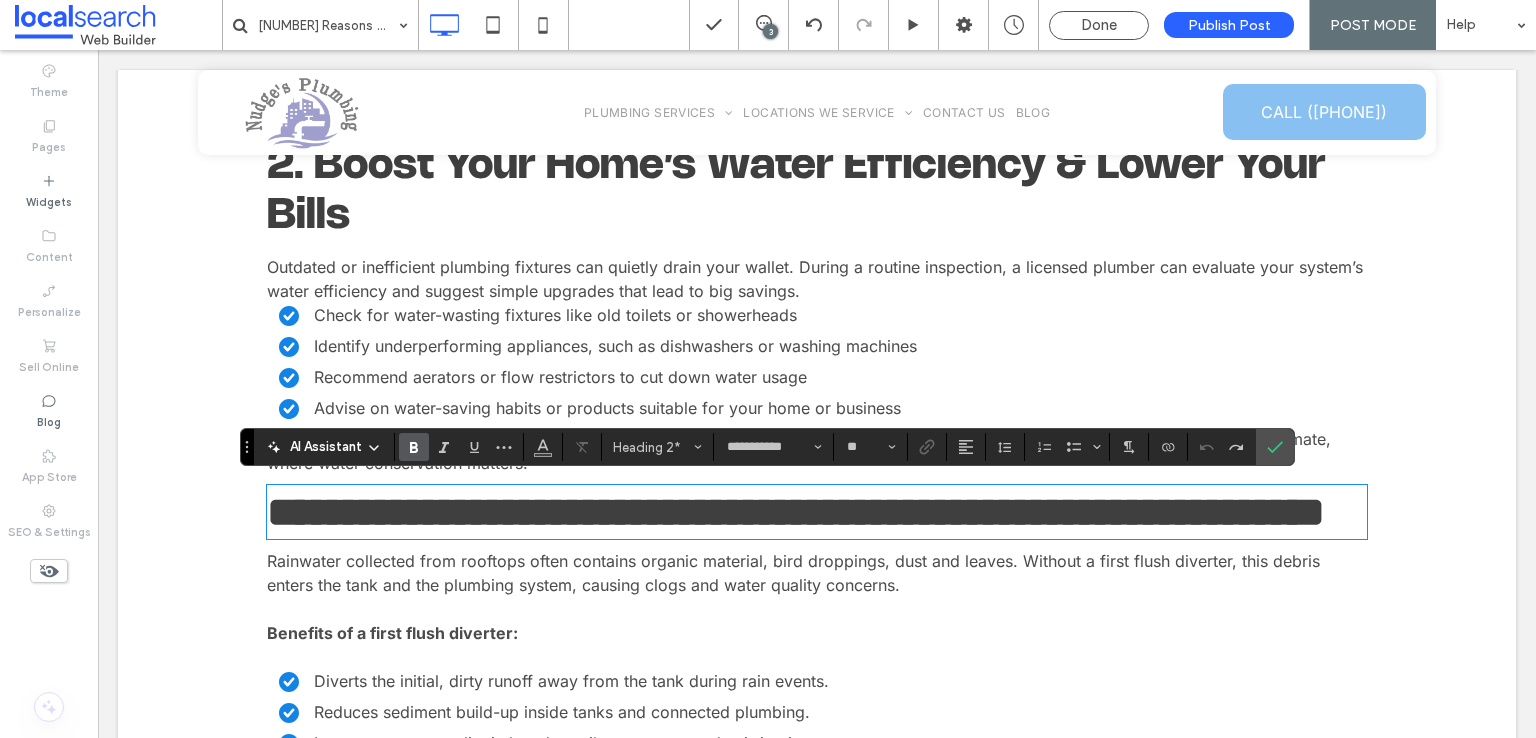 click on "**********" at bounding box center (817, 512) 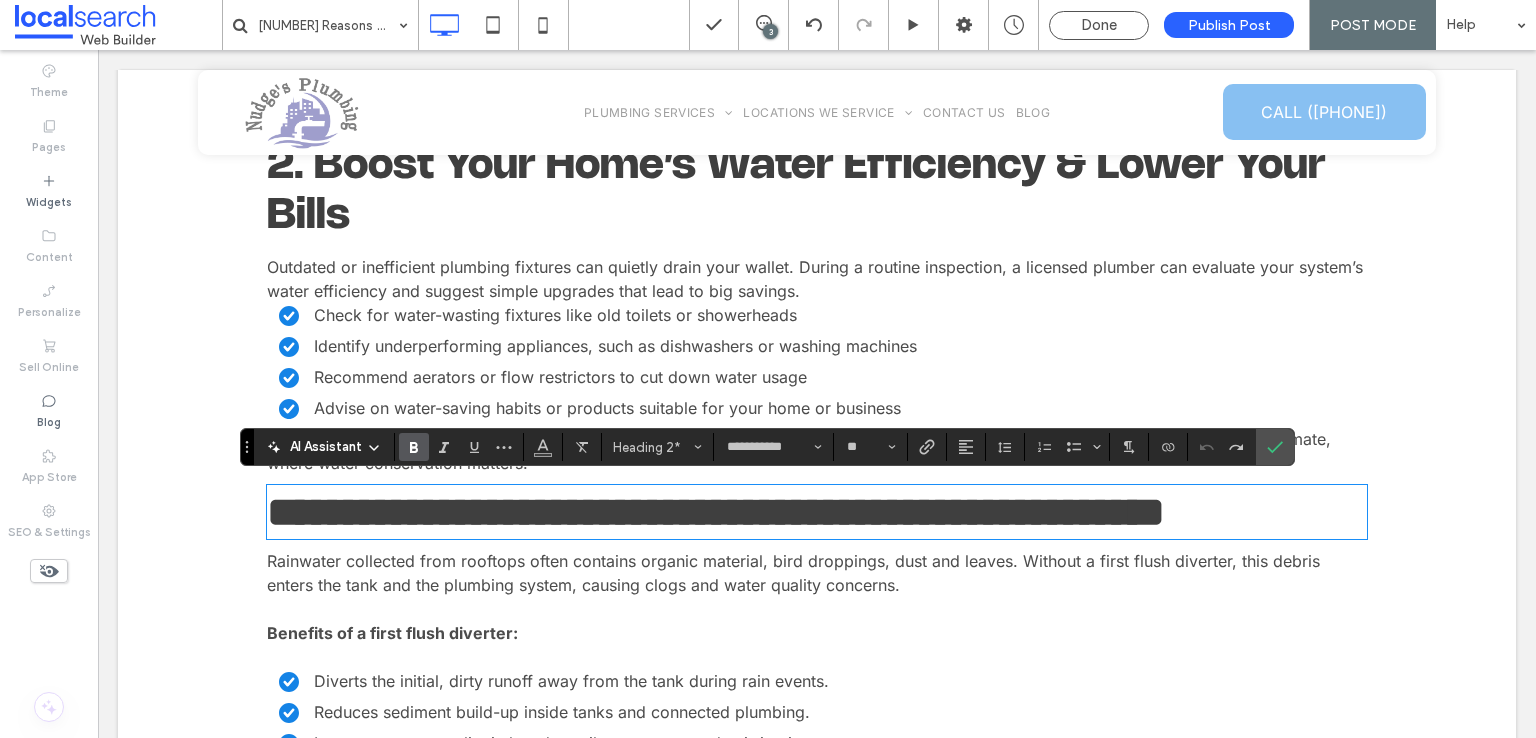 type on "*****" 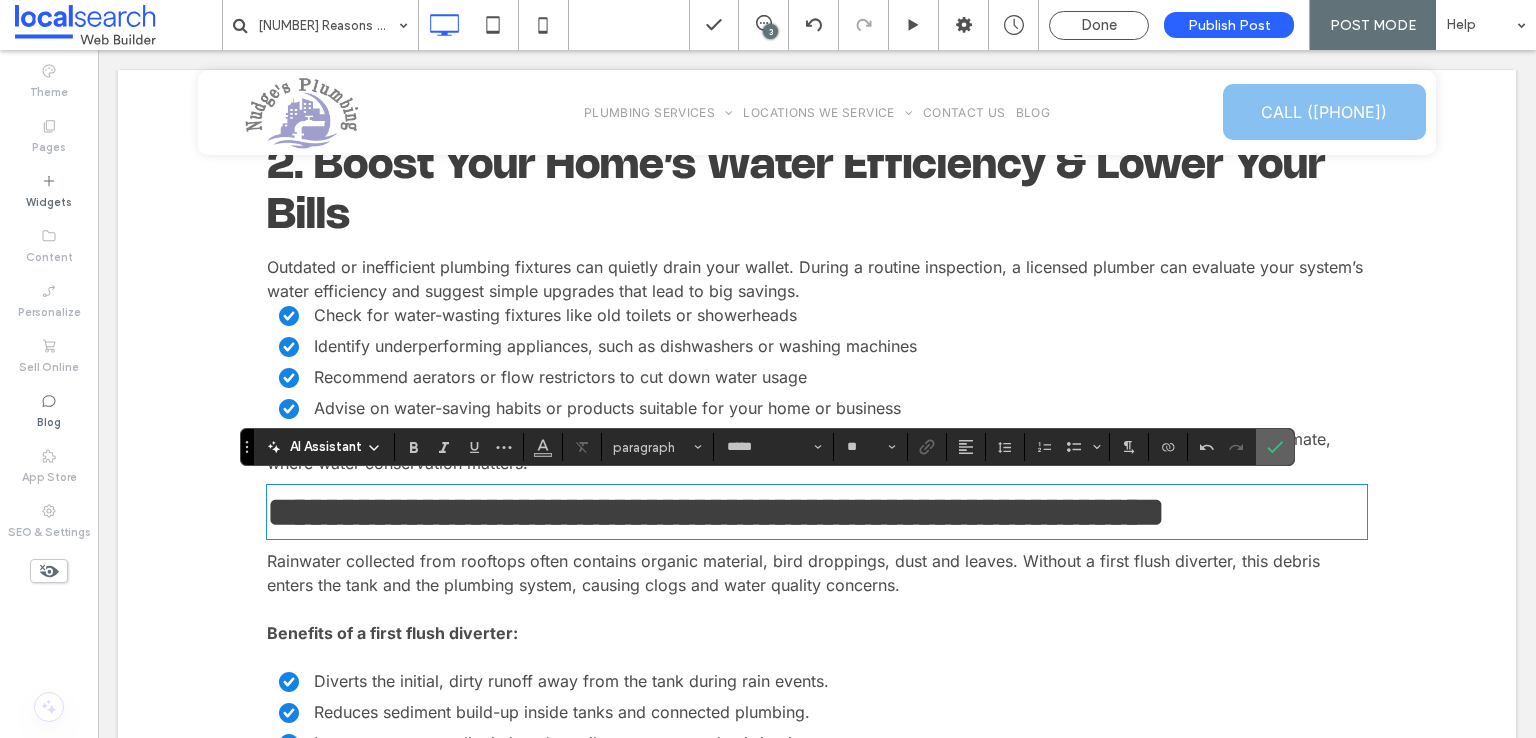 drag, startPoint x: 1158, startPoint y: 399, endPoint x: 1272, endPoint y: 439, distance: 120.8139 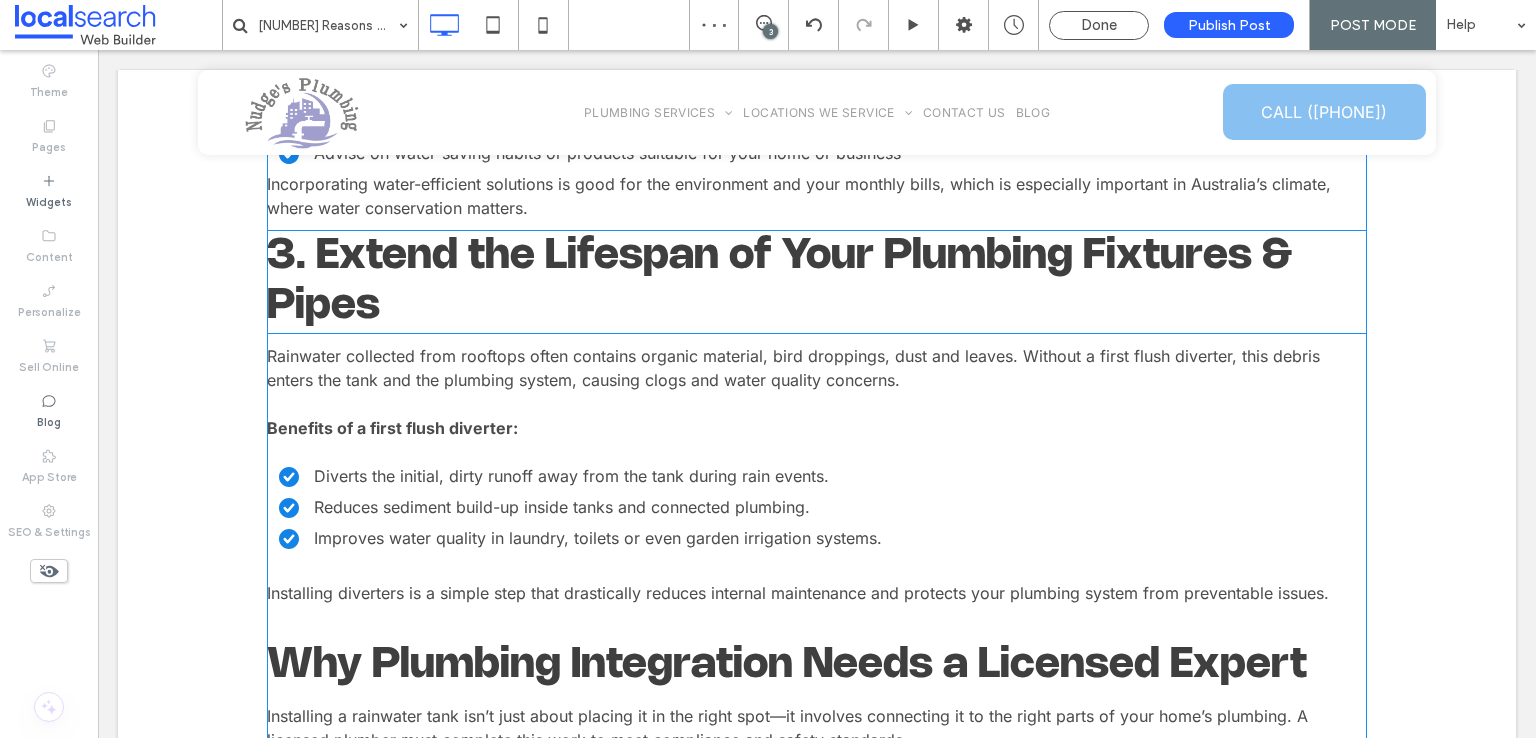 scroll, scrollTop: 1561, scrollLeft: 0, axis: vertical 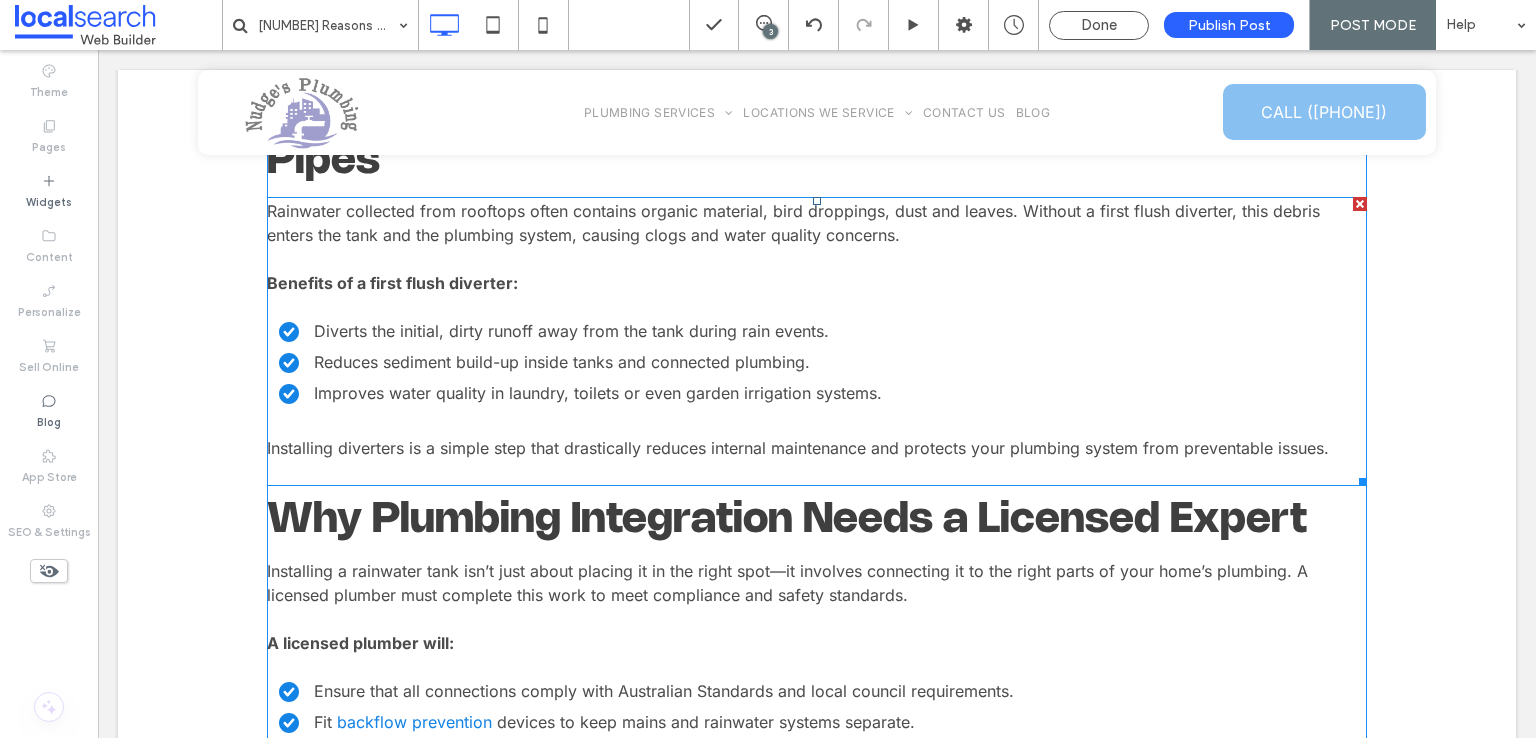click on "Reduces sediment build-up inside tanks and connected plumbing." at bounding box center [823, 362] 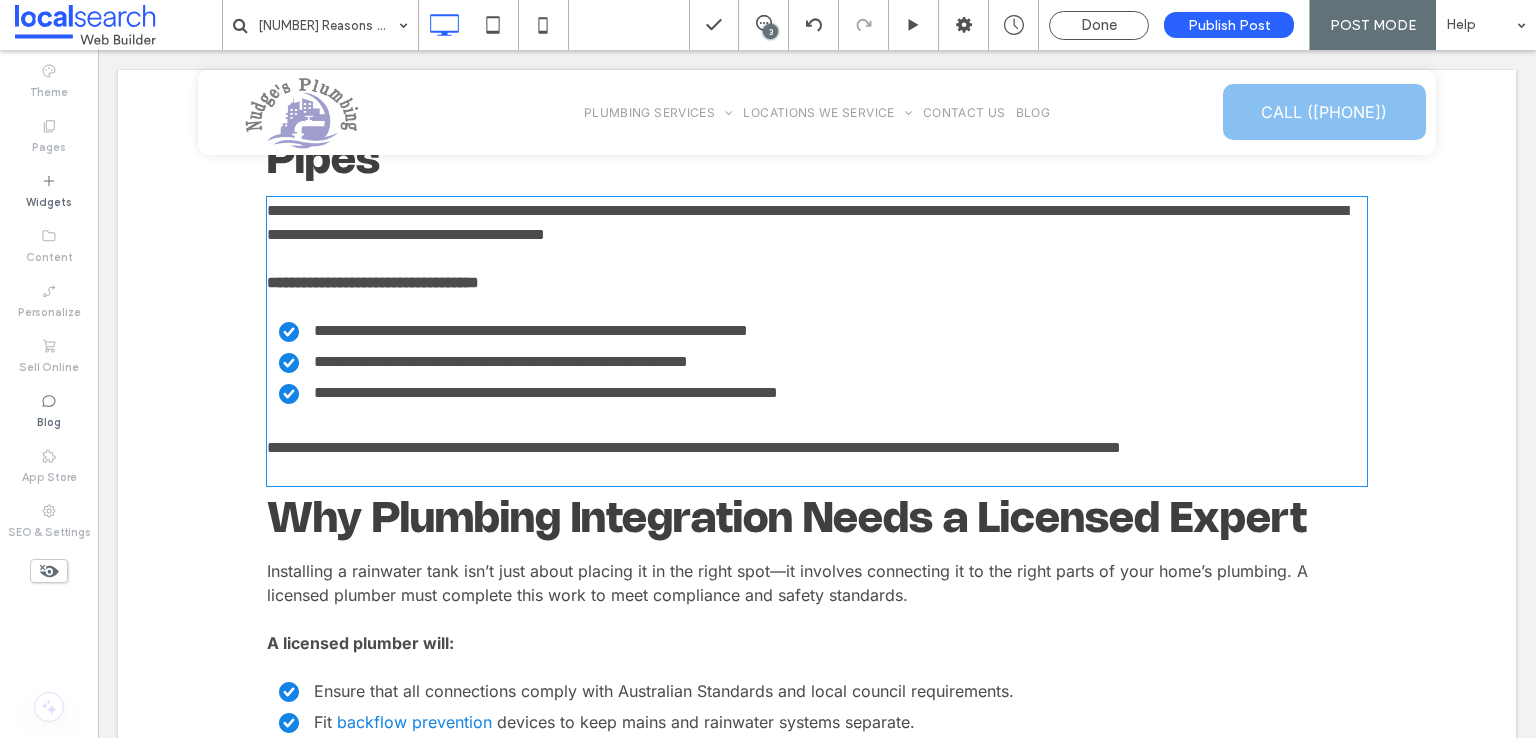 click on "**********" at bounding box center (823, 362) 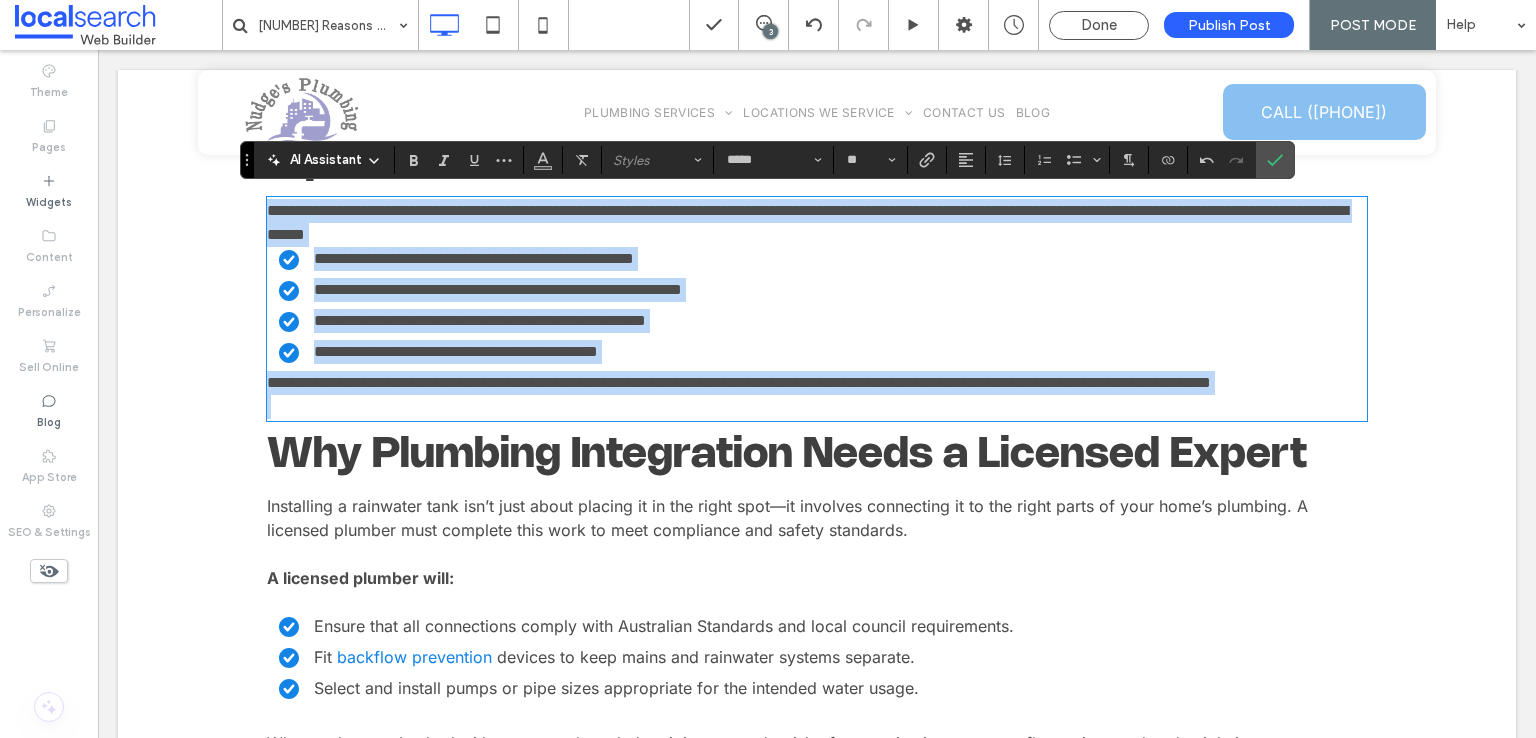 scroll, scrollTop: 0, scrollLeft: 0, axis: both 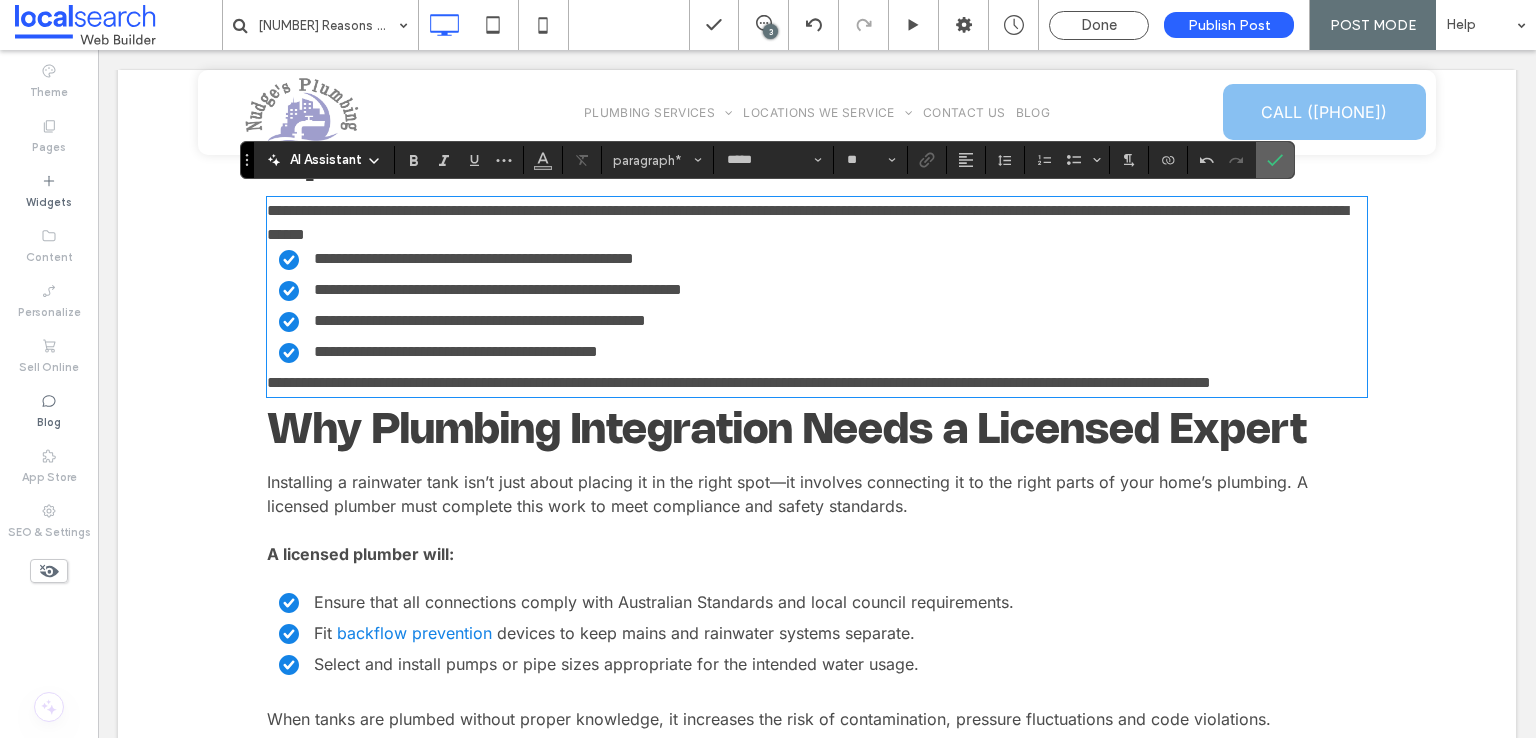 click 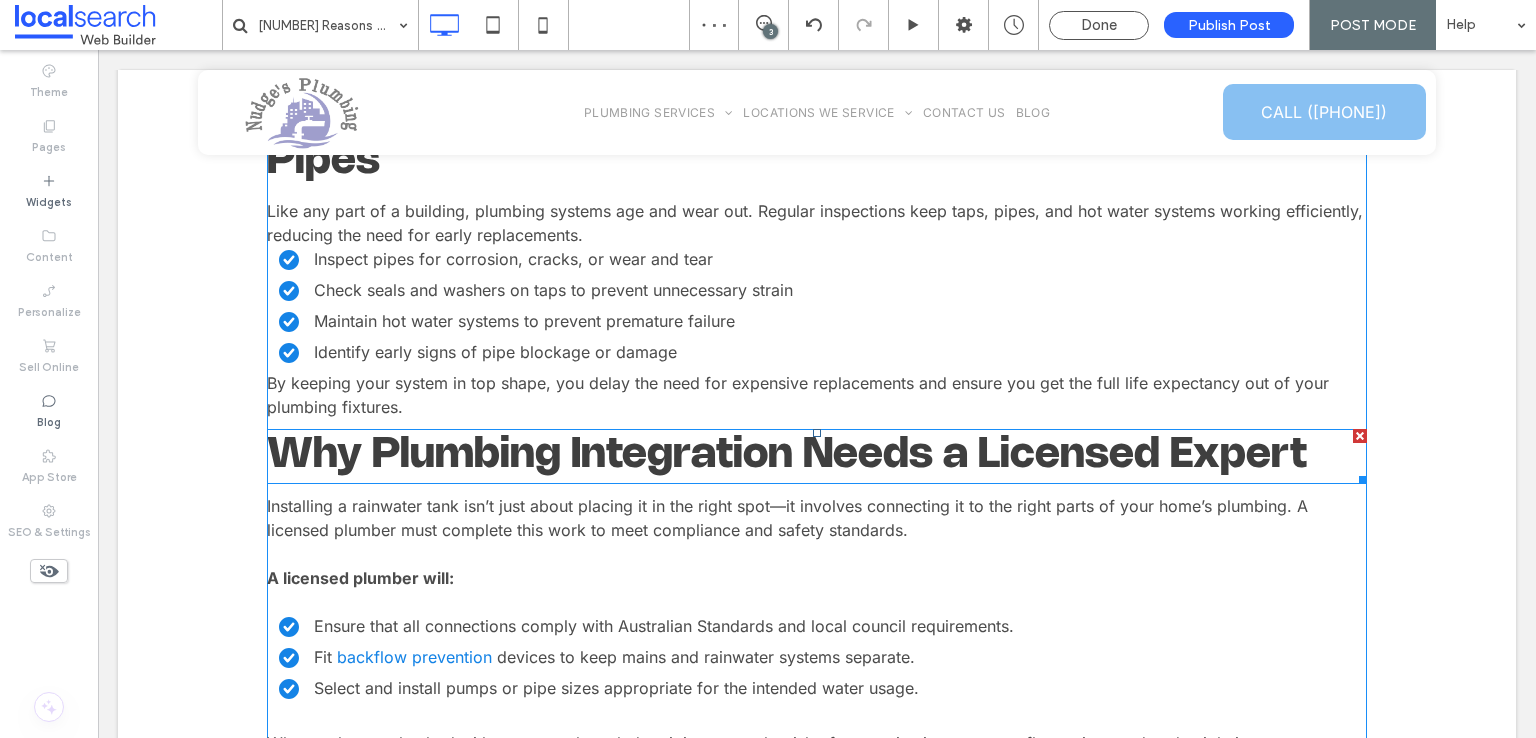 click on "Why Plumbing Integration Needs a Licensed Expert" at bounding box center (787, 455) 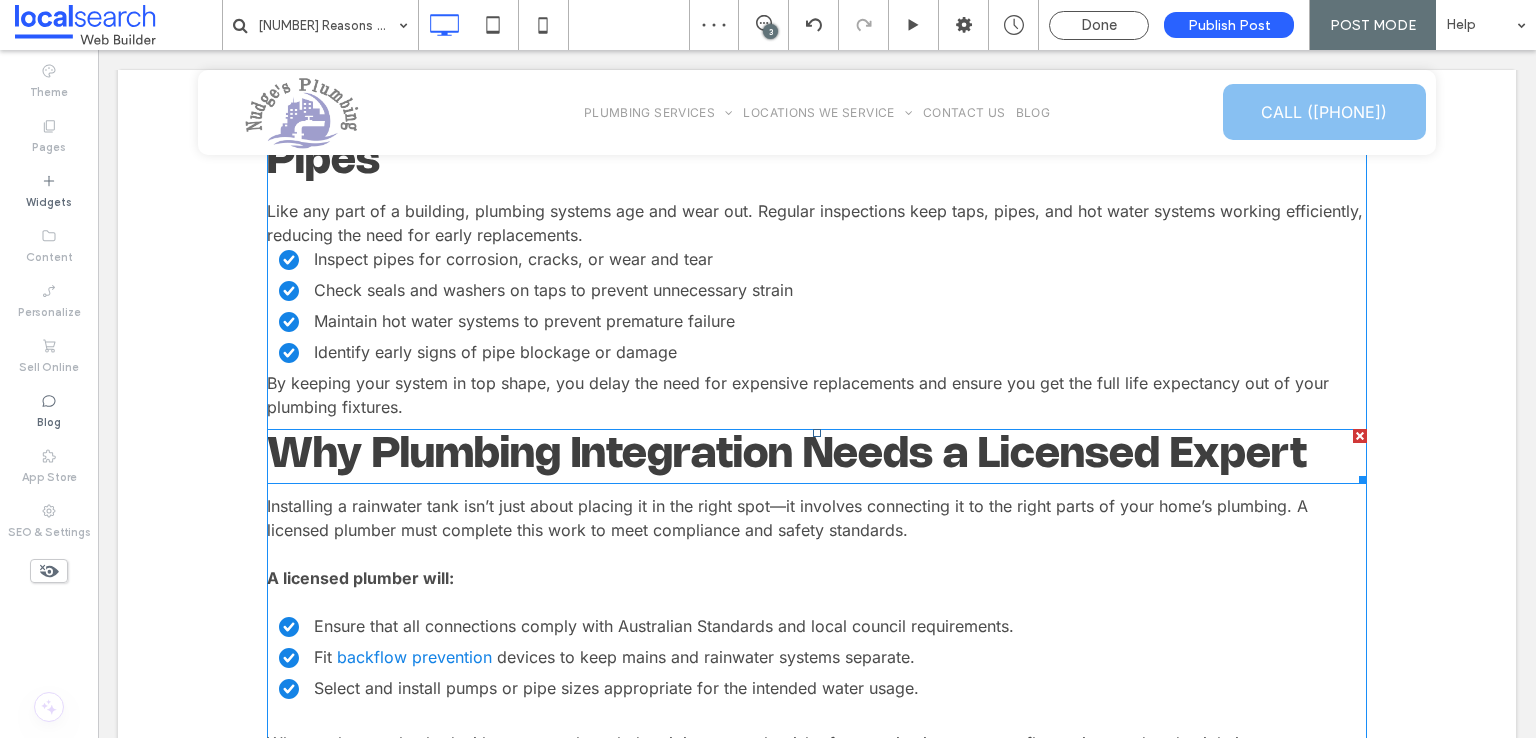 type on "**********" 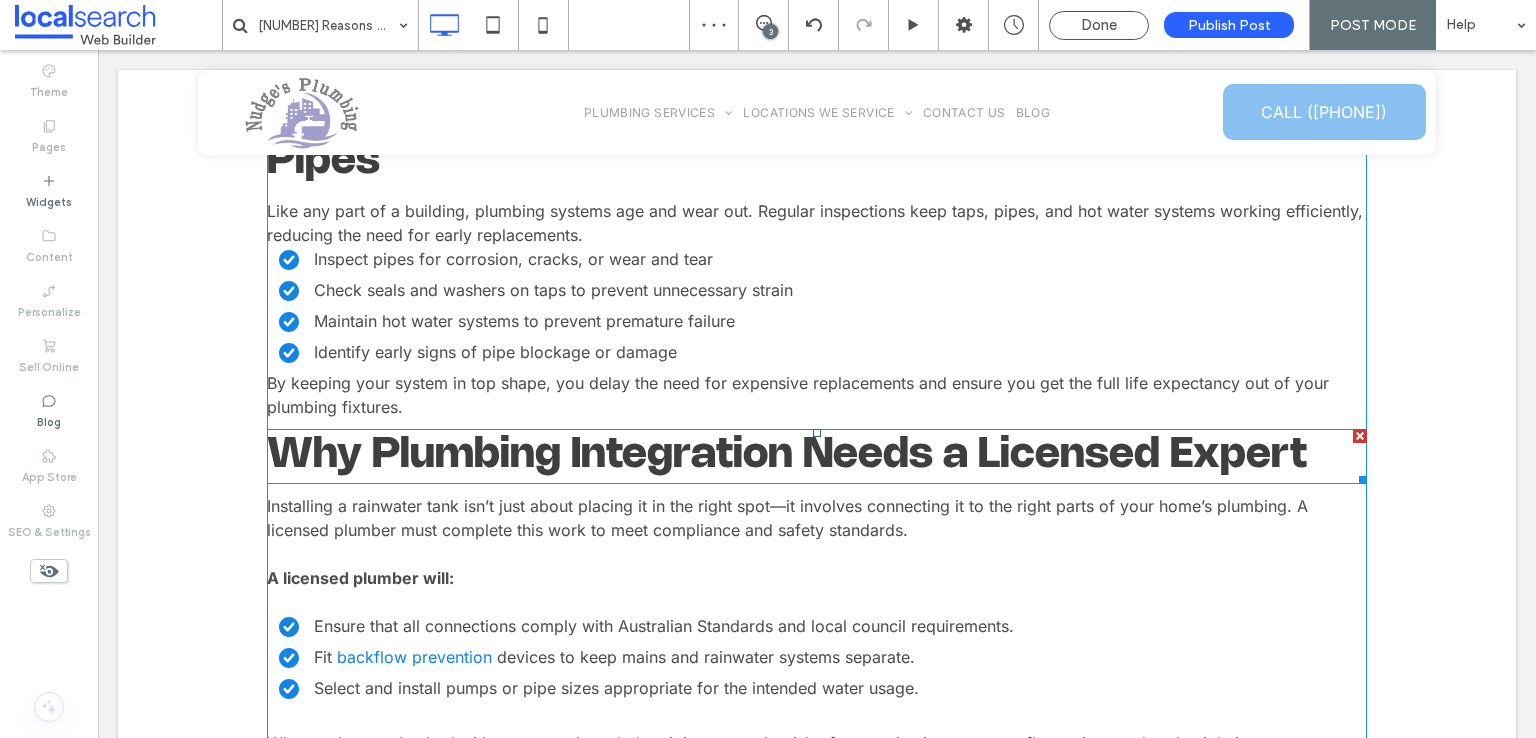 type on "**" 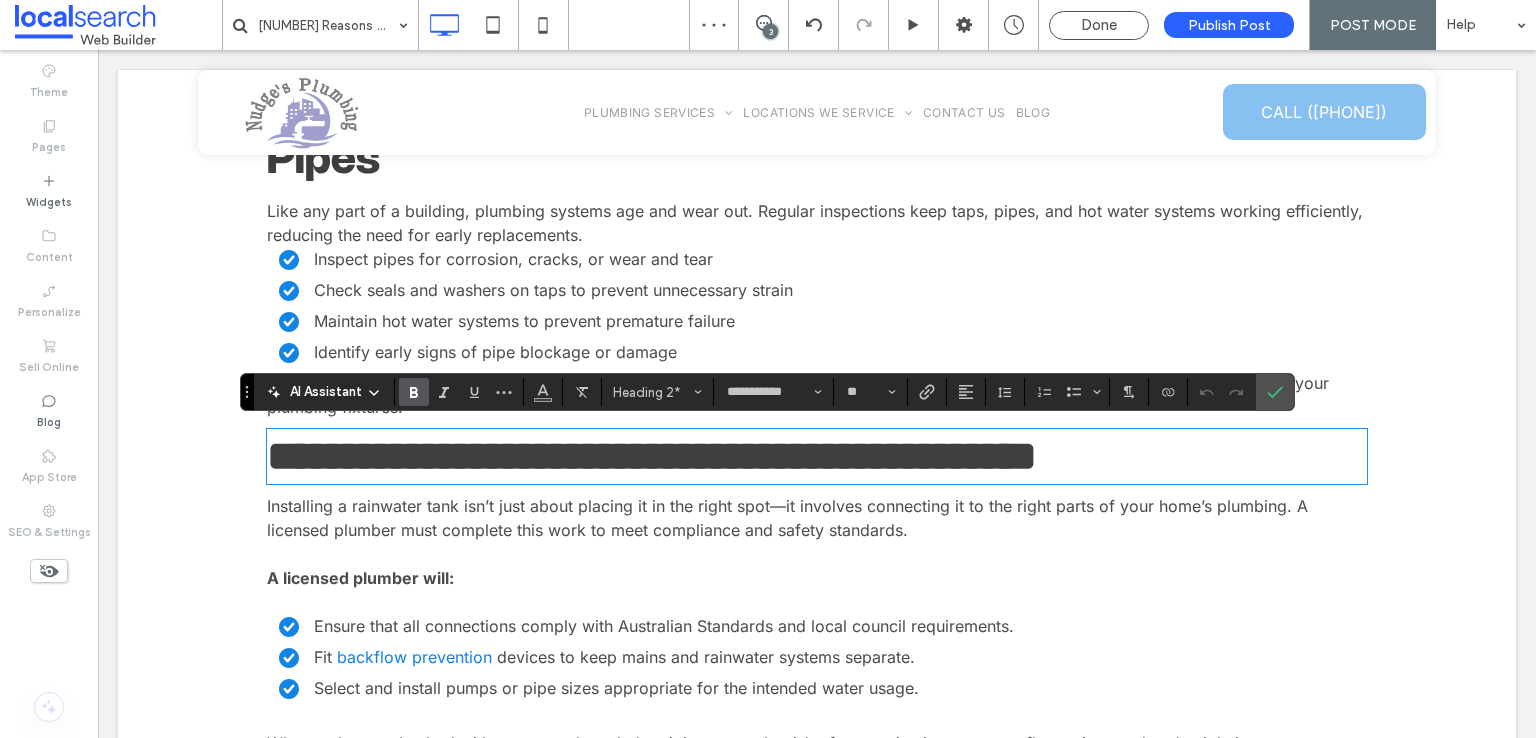 paste 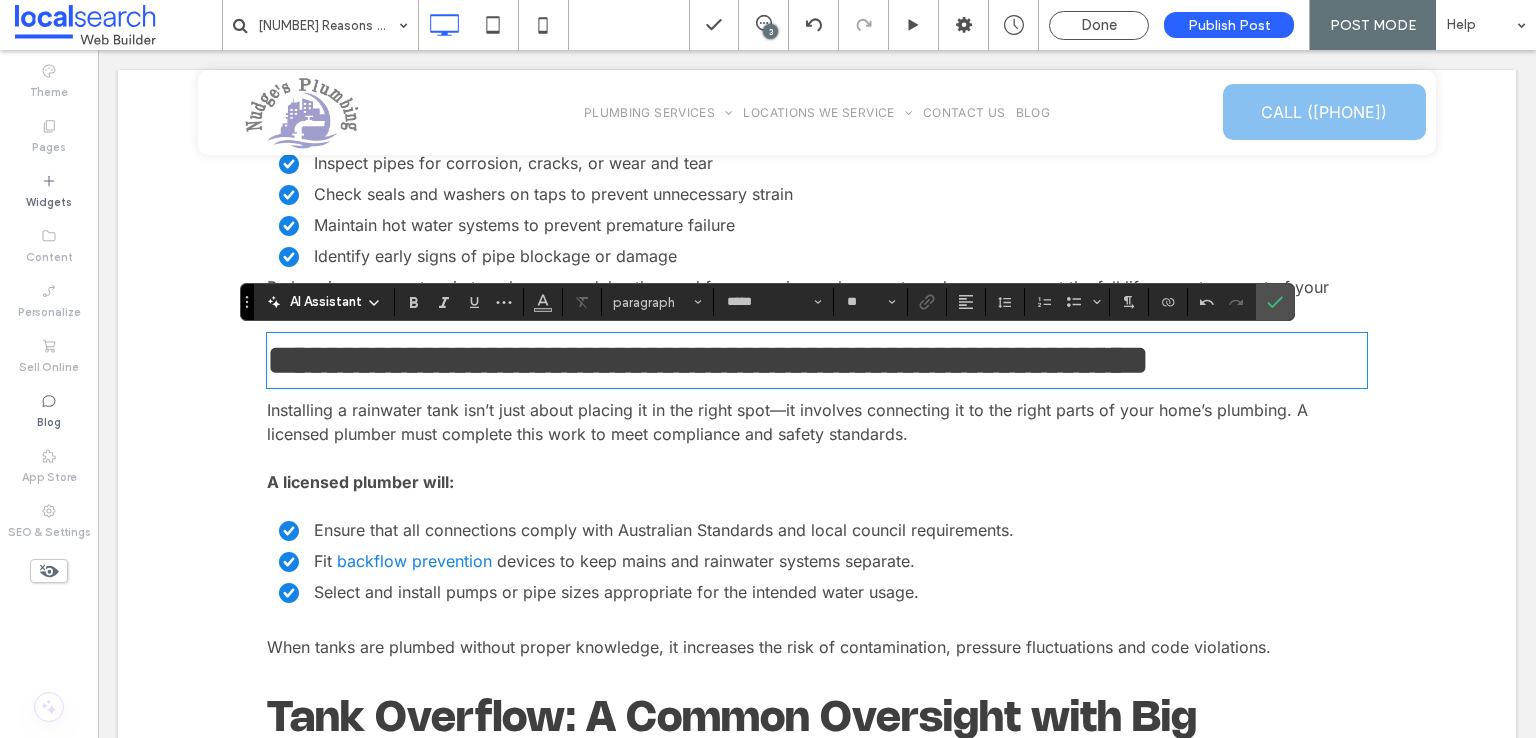scroll, scrollTop: 1661, scrollLeft: 0, axis: vertical 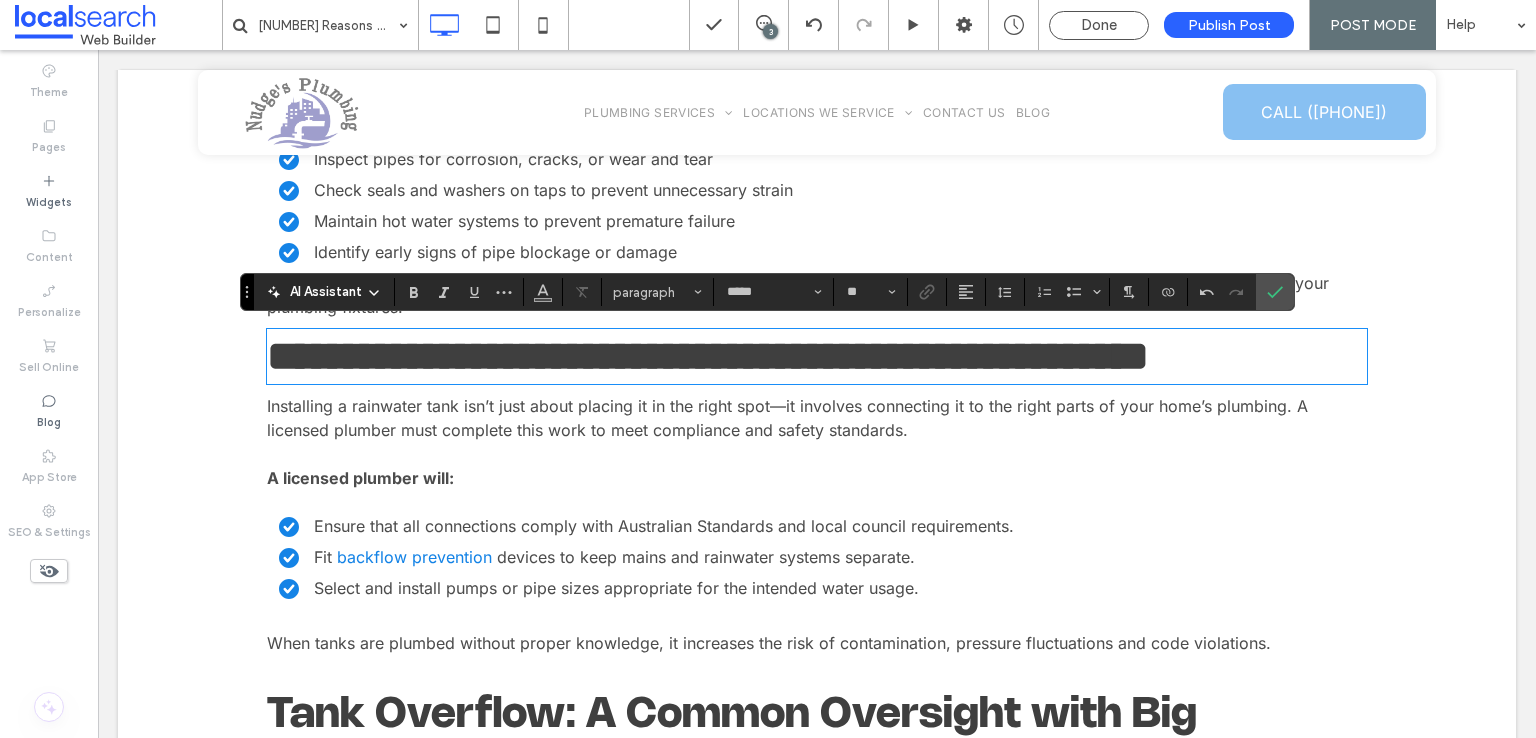 click on "Installing a rainwater tank isn’t just about placing it in the right spot—it involves connecting it to the right parts of your home’s plumbing. A licensed plumber must complete this work to meet compliance and safety standards." at bounding box center (787, 418) 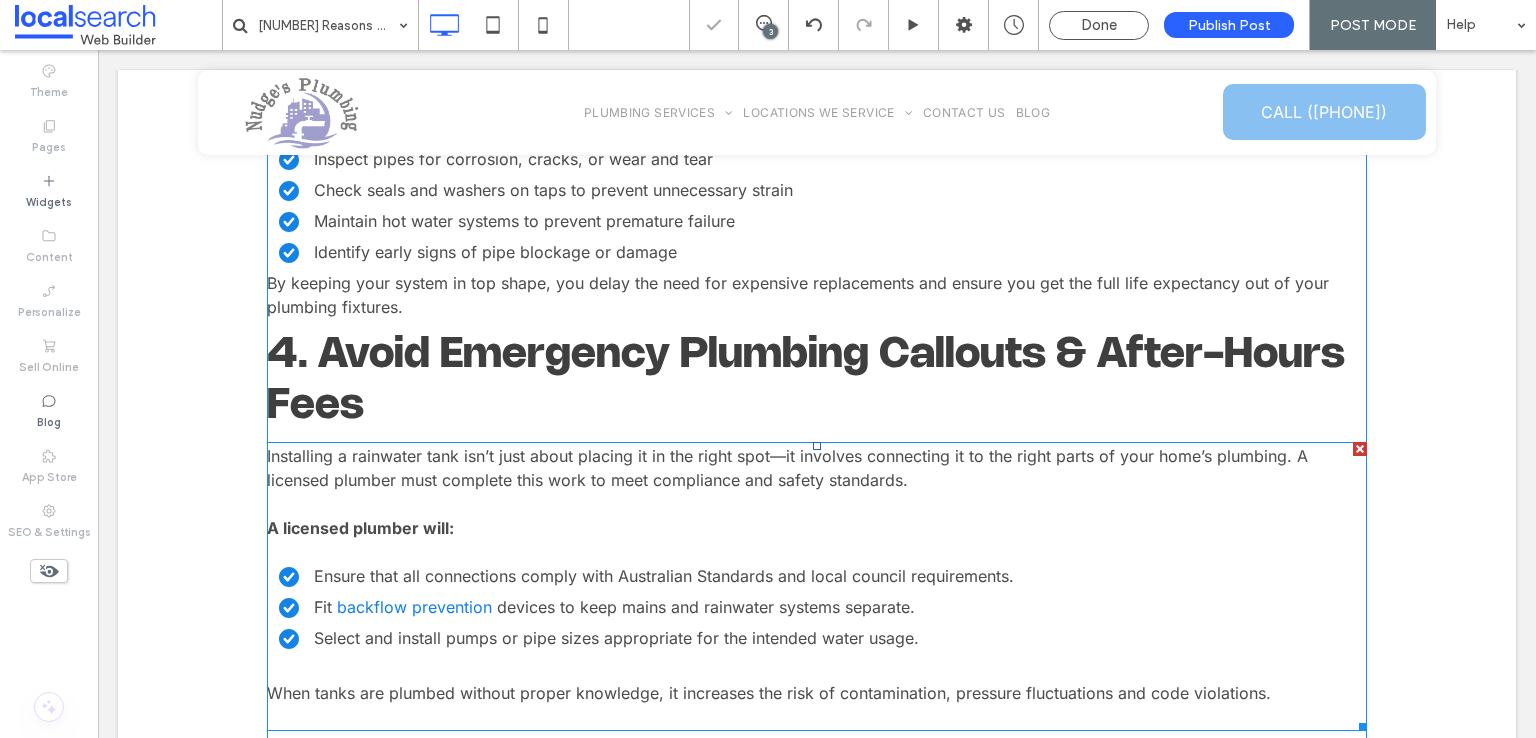 click on "Installing a rainwater tank isn’t just about placing it in the right spot—it involves connecting it to the right parts of your home’s plumbing. A licensed plumber must complete this work to meet compliance and safety standards." at bounding box center [787, 468] 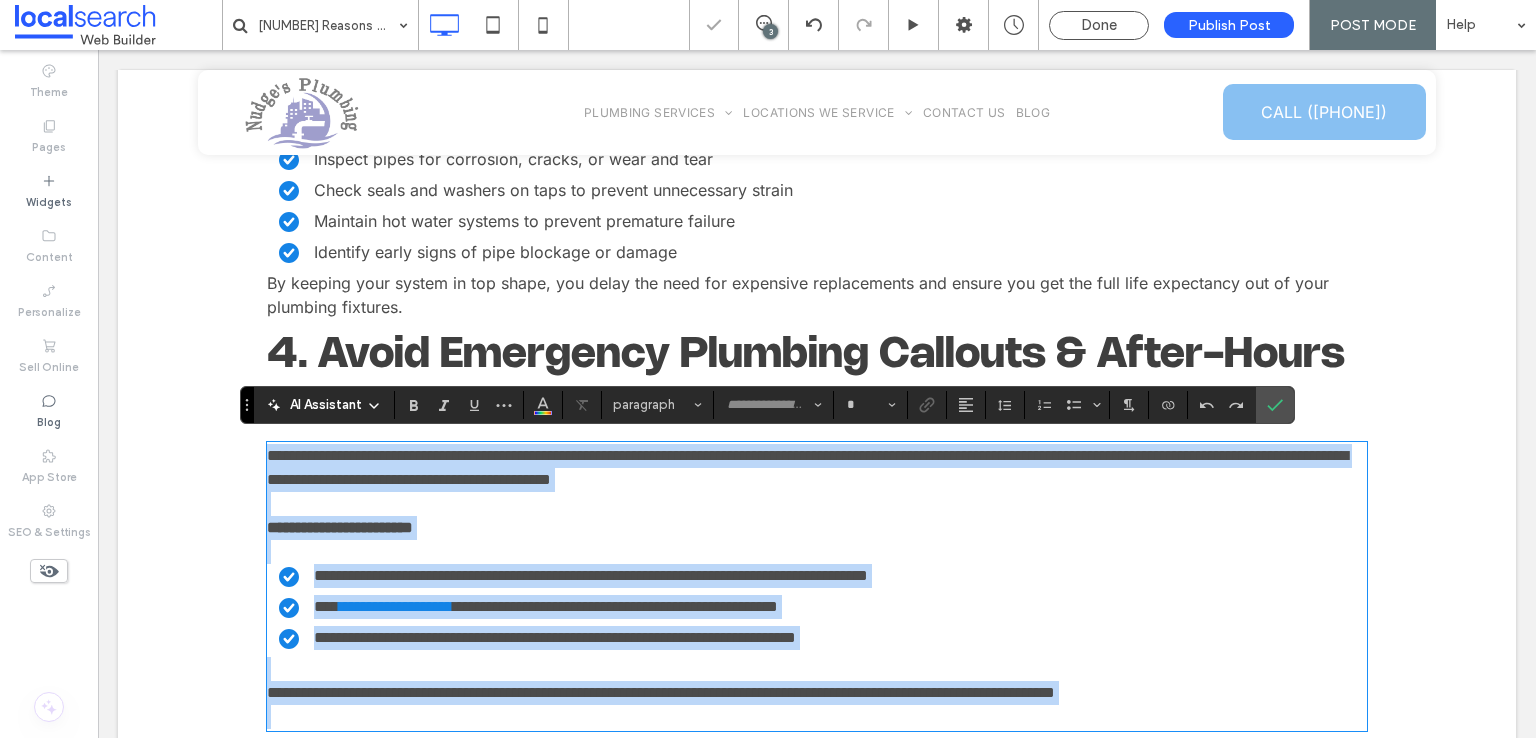type on "*****" 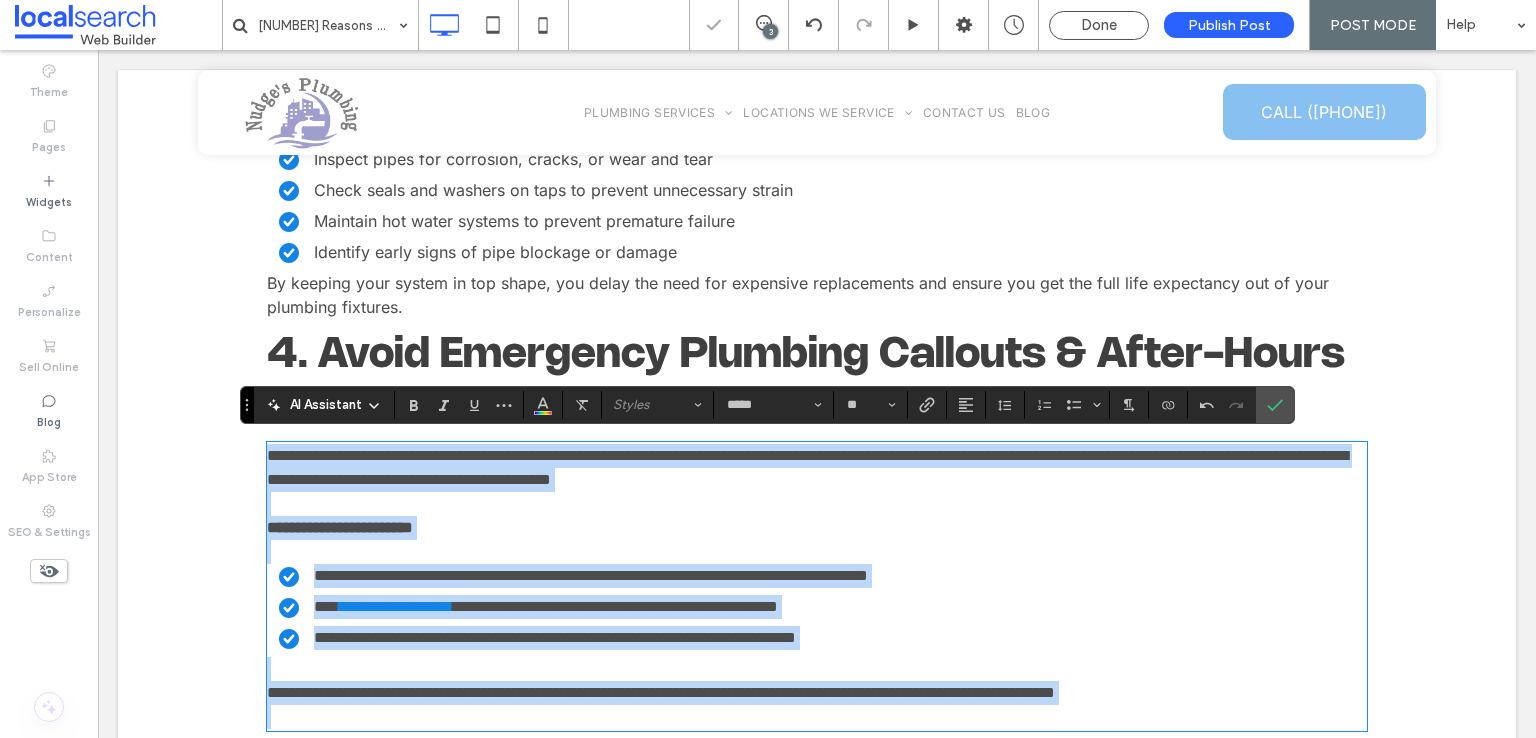 scroll, scrollTop: 0, scrollLeft: 0, axis: both 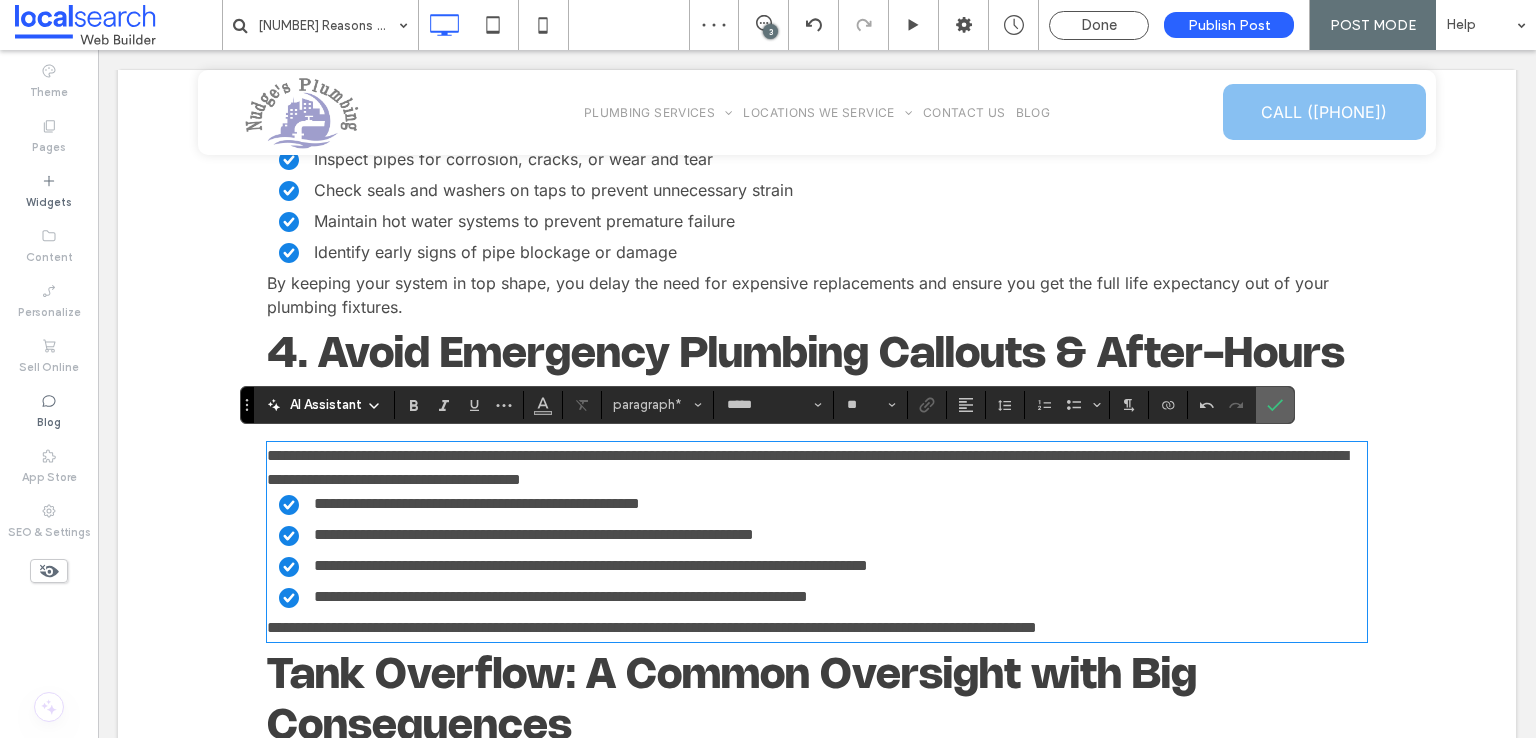 click at bounding box center [1275, 405] 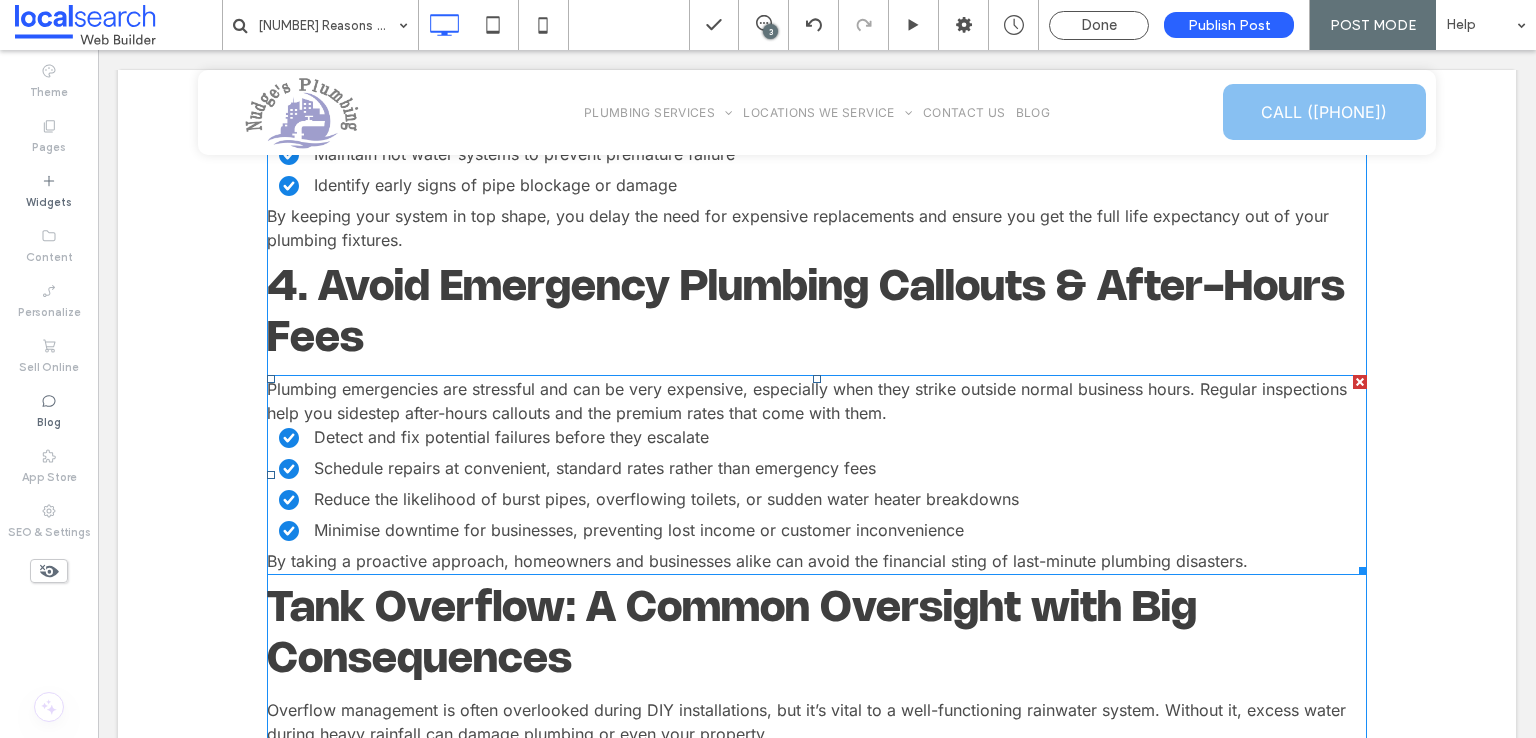 scroll, scrollTop: 1761, scrollLeft: 0, axis: vertical 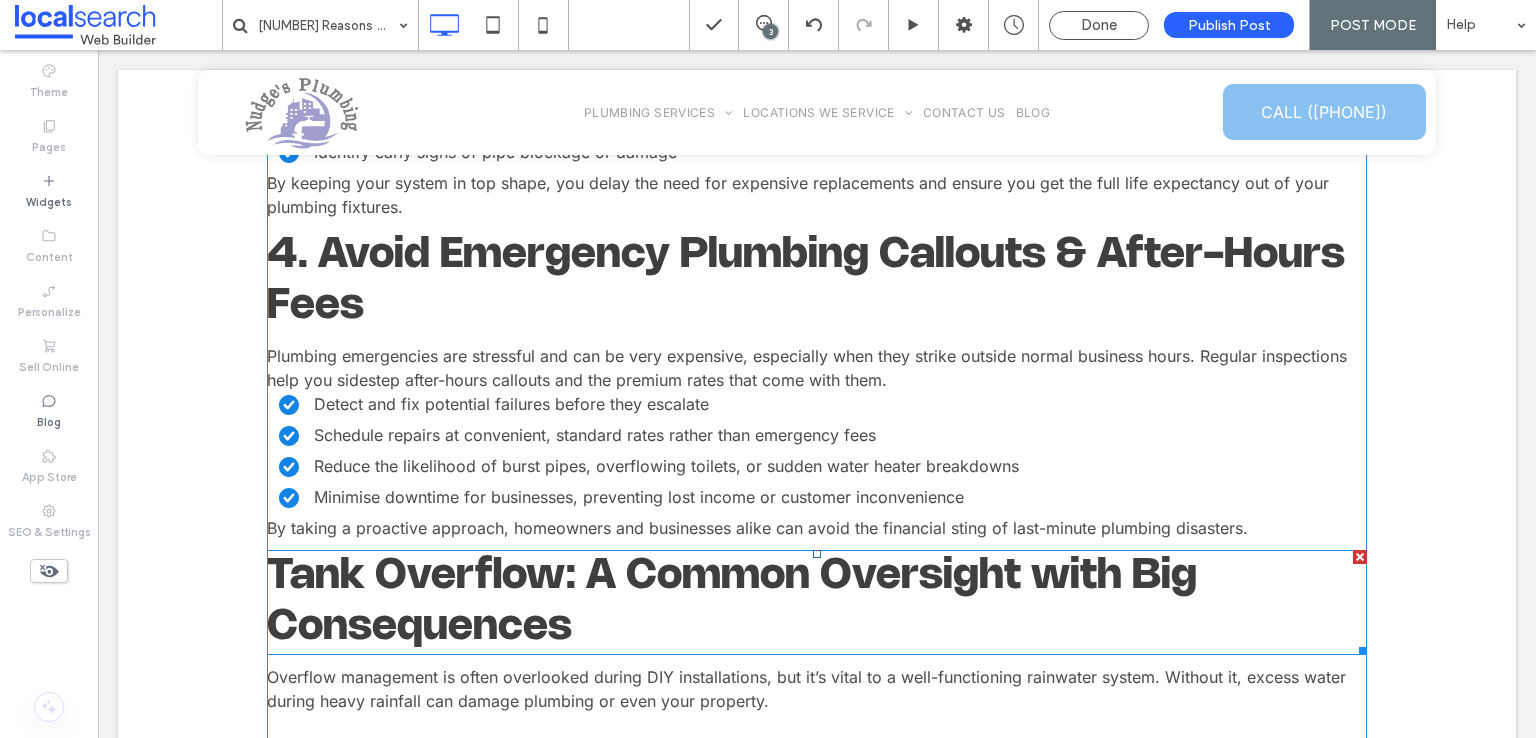 click on "Tank Overflow: A Common Oversight with Big Consequences" at bounding box center [732, 601] 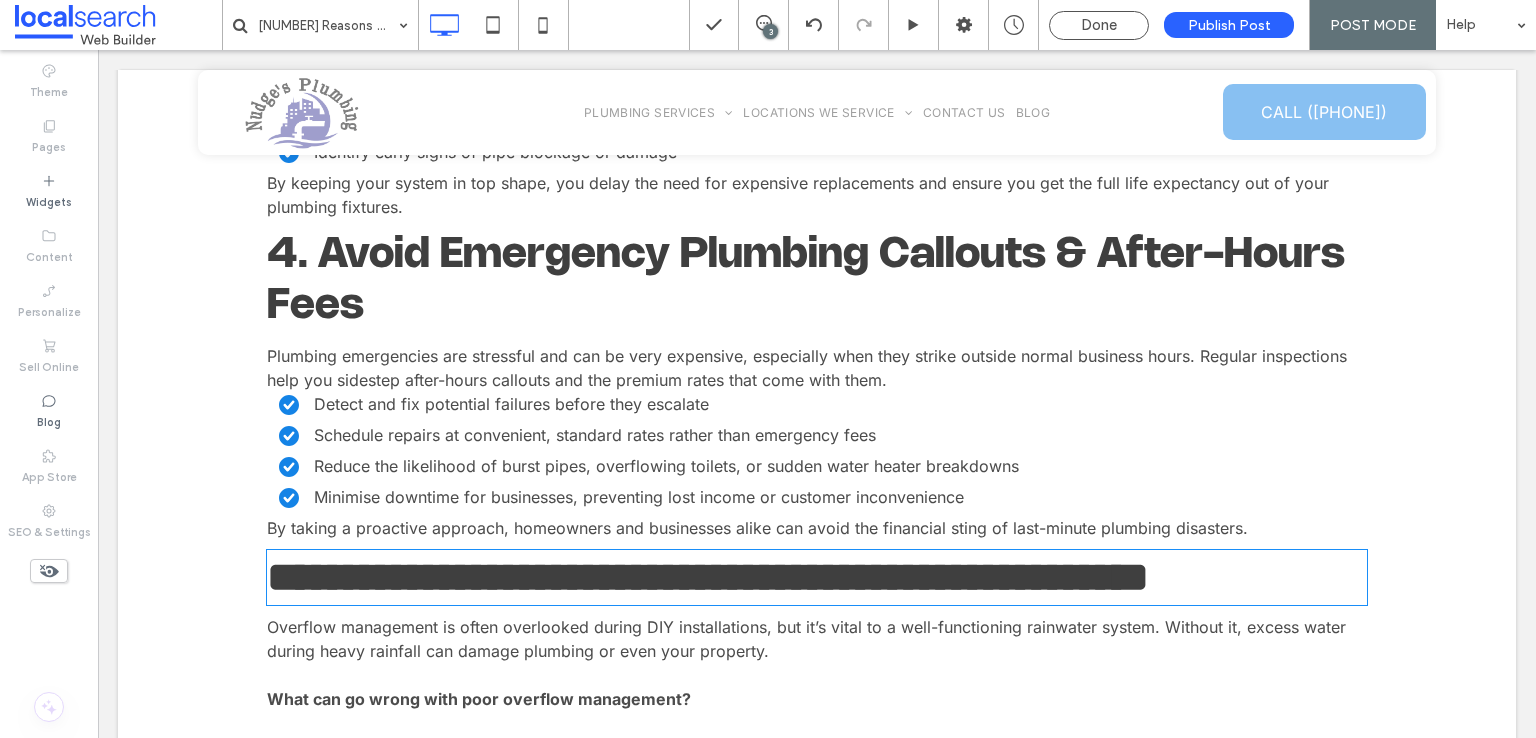 click on "**********" at bounding box center (708, 577) 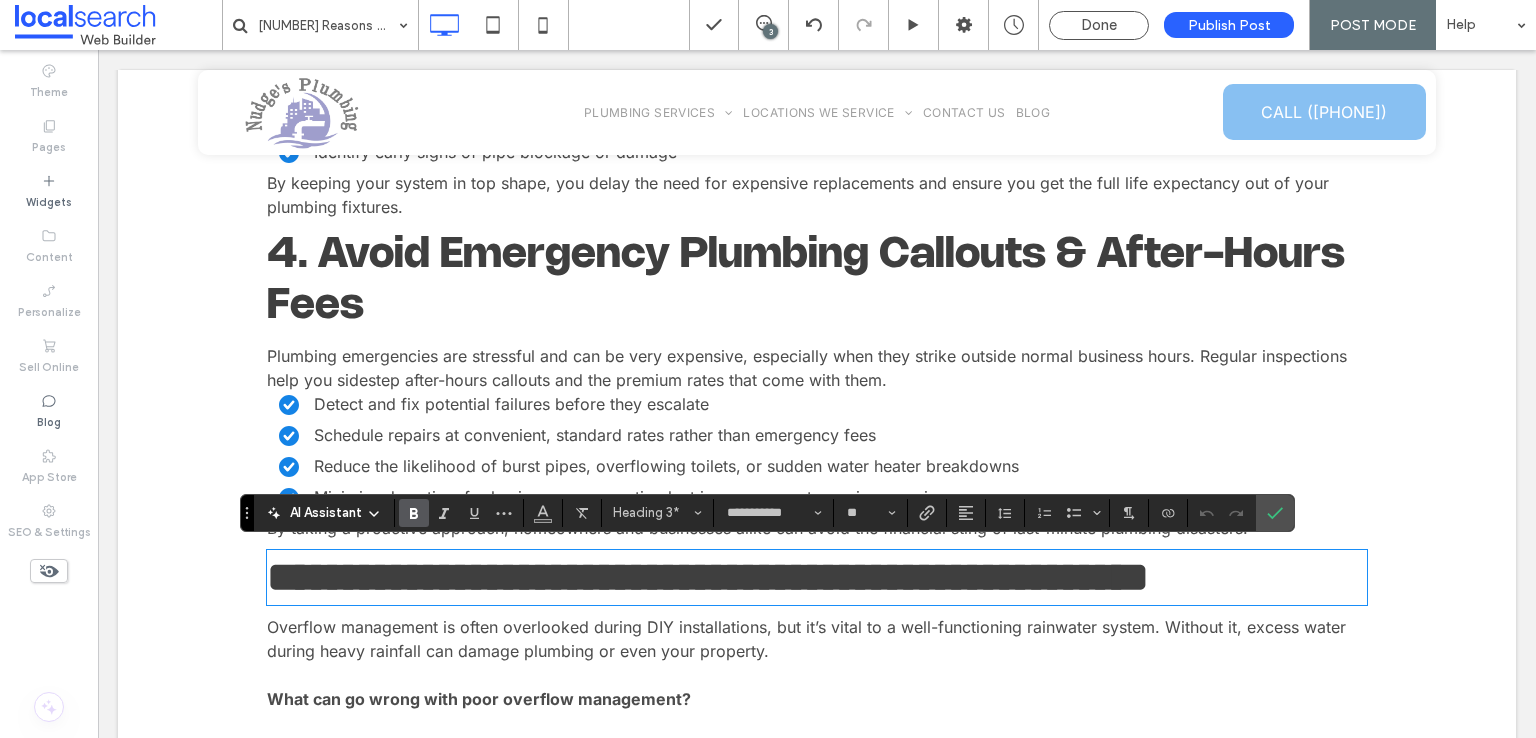 type on "*****" 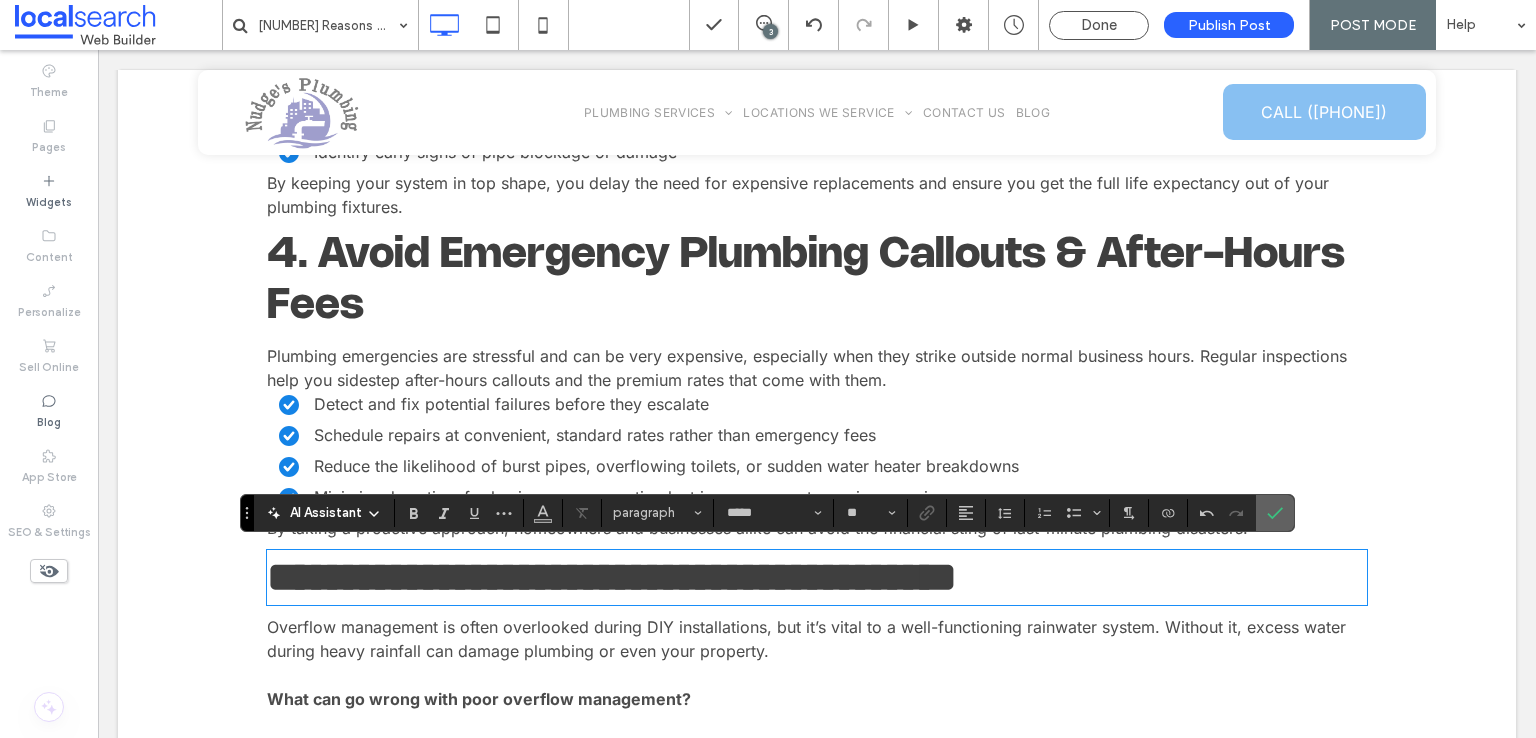 drag, startPoint x: 1277, startPoint y: 505, endPoint x: 814, endPoint y: 679, distance: 494.61603 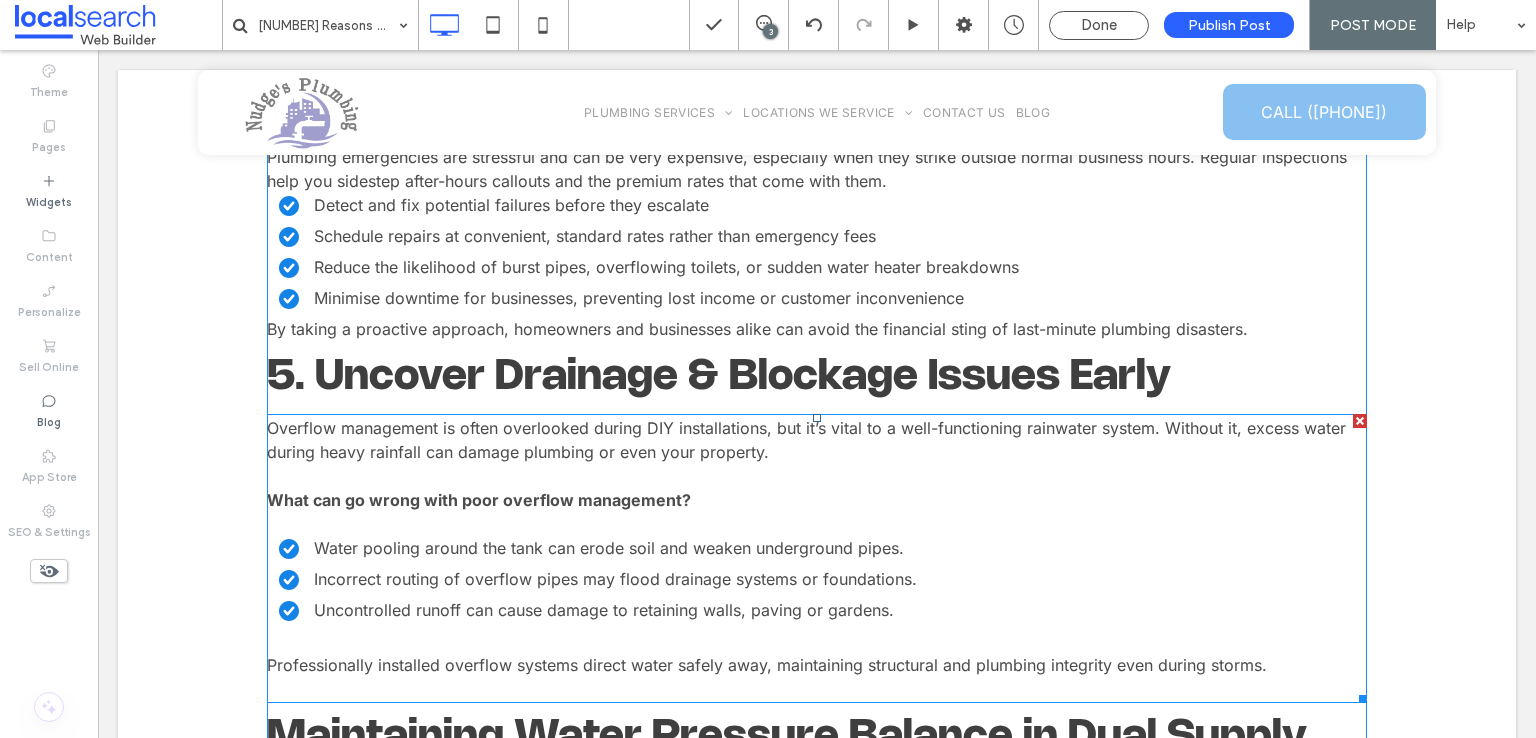 scroll, scrollTop: 1961, scrollLeft: 0, axis: vertical 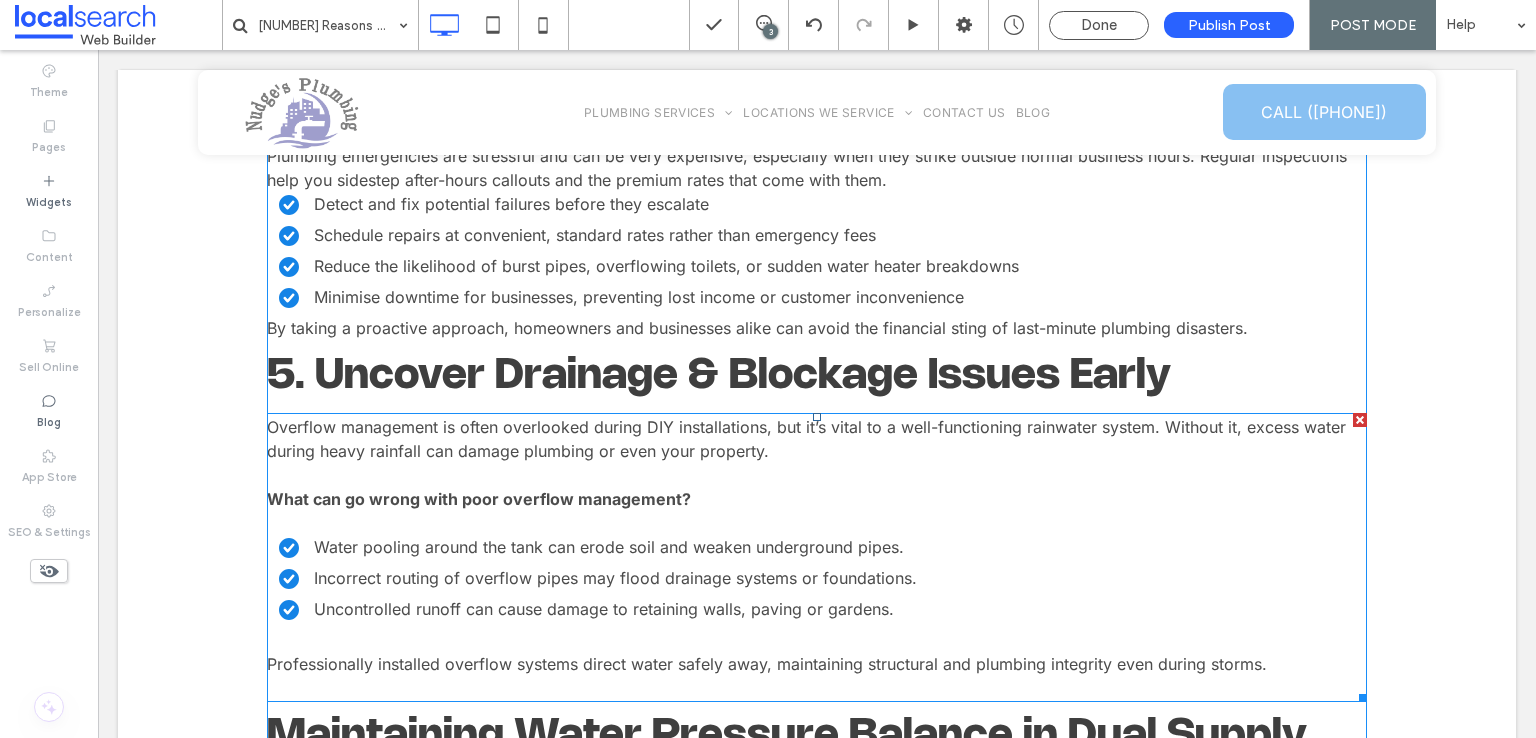 click at bounding box center [817, 475] 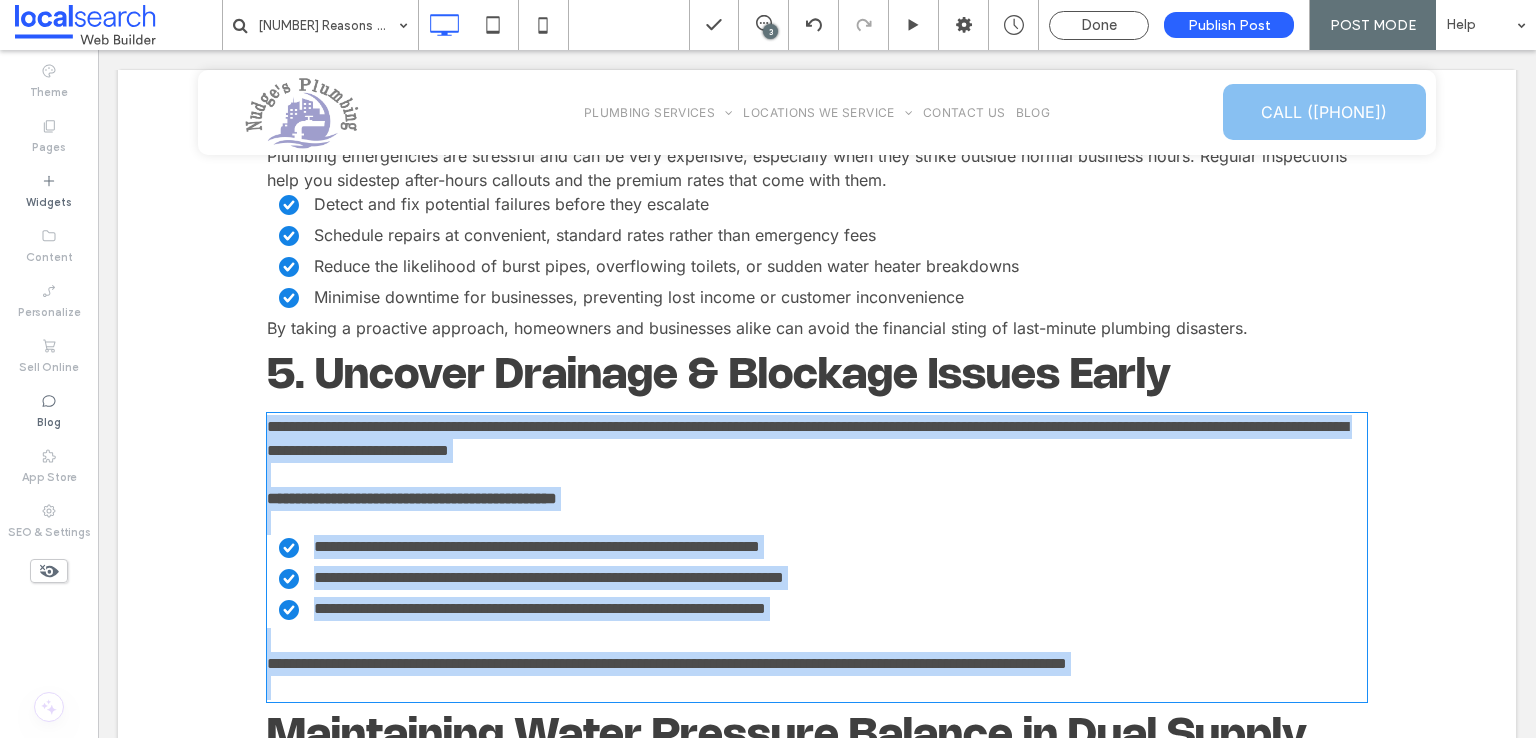 click at bounding box center (817, 475) 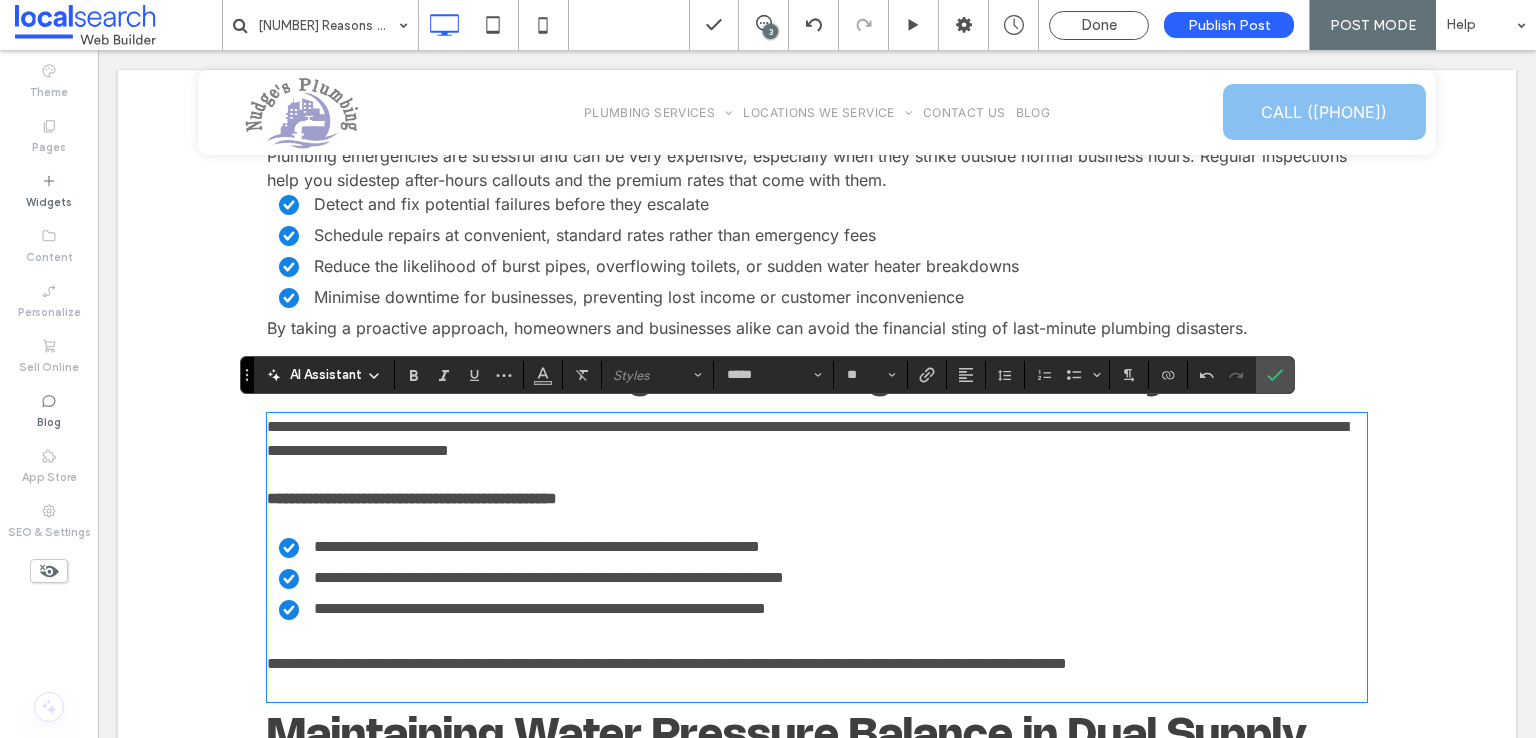 scroll, scrollTop: 0, scrollLeft: 0, axis: both 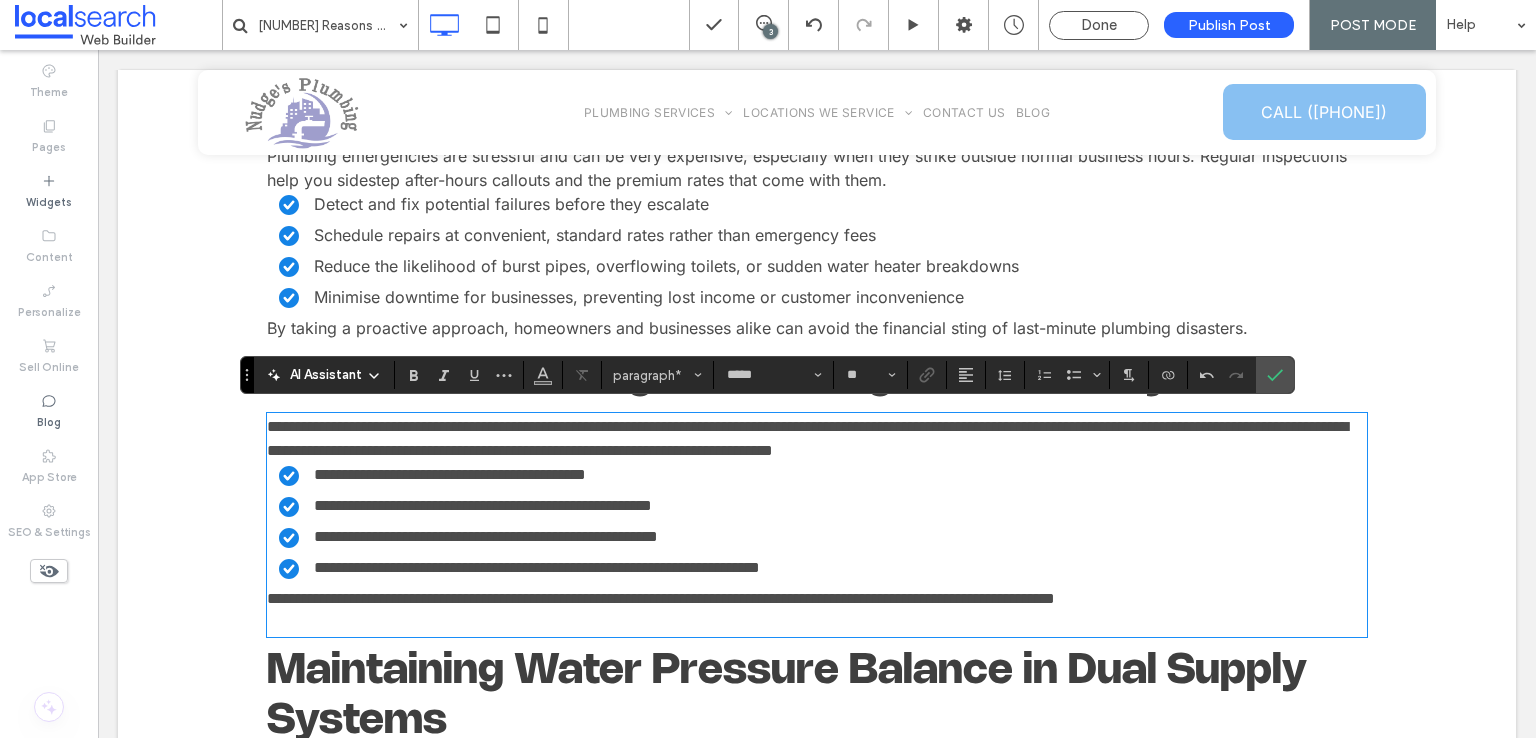 click on "**********" at bounding box center [817, 611] 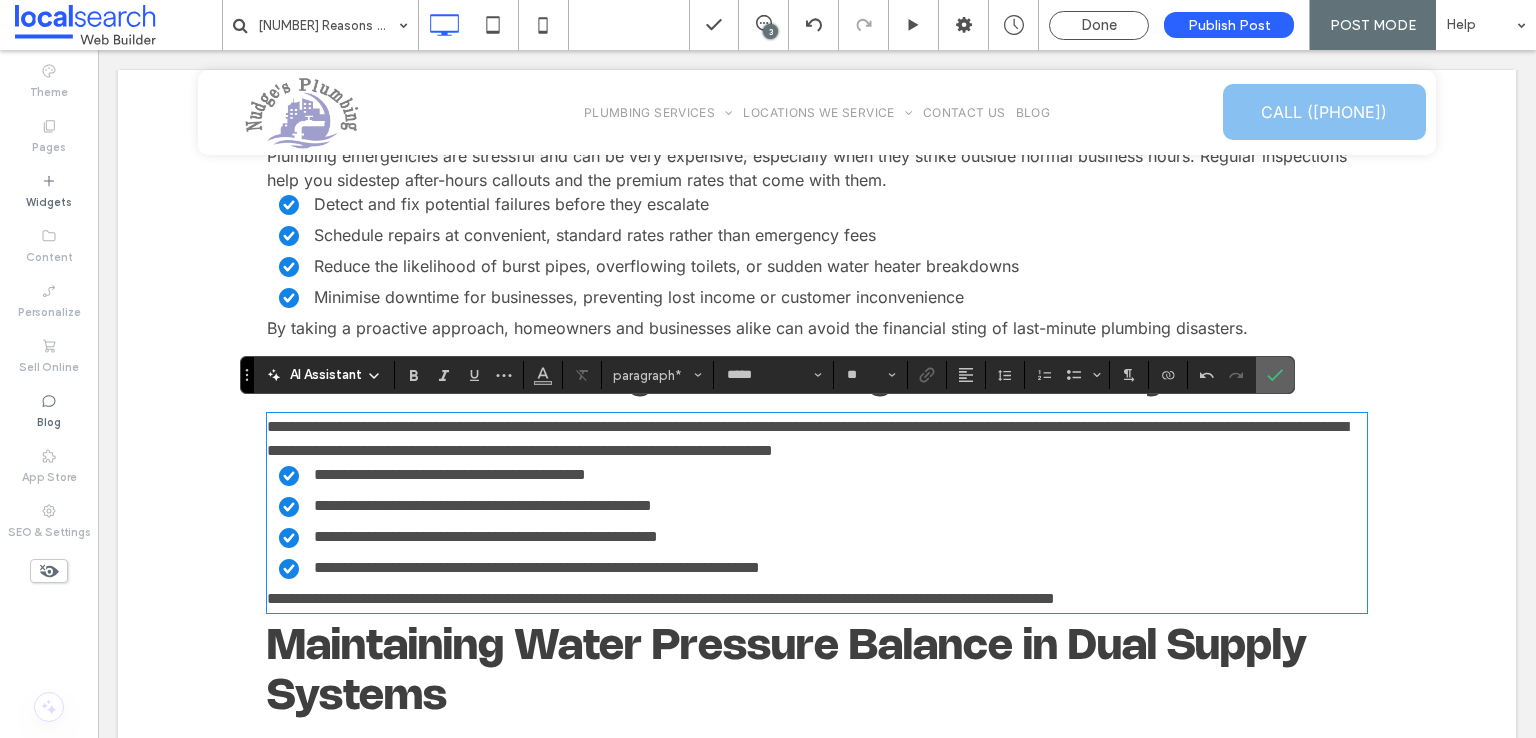drag, startPoint x: 1048, startPoint y: 359, endPoint x: 1277, endPoint y: 377, distance: 229.70633 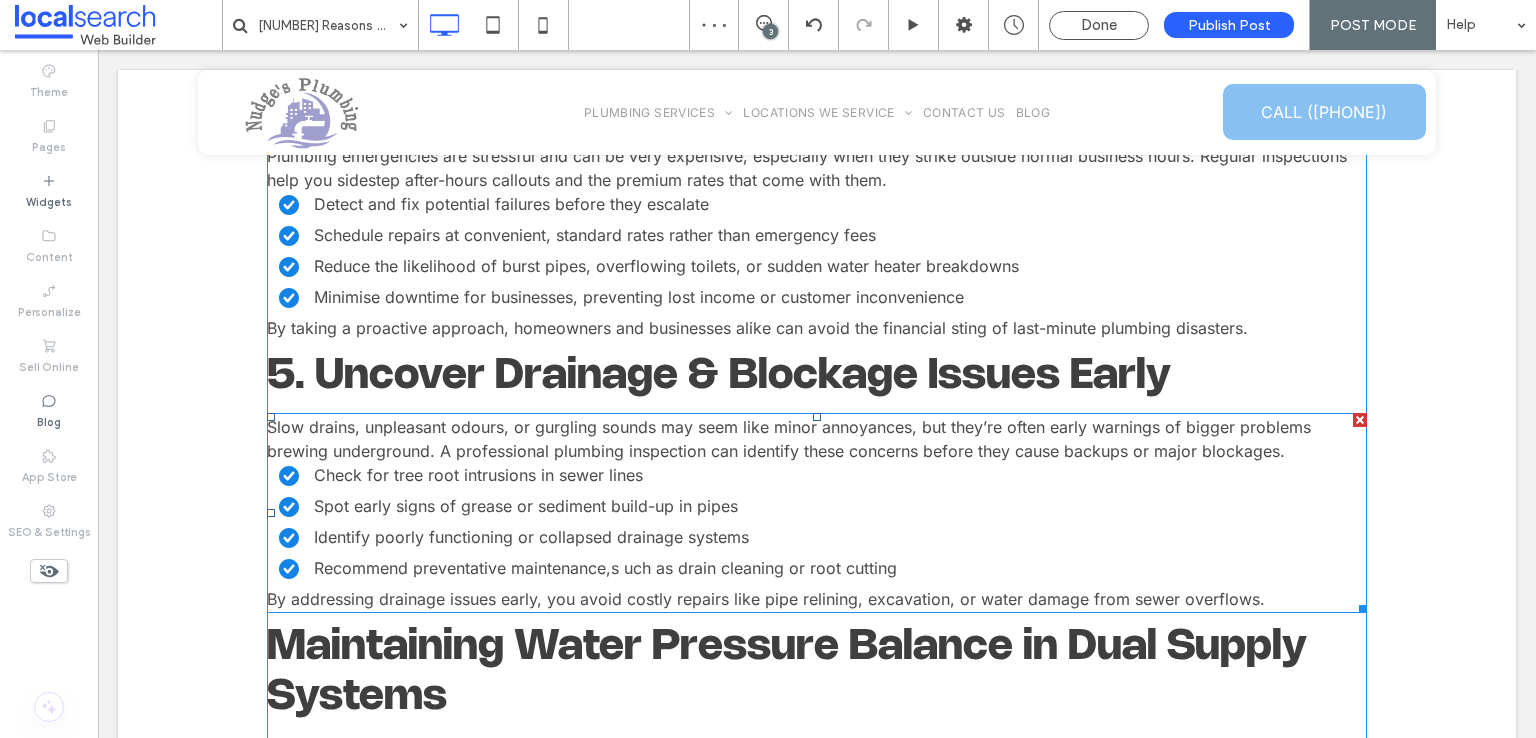 scroll, scrollTop: 2261, scrollLeft: 0, axis: vertical 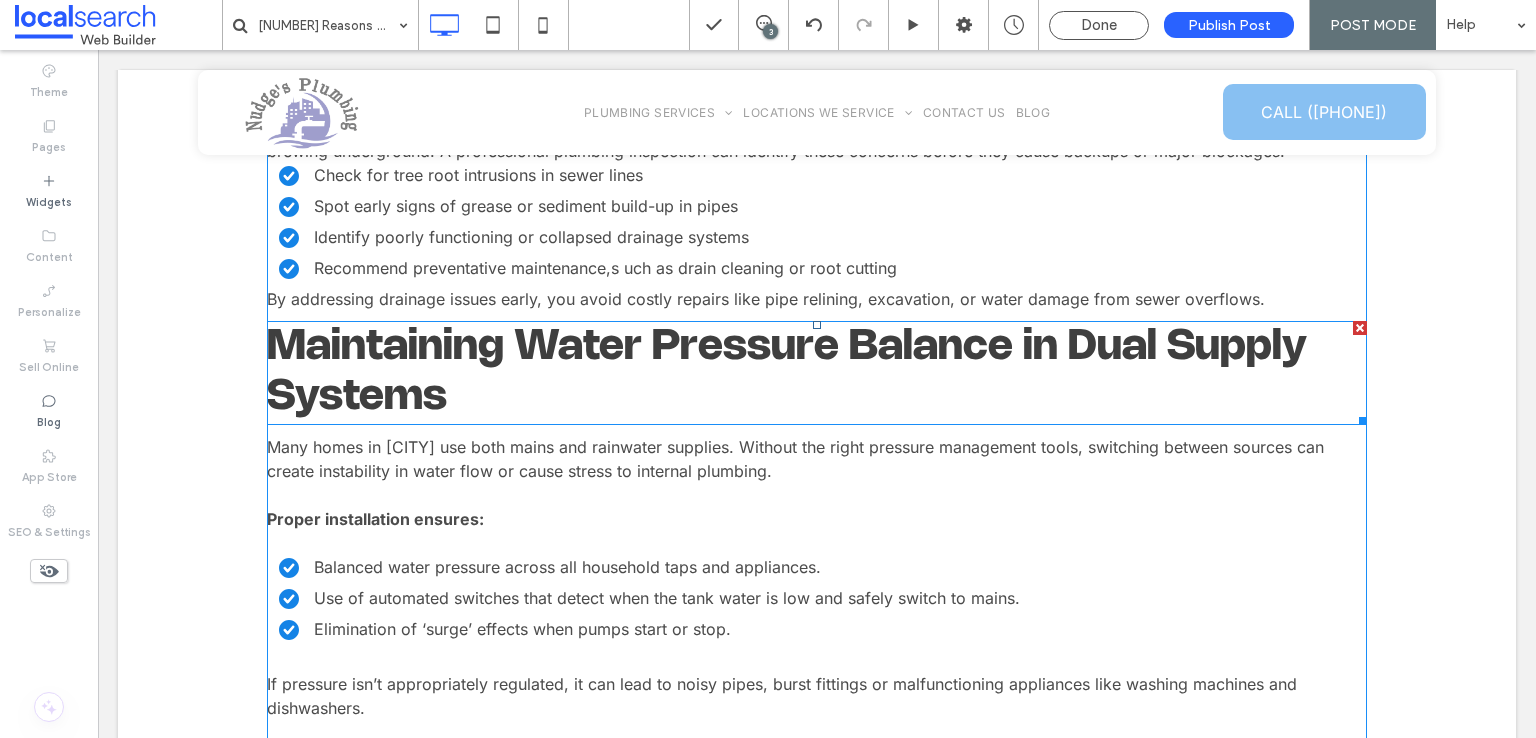 click on "Maintaining Water Pressure Balance in Dual Supply Systems" at bounding box center [787, 372] 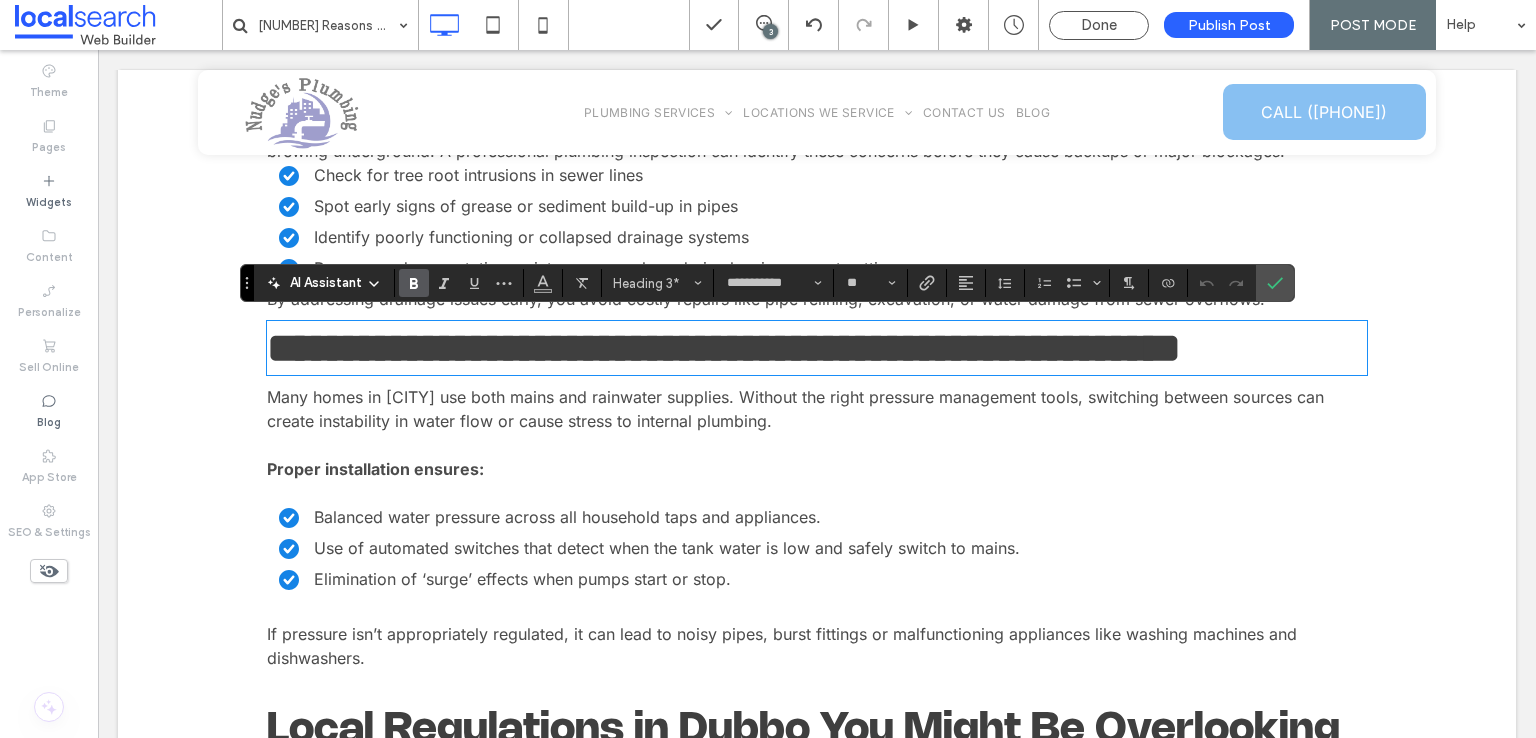 click on "**********" at bounding box center (724, 348) 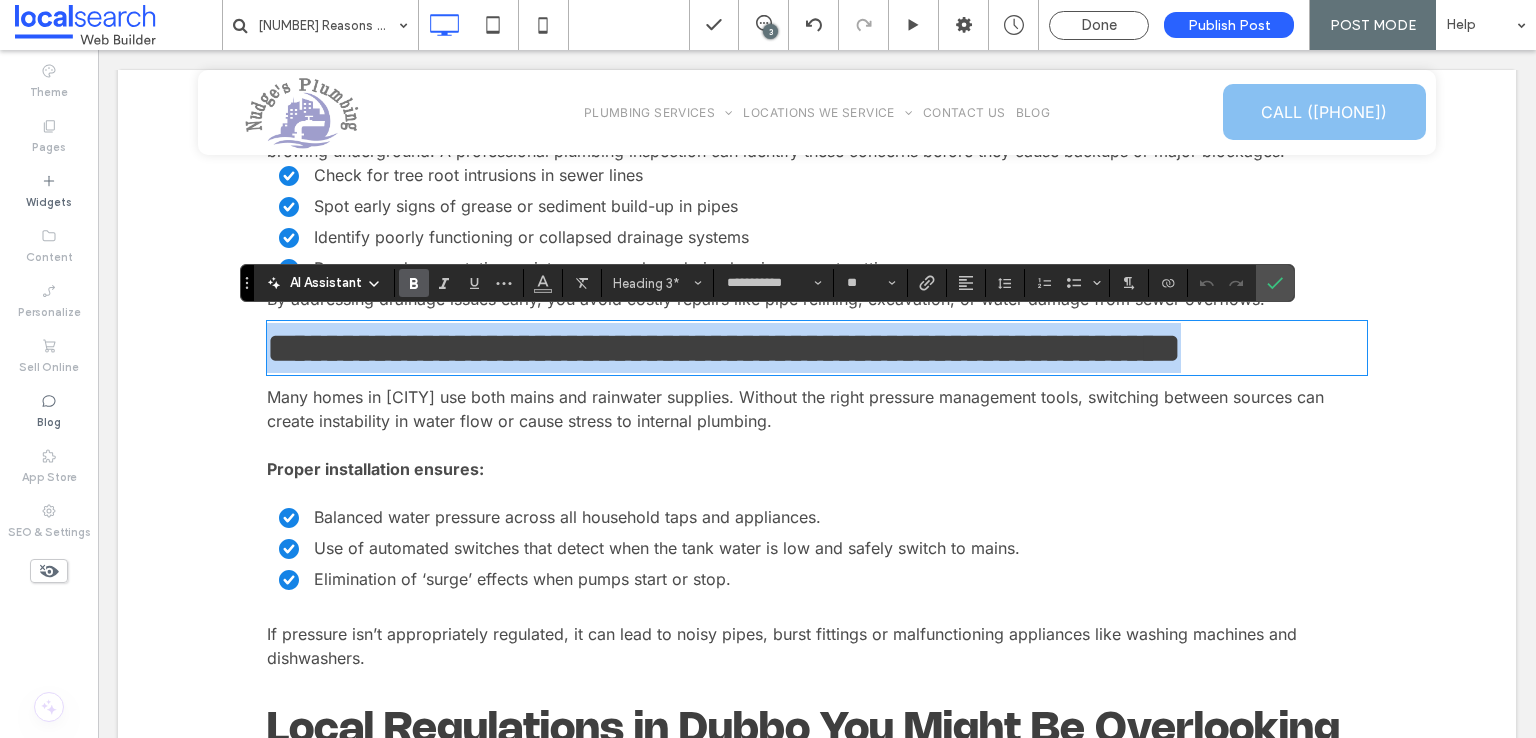 type on "*****" 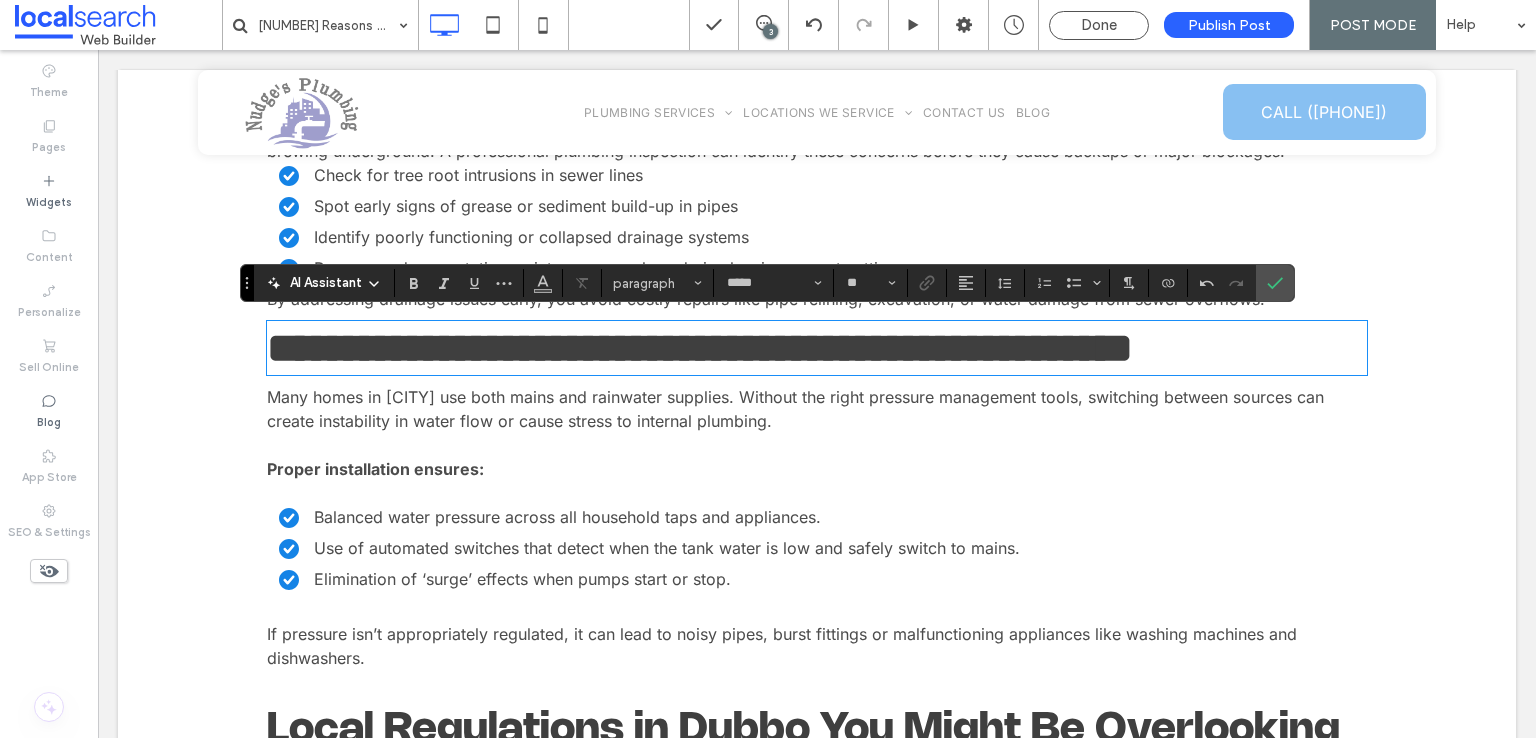 click on "Many homes in Dubbo use both mains and rainwater supplies. Without the right pressure management tools, switching between sources can create instability in water flow or cause stress to internal plumbing." at bounding box center [817, 409] 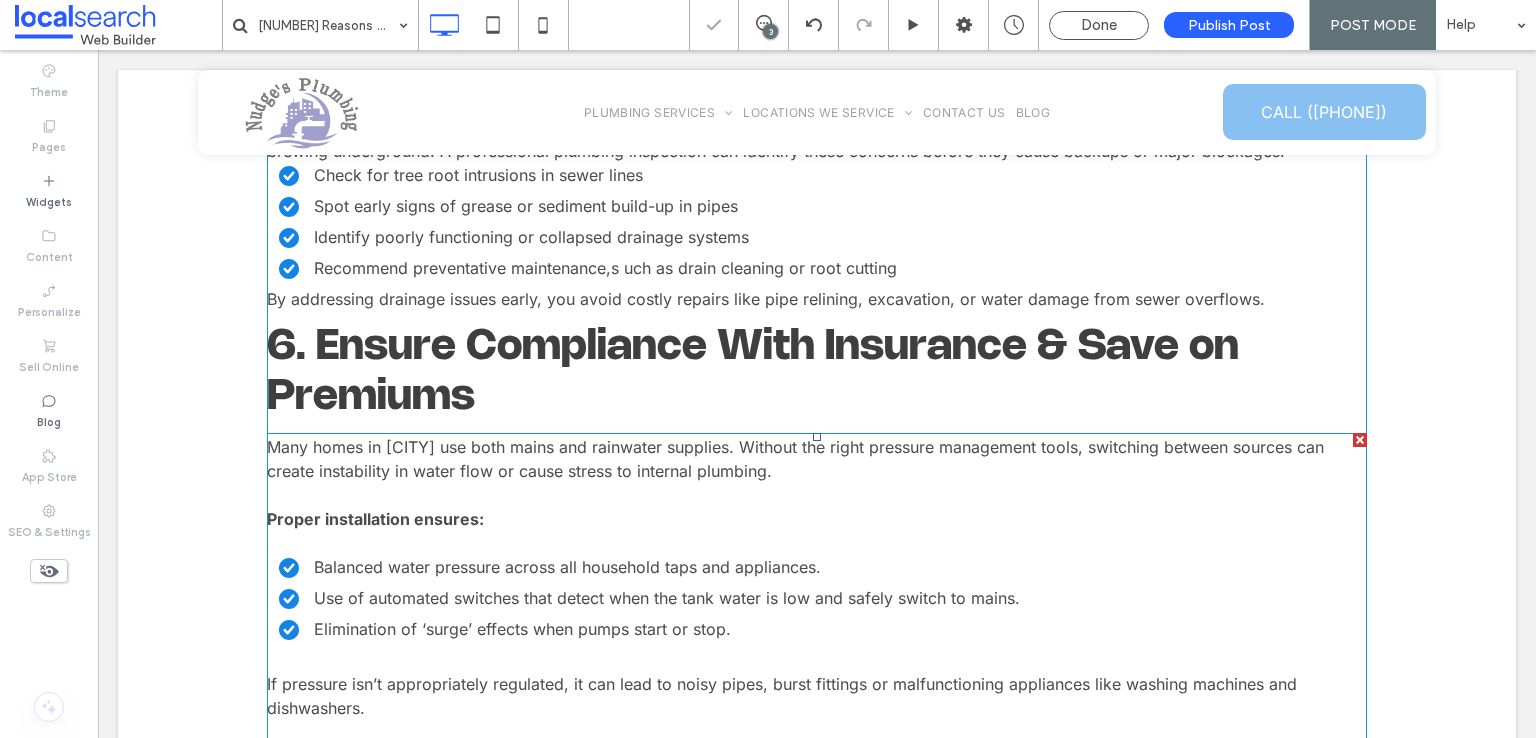 click on "Many homes in Dubbo use both mains and rainwater supplies. Without the right pressure management tools, switching between sources can create instability in water flow or cause stress to internal plumbing." at bounding box center (817, 459) 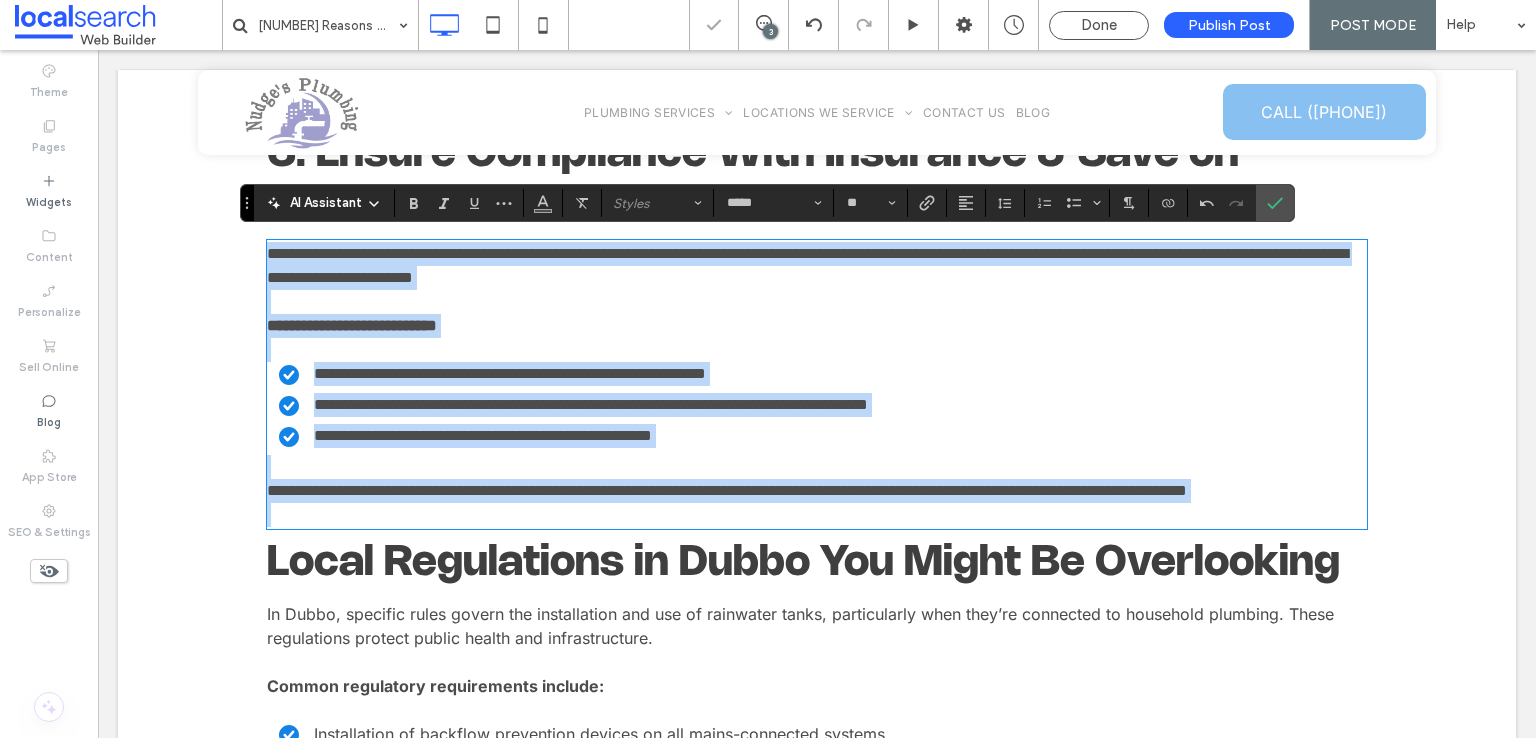 scroll, scrollTop: 0, scrollLeft: 0, axis: both 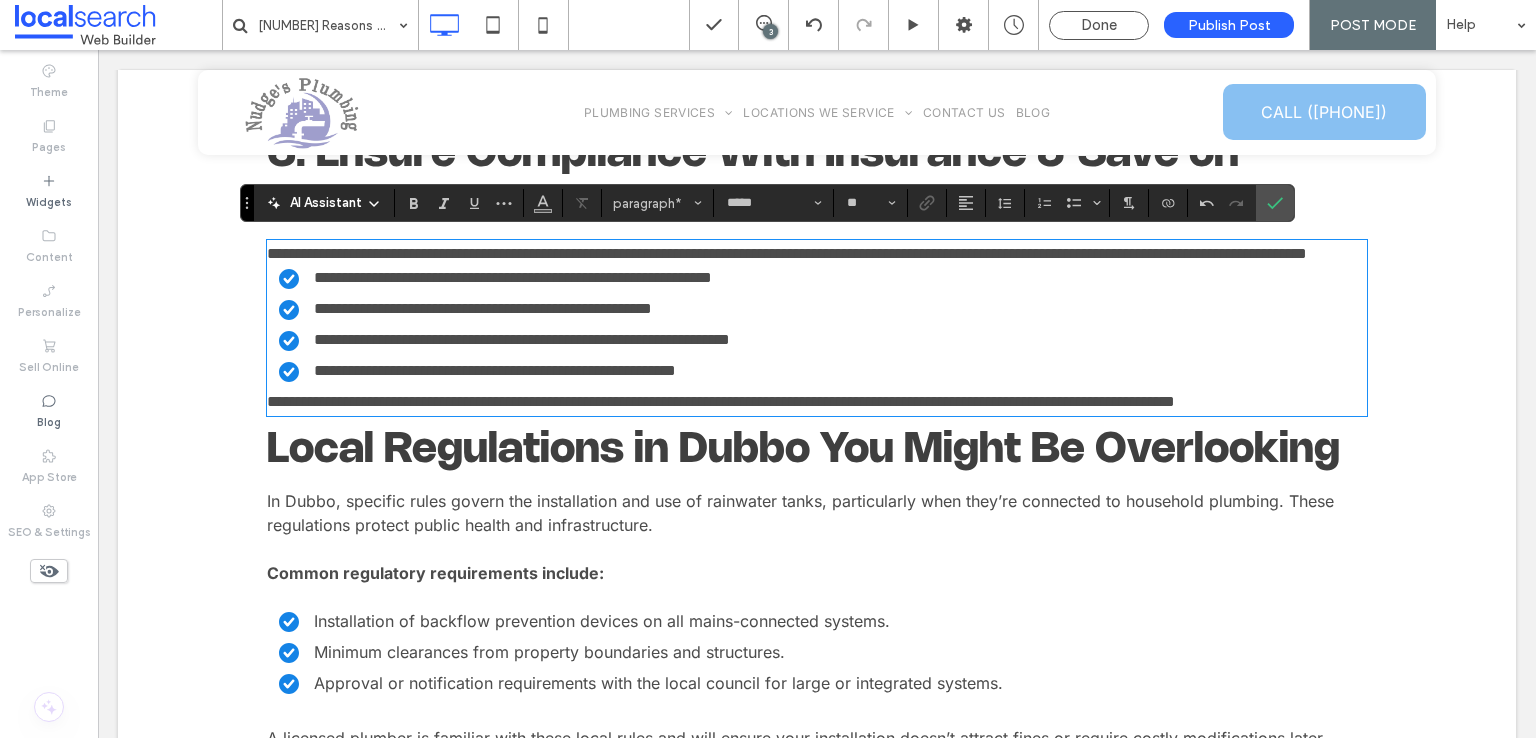click on "Local Regulations in Dubbo You Might Be Overlooking" at bounding box center [803, 450] 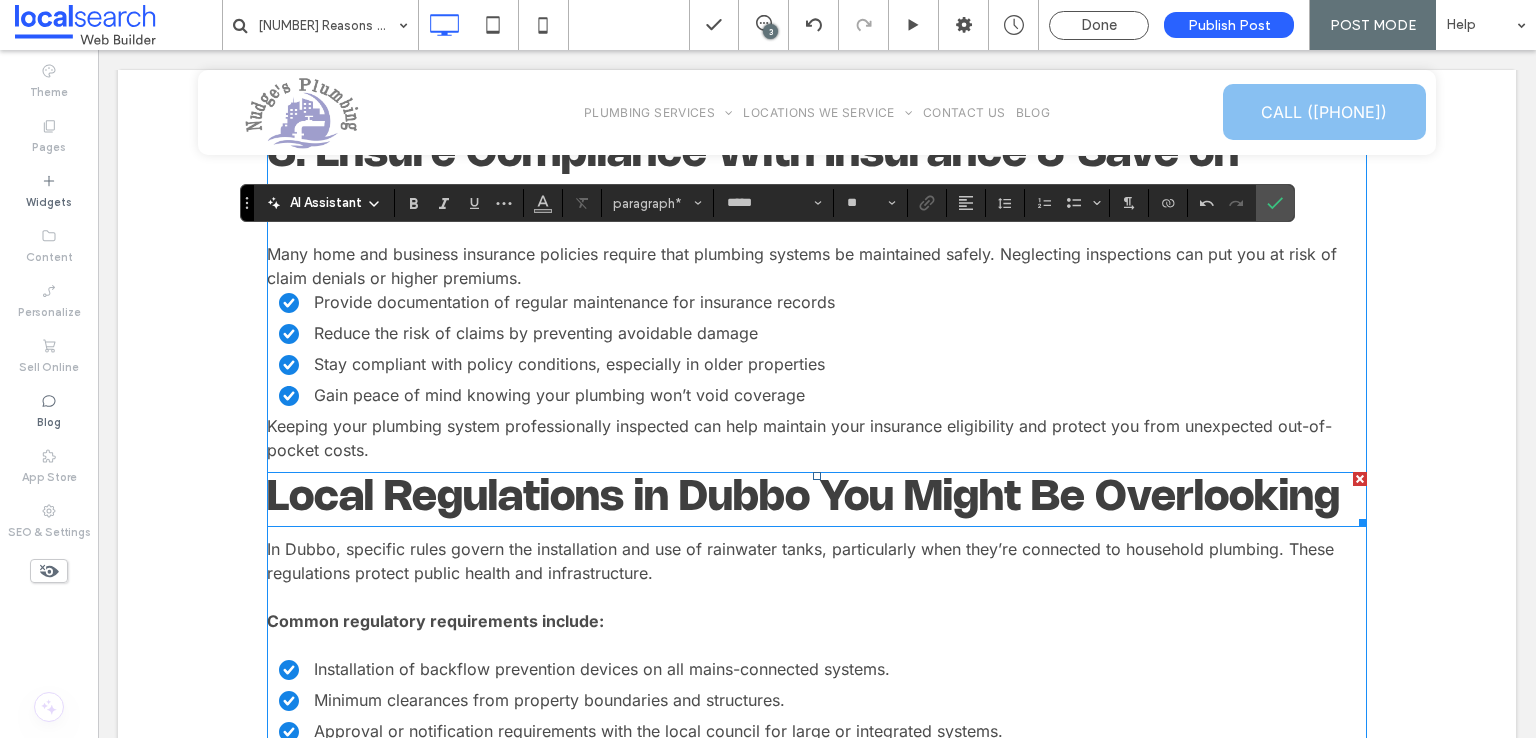 click on "Local Regulations in Dubbo You Might Be Overlooking" at bounding box center (803, 498) 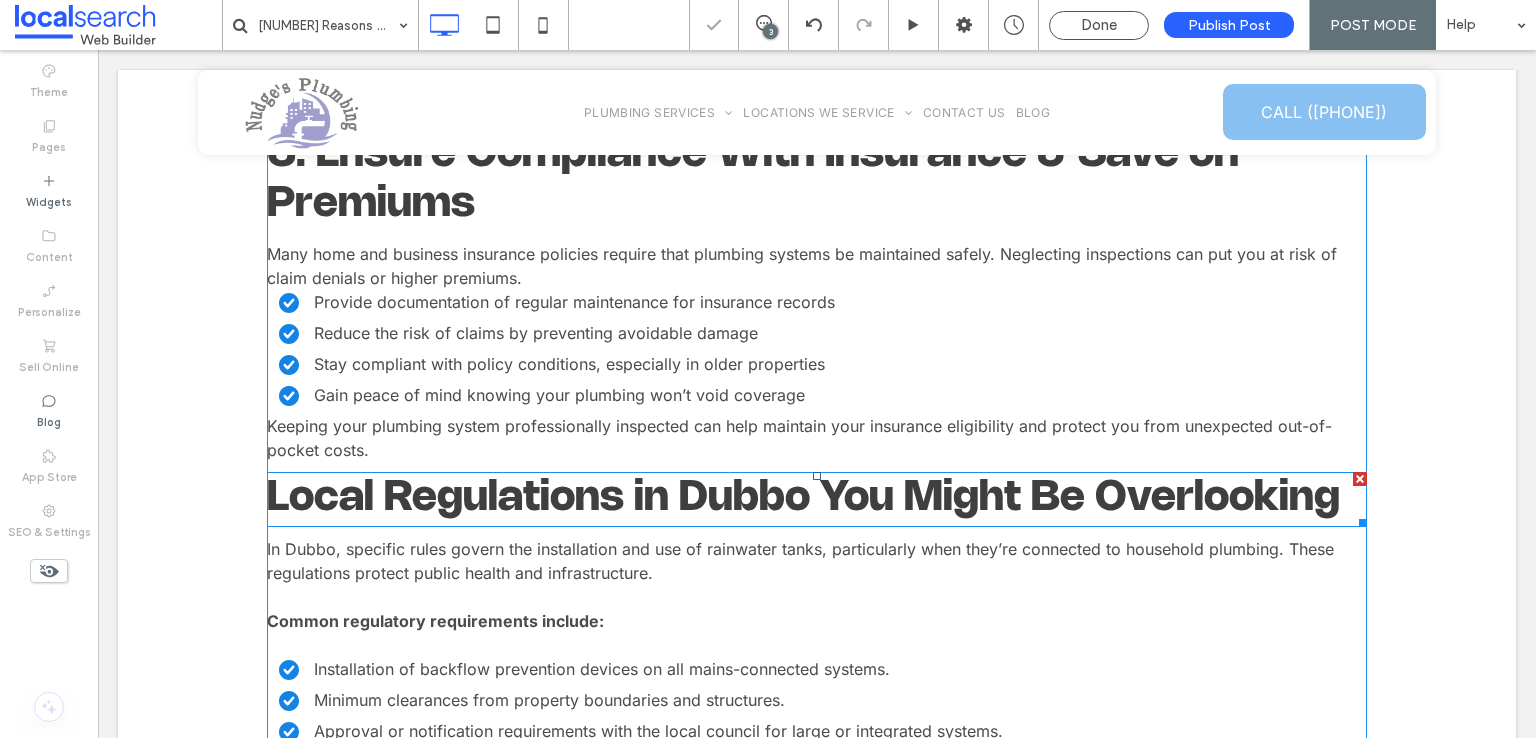 type on "**********" 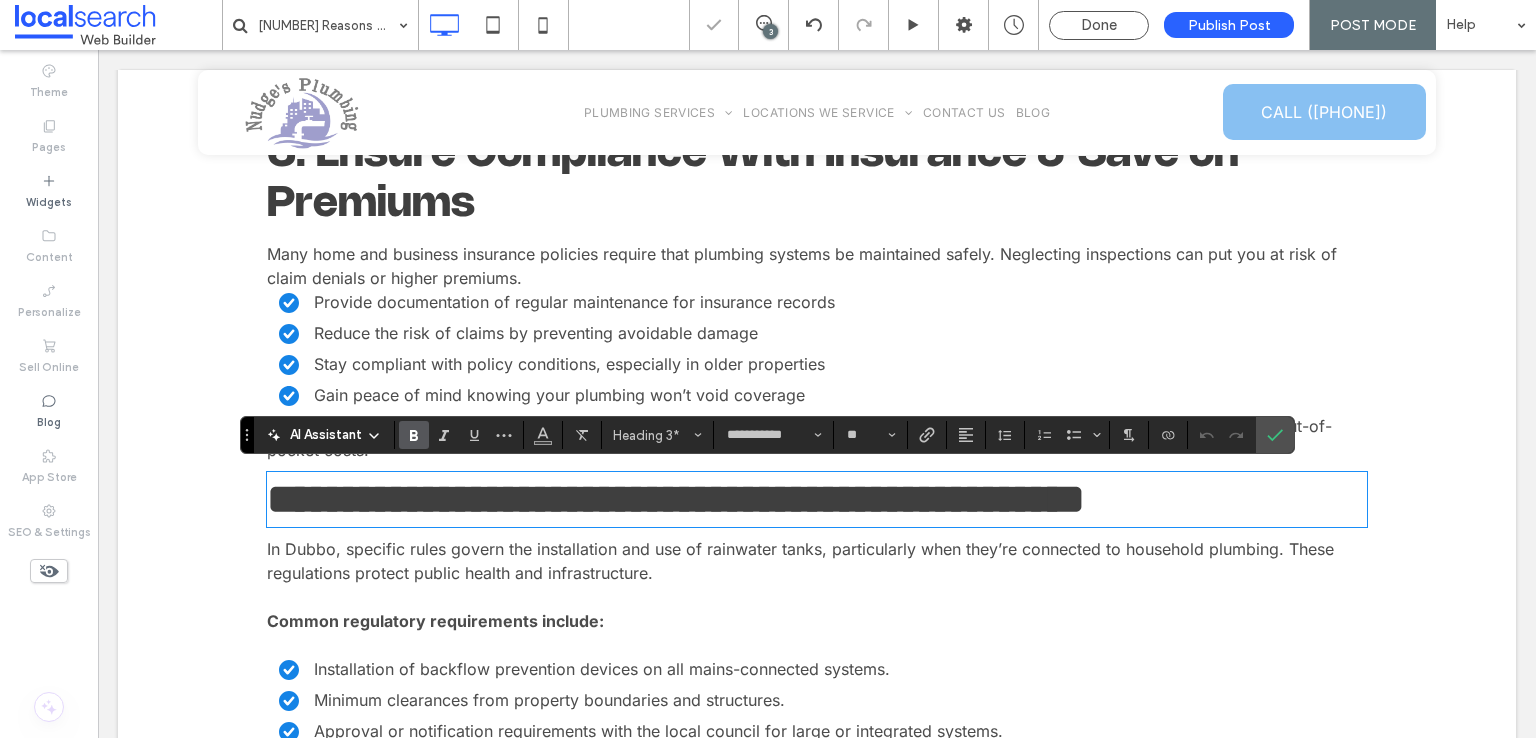 type on "*****" 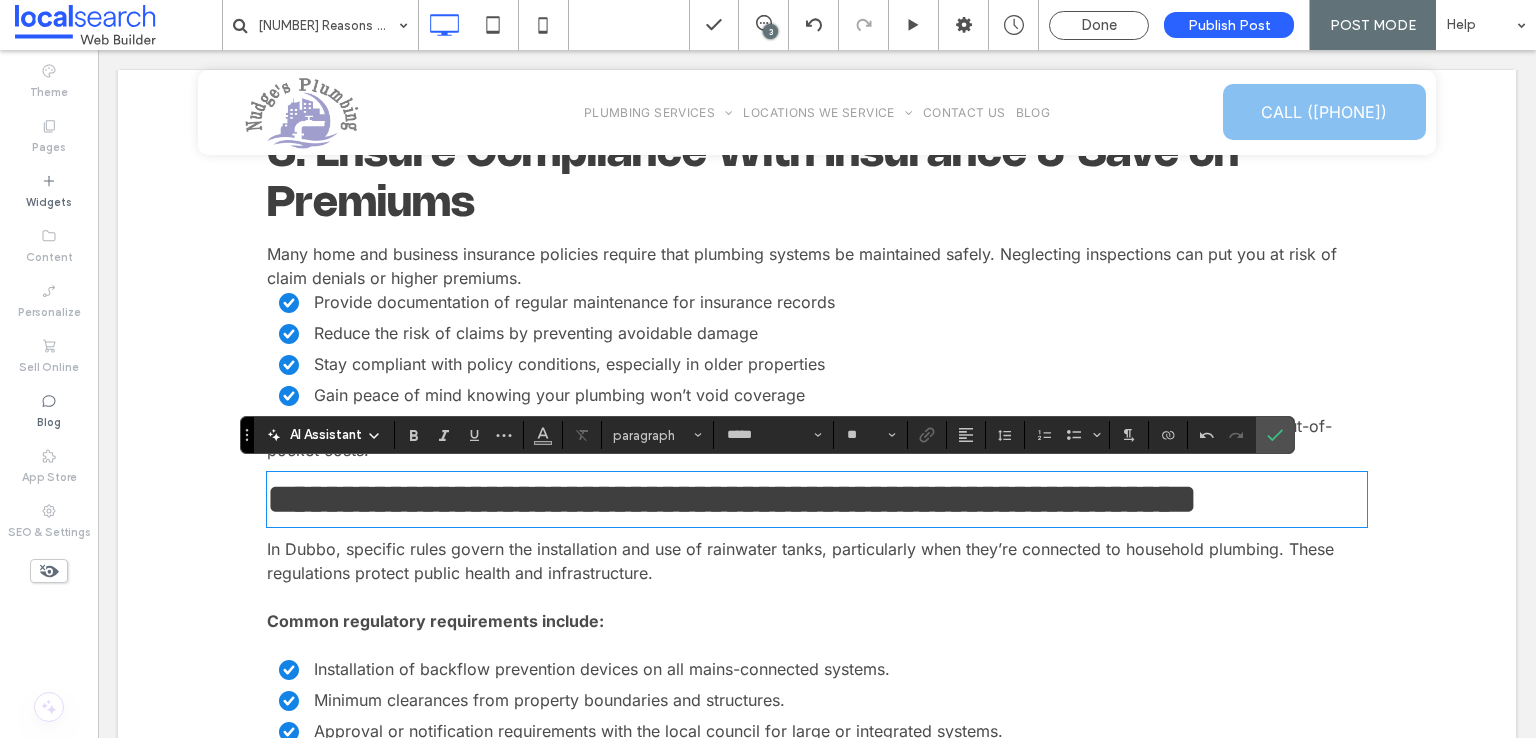 click on "In Dubbo, specific rules govern the installation and use of rainwater tanks, particularly when they’re connected to household plumbing. These regulations protect public health and infrastructure." at bounding box center [800, 561] 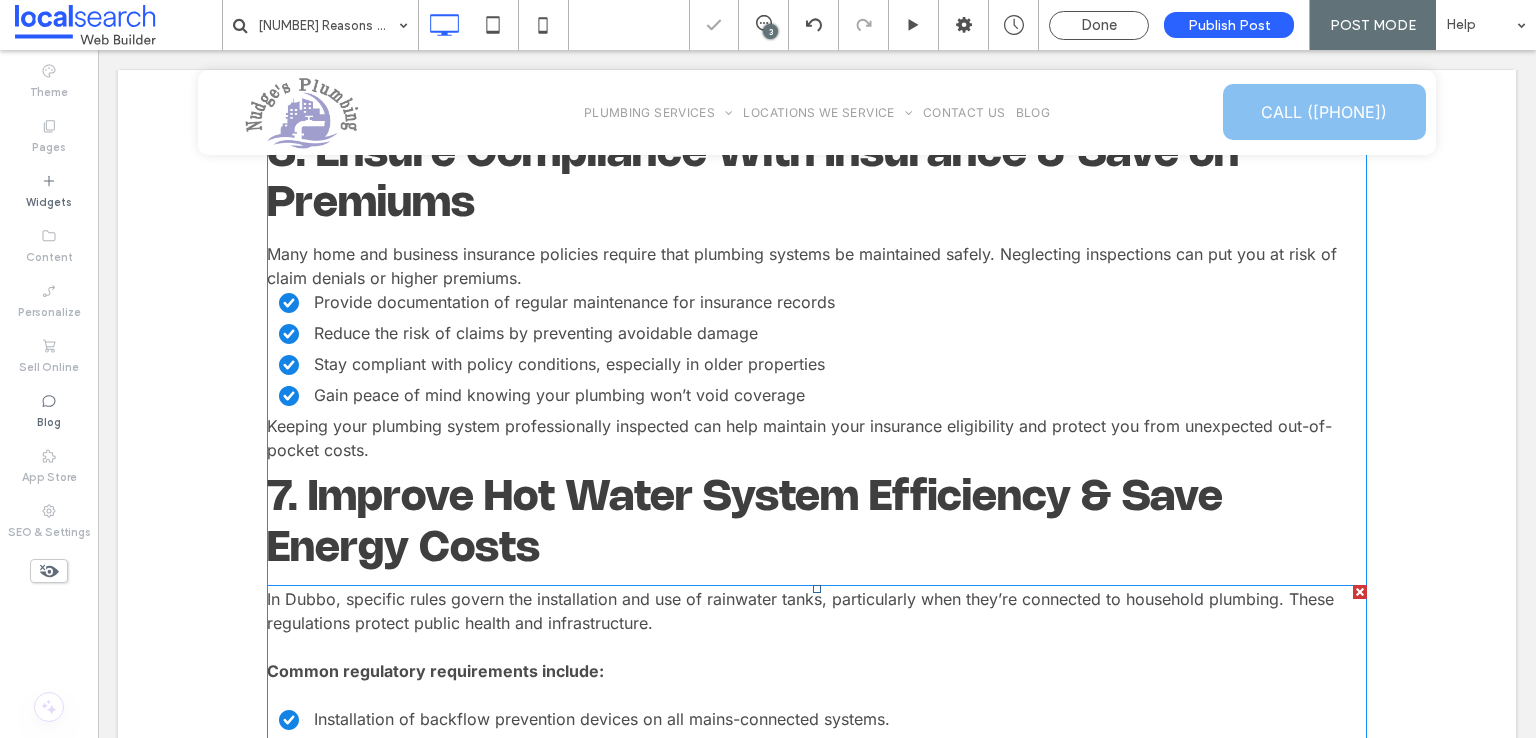 click on "In Dubbo, specific rules govern the installation and use of rainwater tanks, particularly when they’re connected to household plumbing. These regulations protect public health and infrastructure." at bounding box center (800, 611) 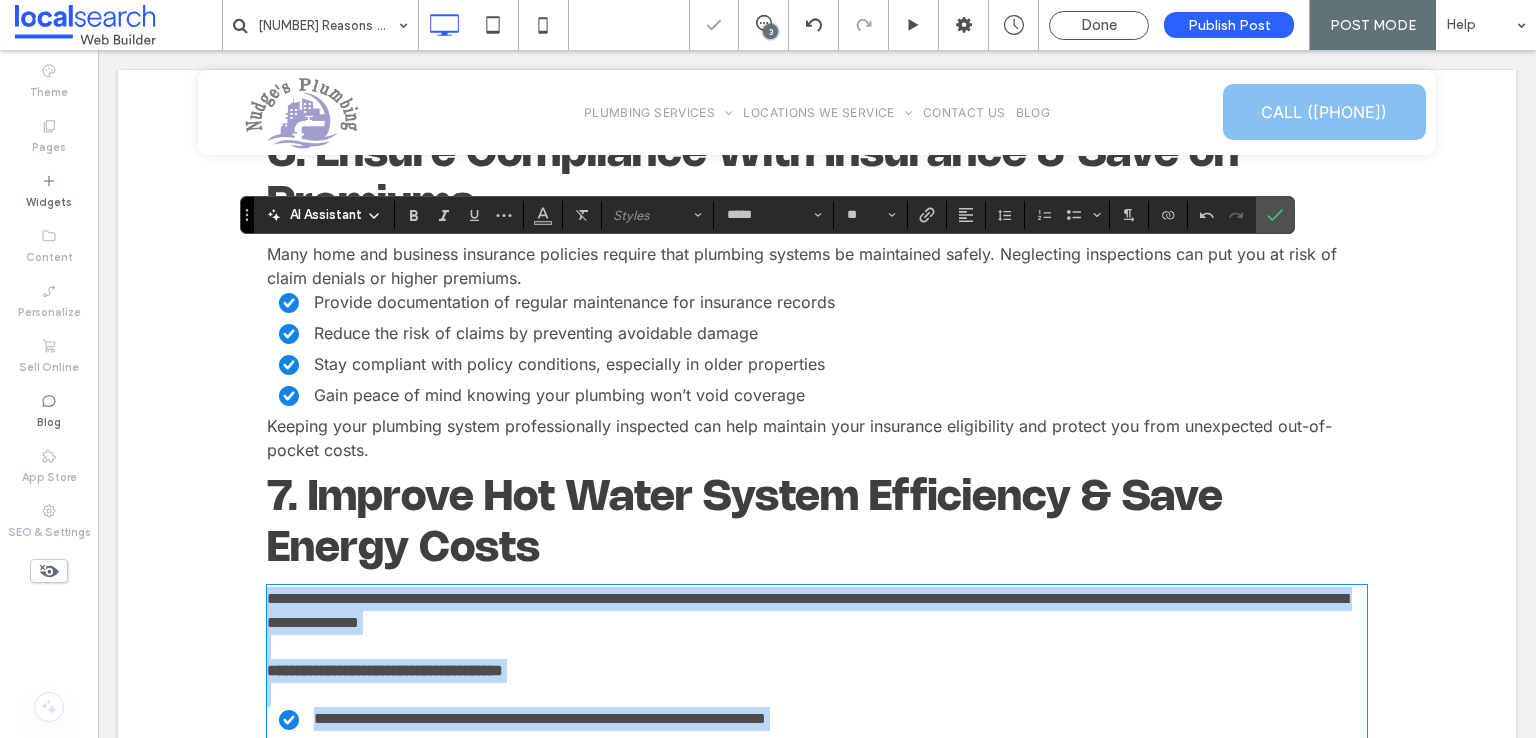 scroll, scrollTop: 2787, scrollLeft: 0, axis: vertical 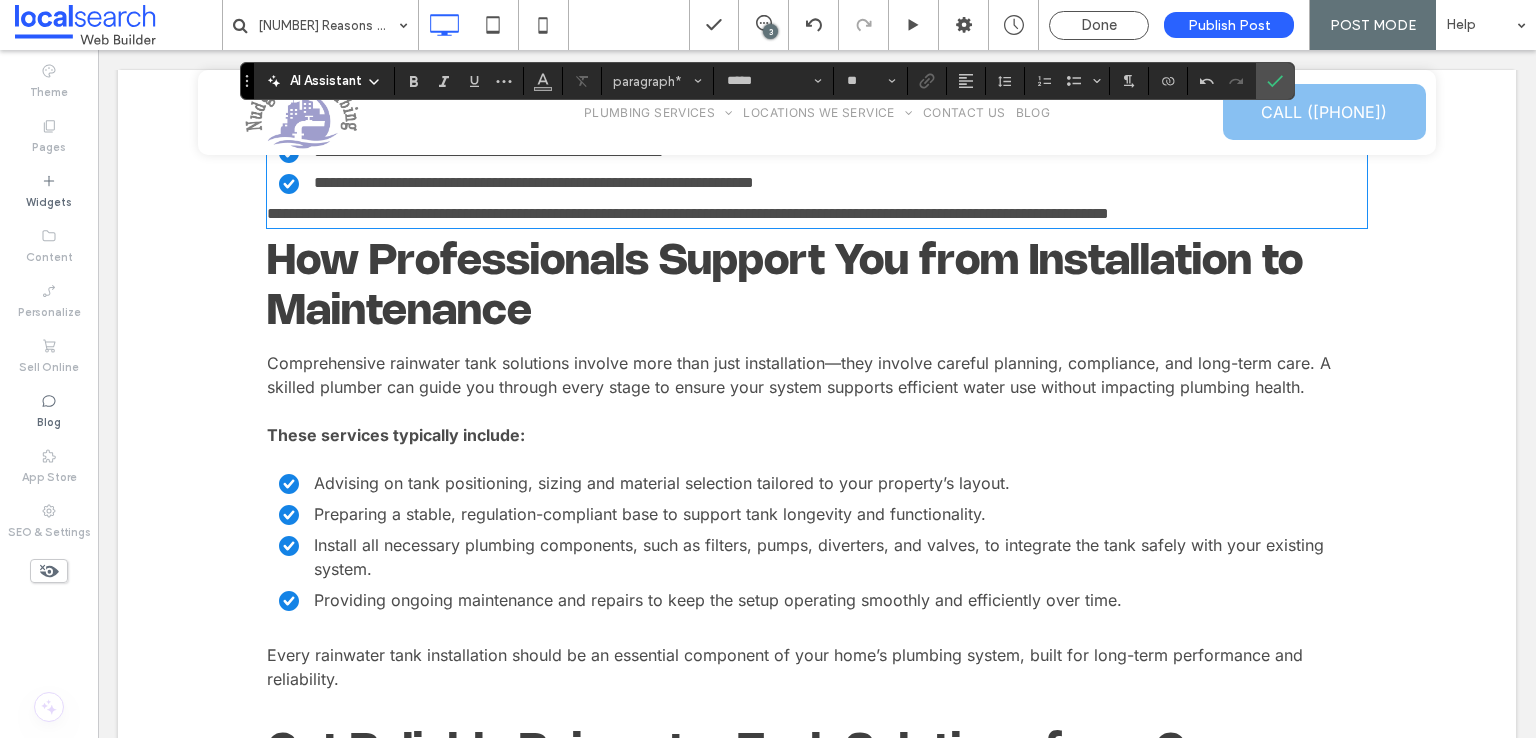 click on "How Professionals Support You from Installation to Maintenance" at bounding box center (785, 287) 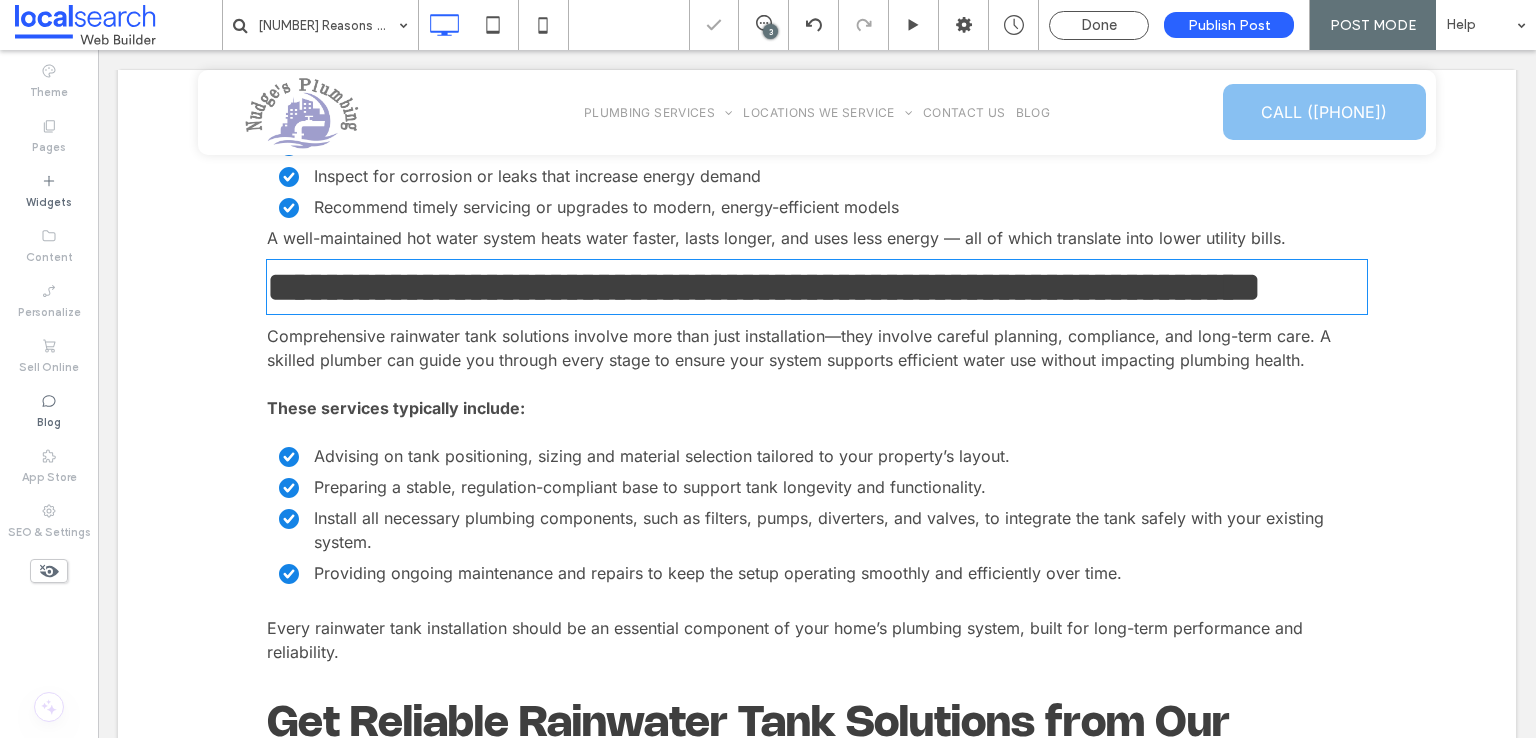 type on "**********" 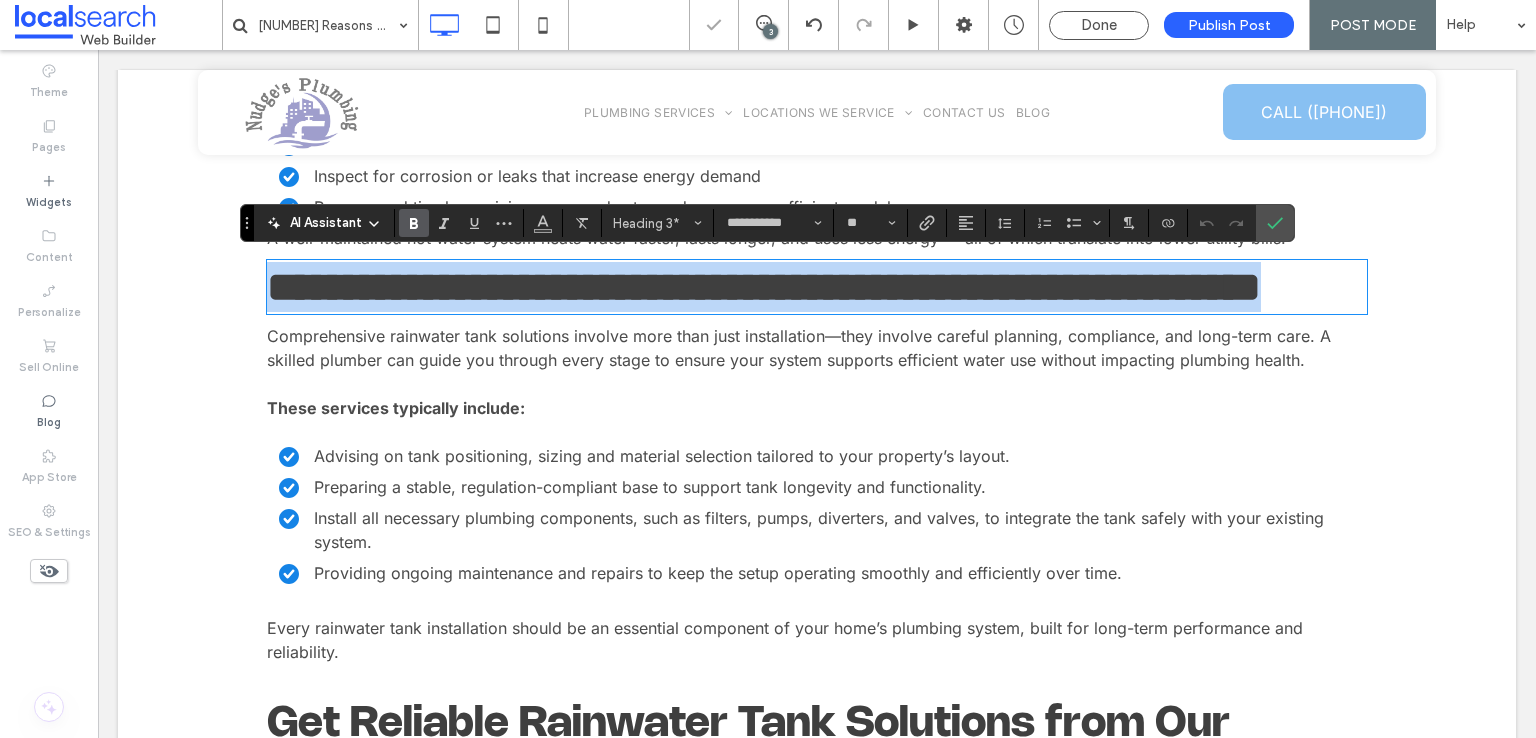 type on "*****" 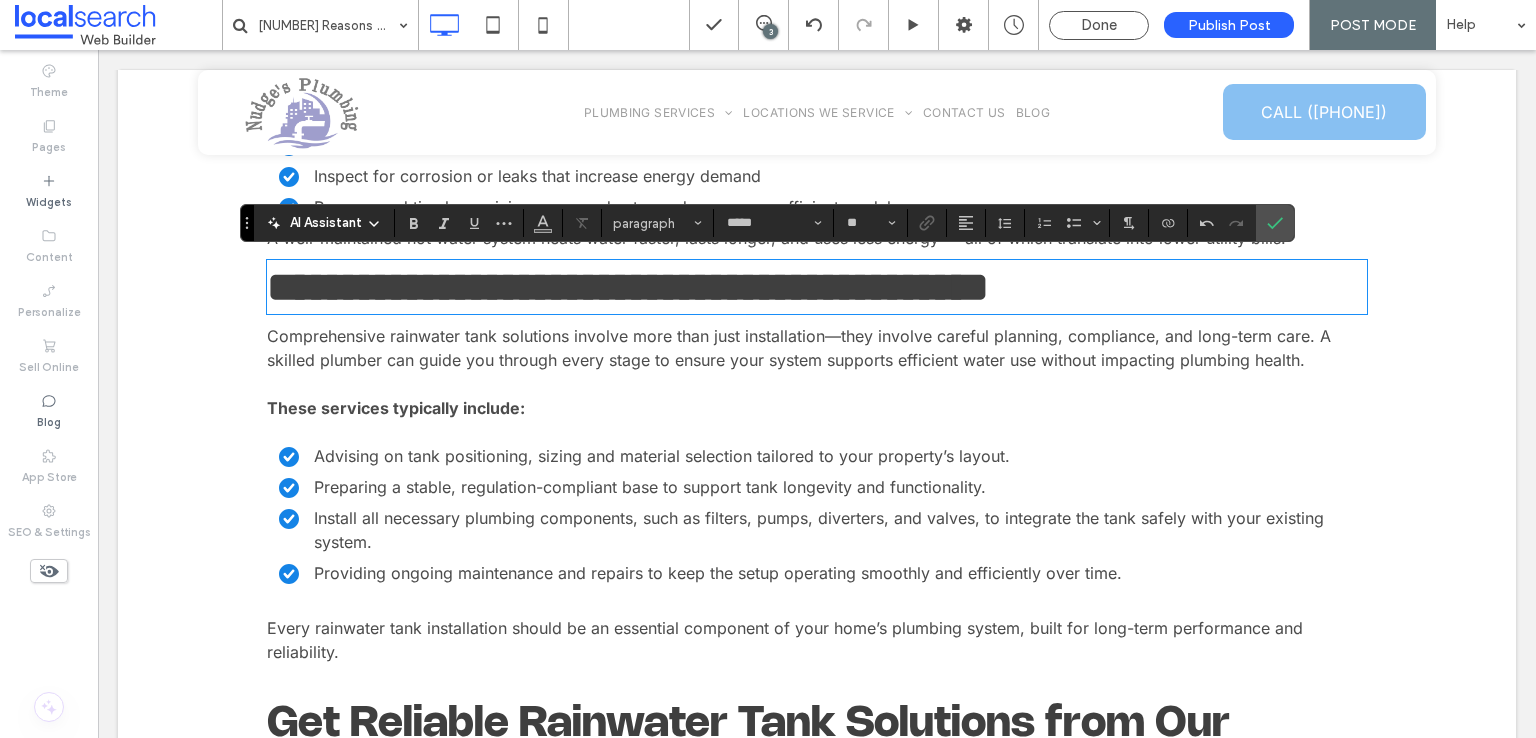 click on "Advising on tank positioning, sizing and material selection tailored to your property’s layout. Preparing a stable, regulation-compliant base to support tank longevity and functionality. Install all necessary plumbing components, such as filters, pumps, diverters, and valves, to integrate the tank safely with your existing system. Providing ongoing maintenance and repairs to keep the setup operating smoothly and efficiently over time." at bounding box center (807, 514) 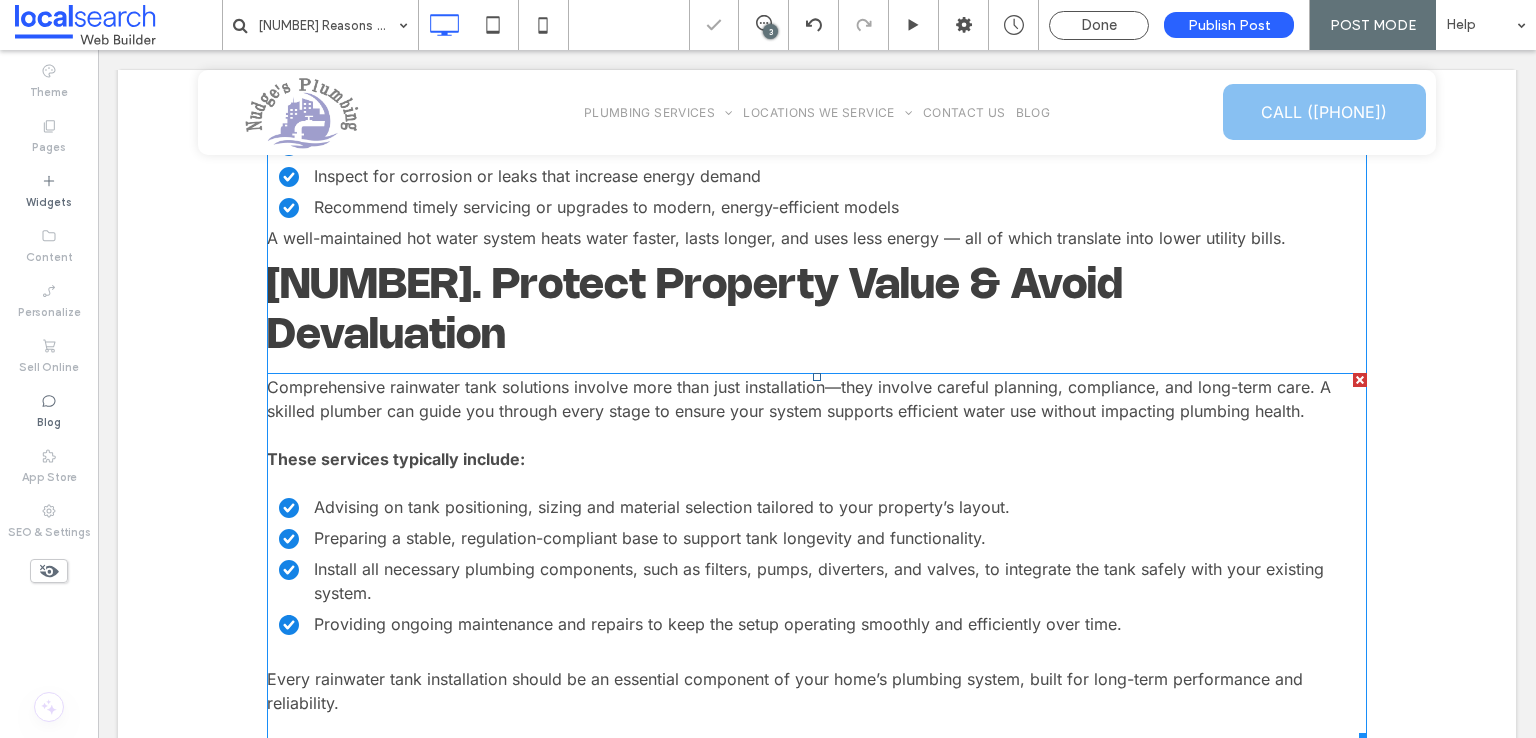 click on "Advising on tank positioning, sizing and material selection tailored to your property’s layout. Preparing a stable, regulation-compliant base to support tank longevity and functionality. Install all necessary plumbing components, such as filters, pumps, diverters, and valves, to integrate the tank safely with your existing system. Providing ongoing maintenance and repairs to keep the setup operating smoothly and efficiently over time." at bounding box center (807, 565) 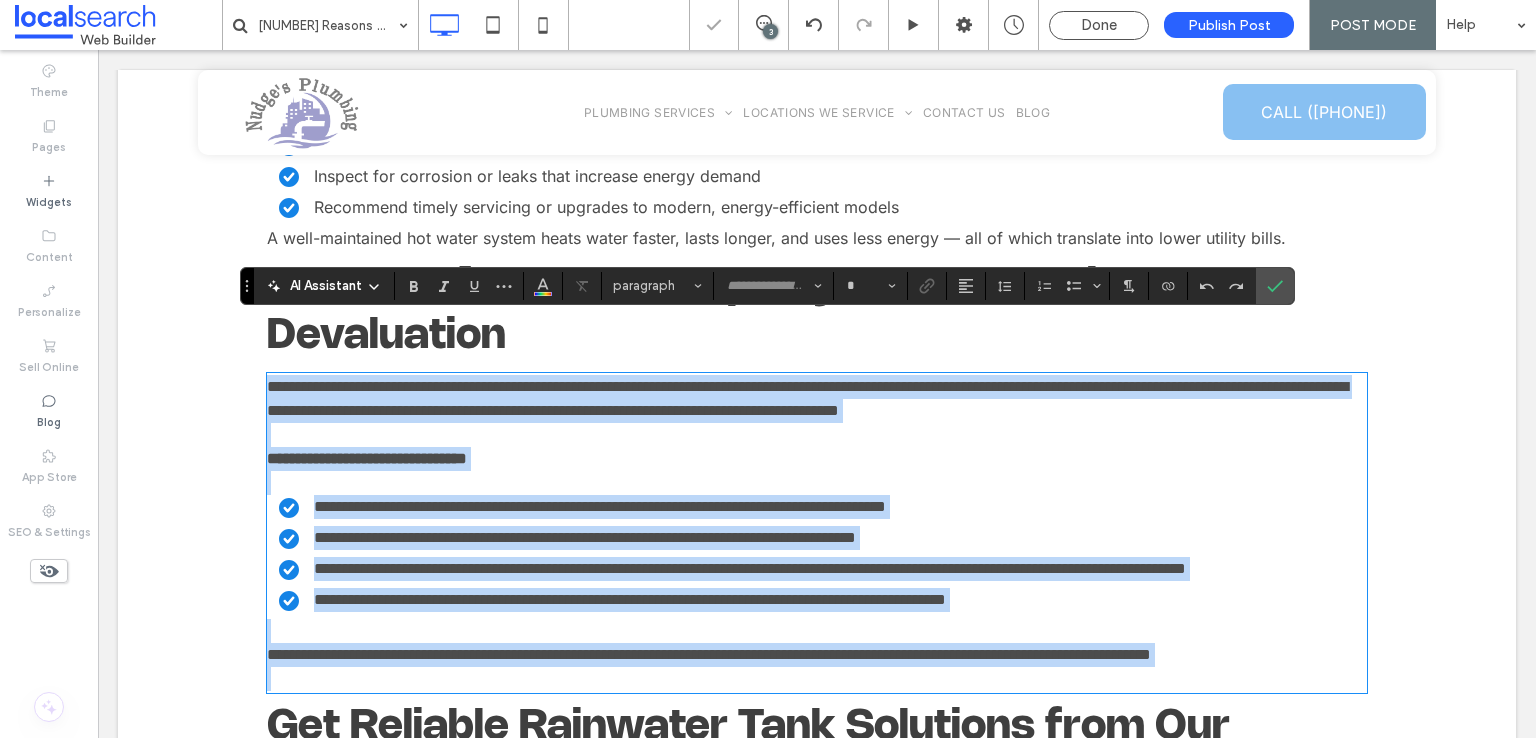 type on "*****" 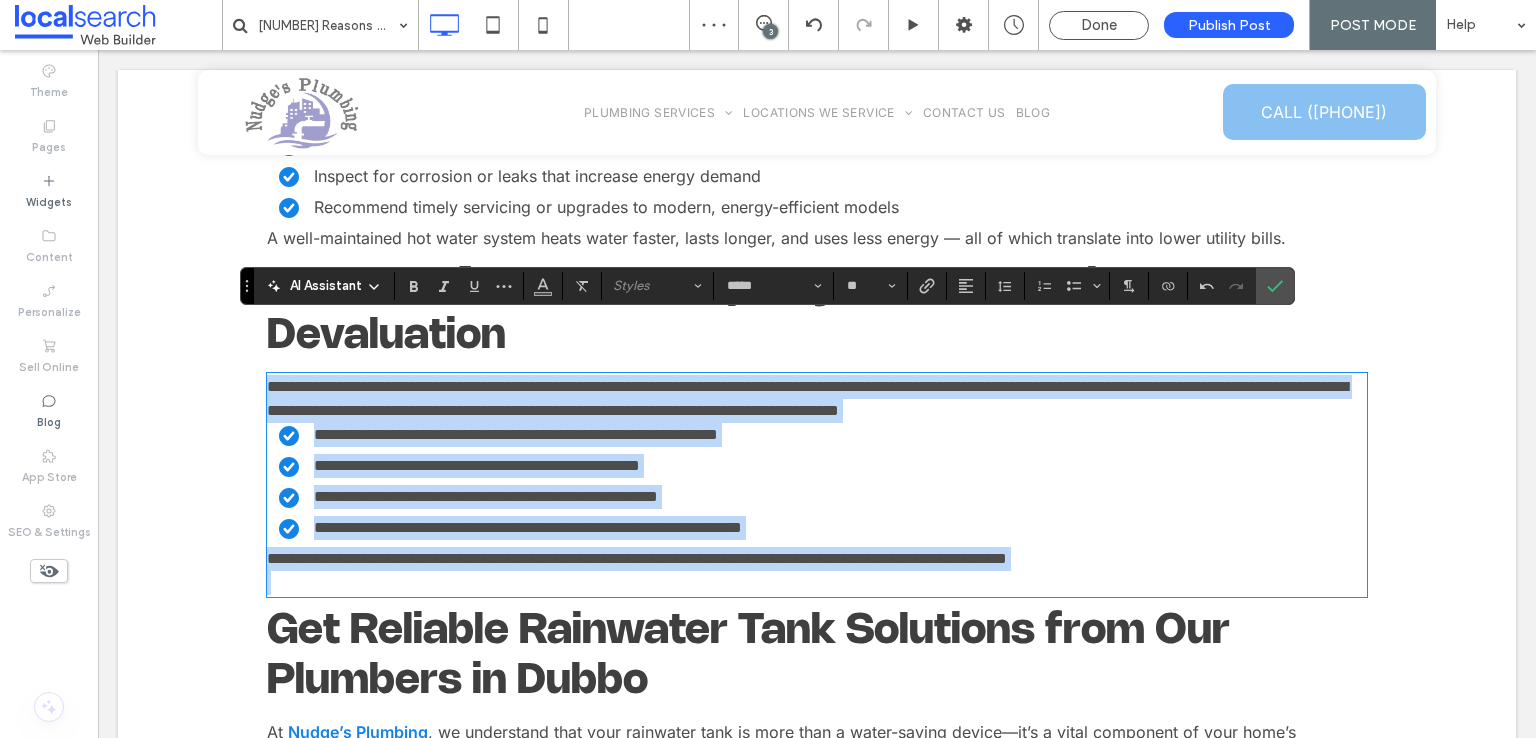 scroll, scrollTop: 0, scrollLeft: 0, axis: both 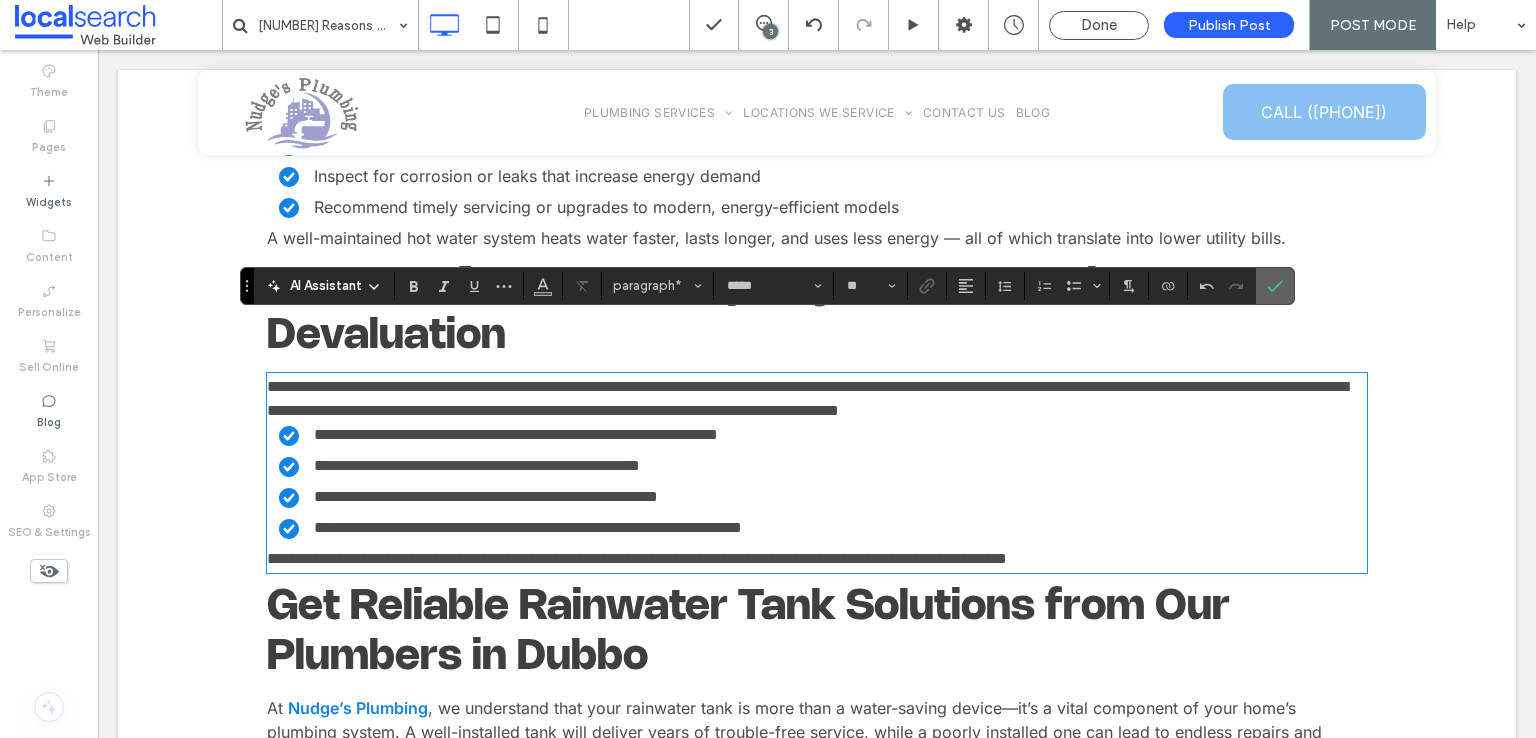 drag, startPoint x: 1272, startPoint y: 281, endPoint x: 1145, endPoint y: 262, distance: 128.41339 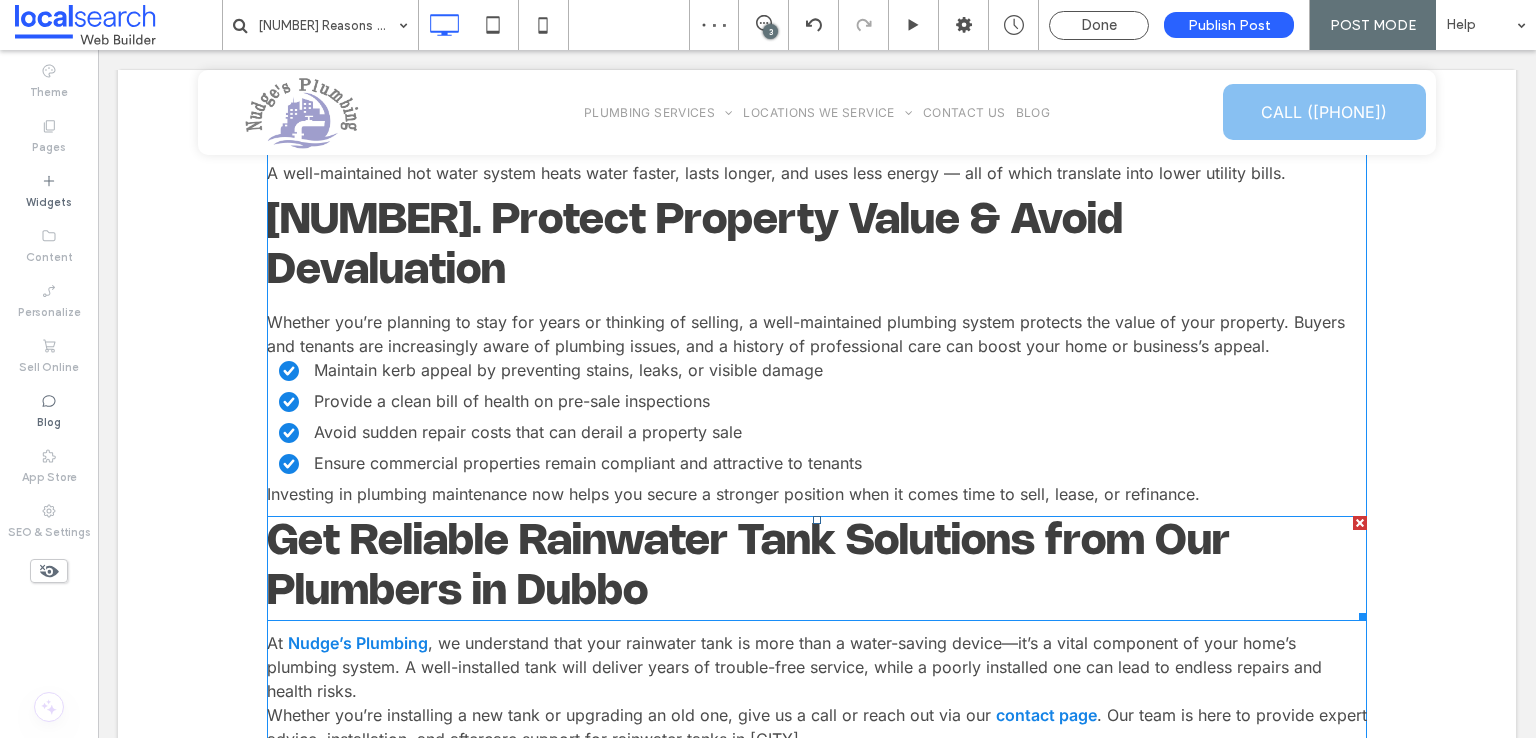 scroll, scrollTop: 3087, scrollLeft: 0, axis: vertical 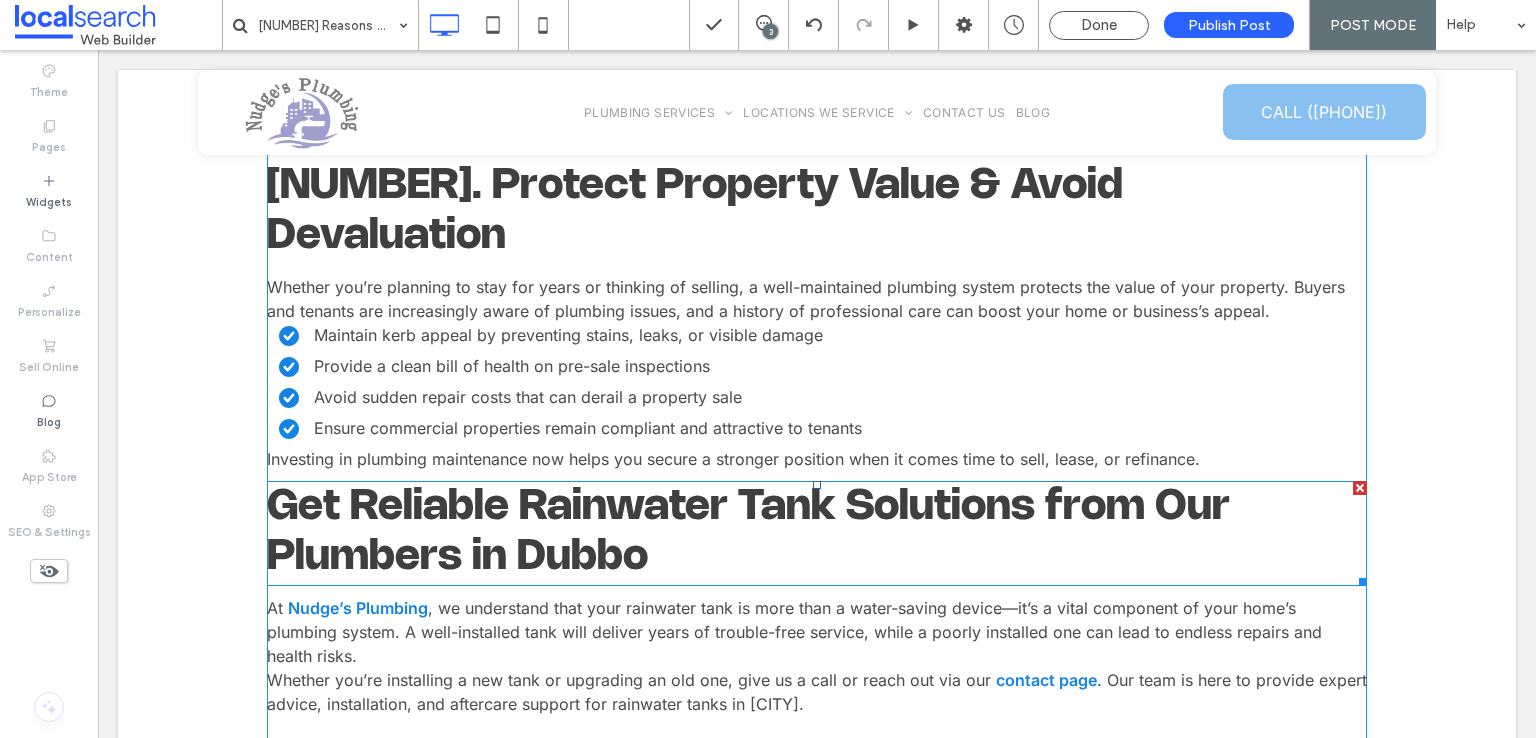 click on "Get Reliable Rainwater Tank Solutions from Our Plumbers in Dubbo" at bounding box center (748, 532) 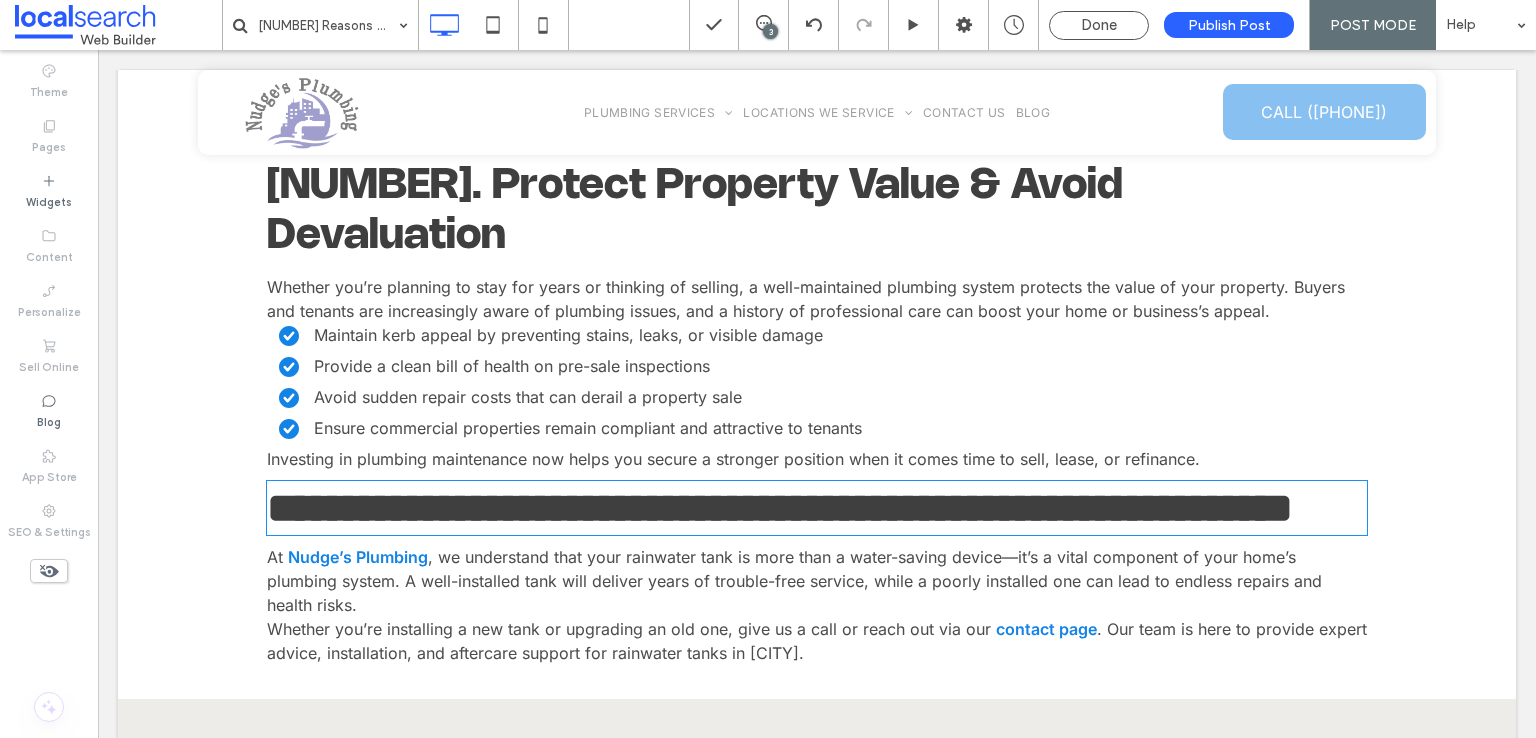 click on "**********" at bounding box center [780, 508] 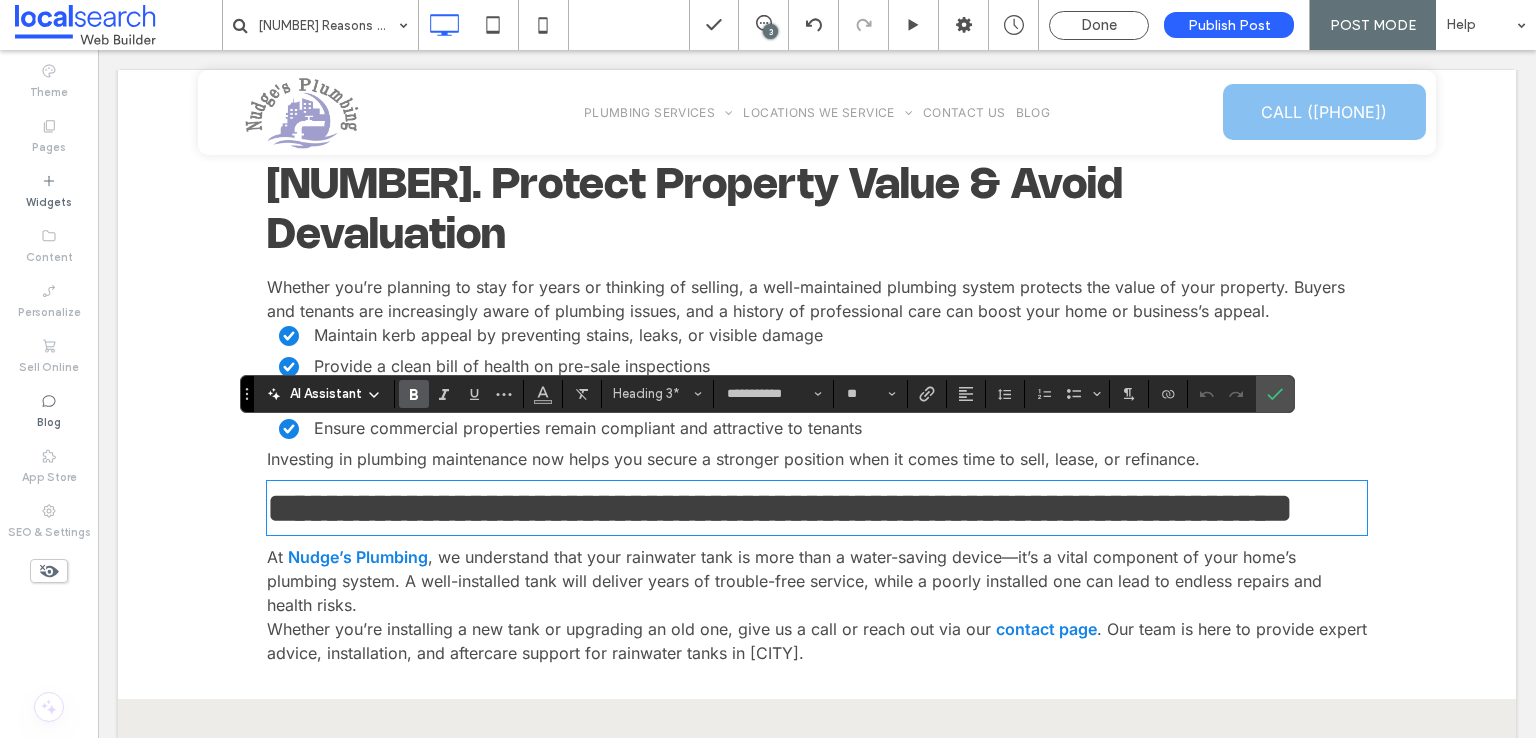 type on "*****" 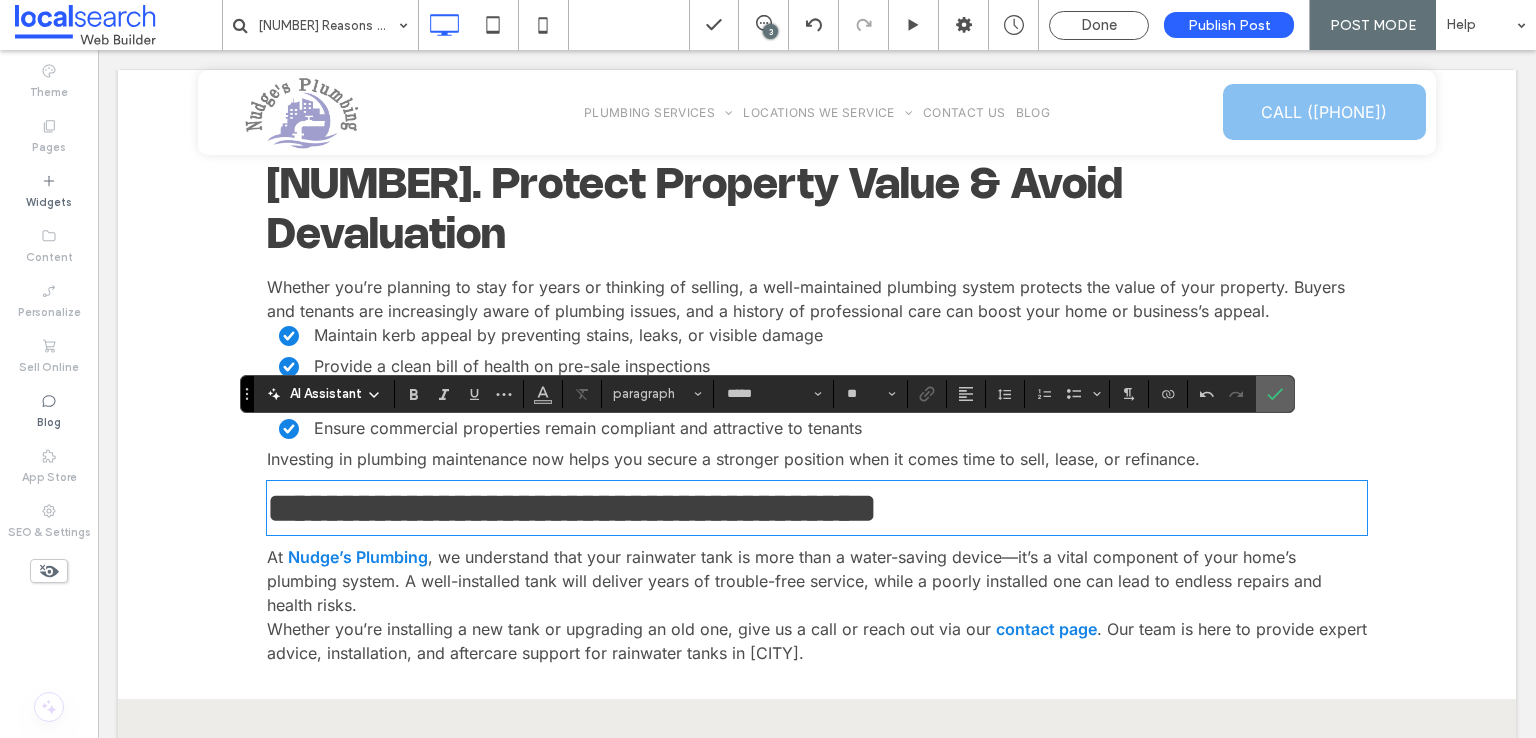 drag, startPoint x: 1281, startPoint y: 393, endPoint x: 662, endPoint y: 684, distance: 683.98975 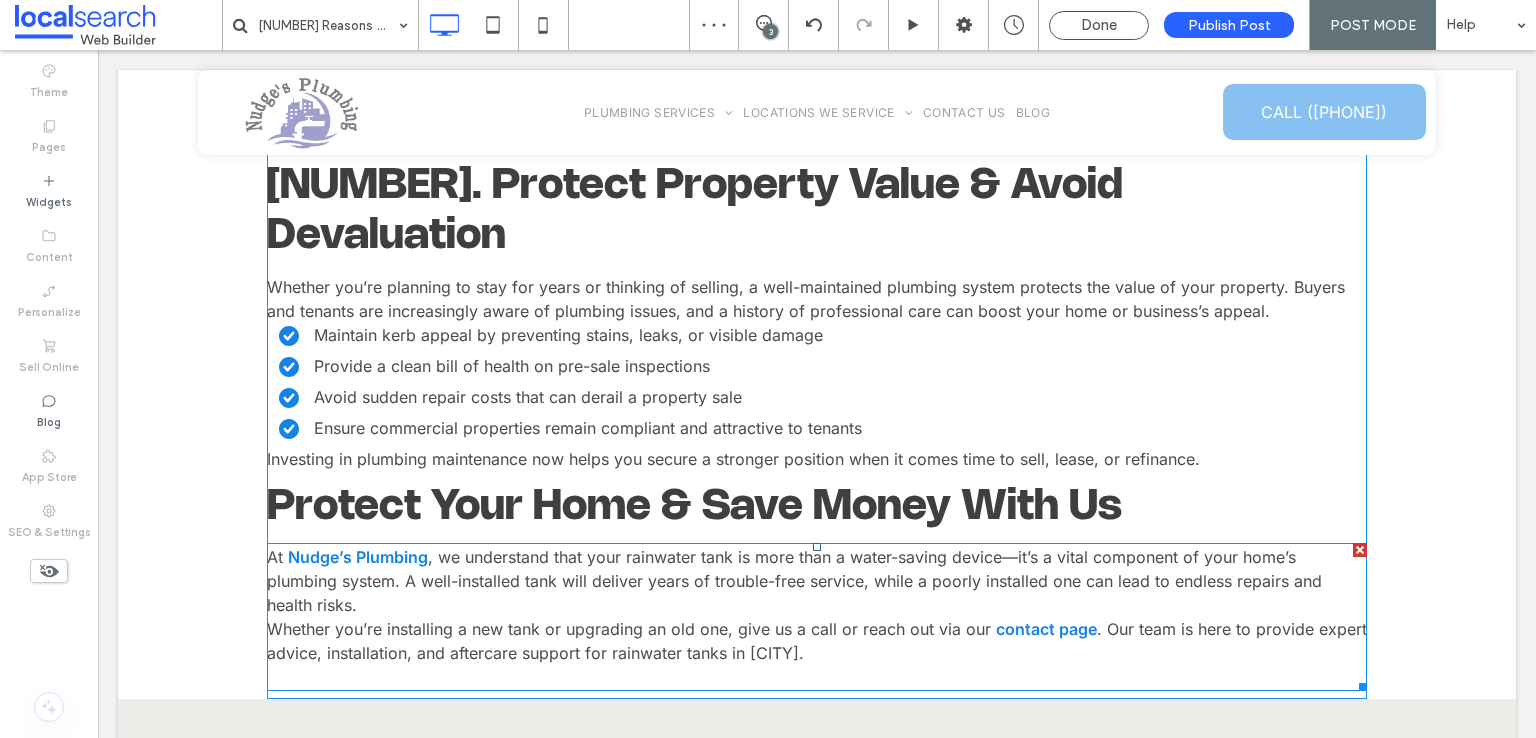 click on "At
Nudge’s Plumbing , we understand that your rainwater tank is more than a water-saving device—it’s a vital component of your home’s plumbing system. A well-installed tank will deliver years of trouble-free service, while a poorly installed one can lead to endless repairs and health risks." at bounding box center (817, 581) 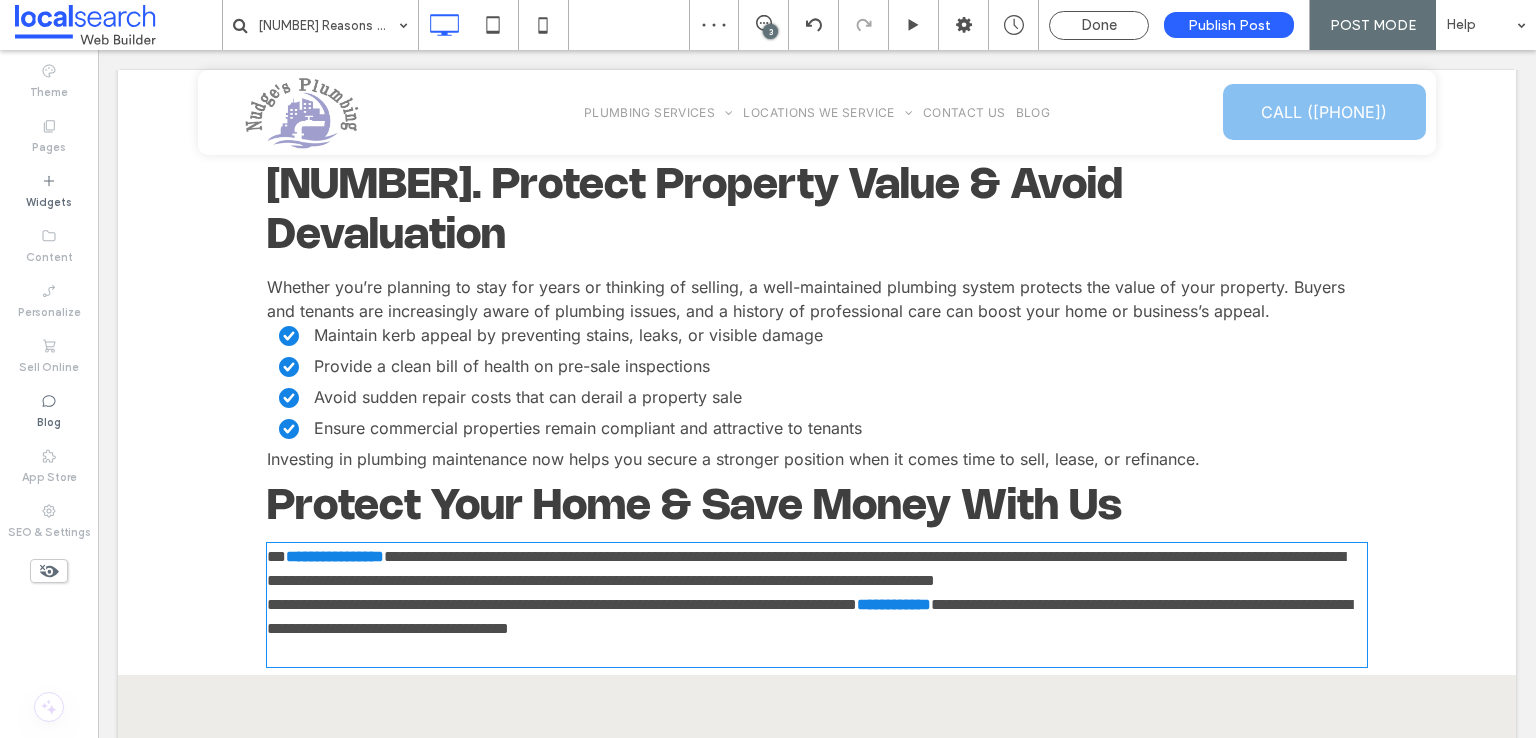 click on "**********" at bounding box center [817, 569] 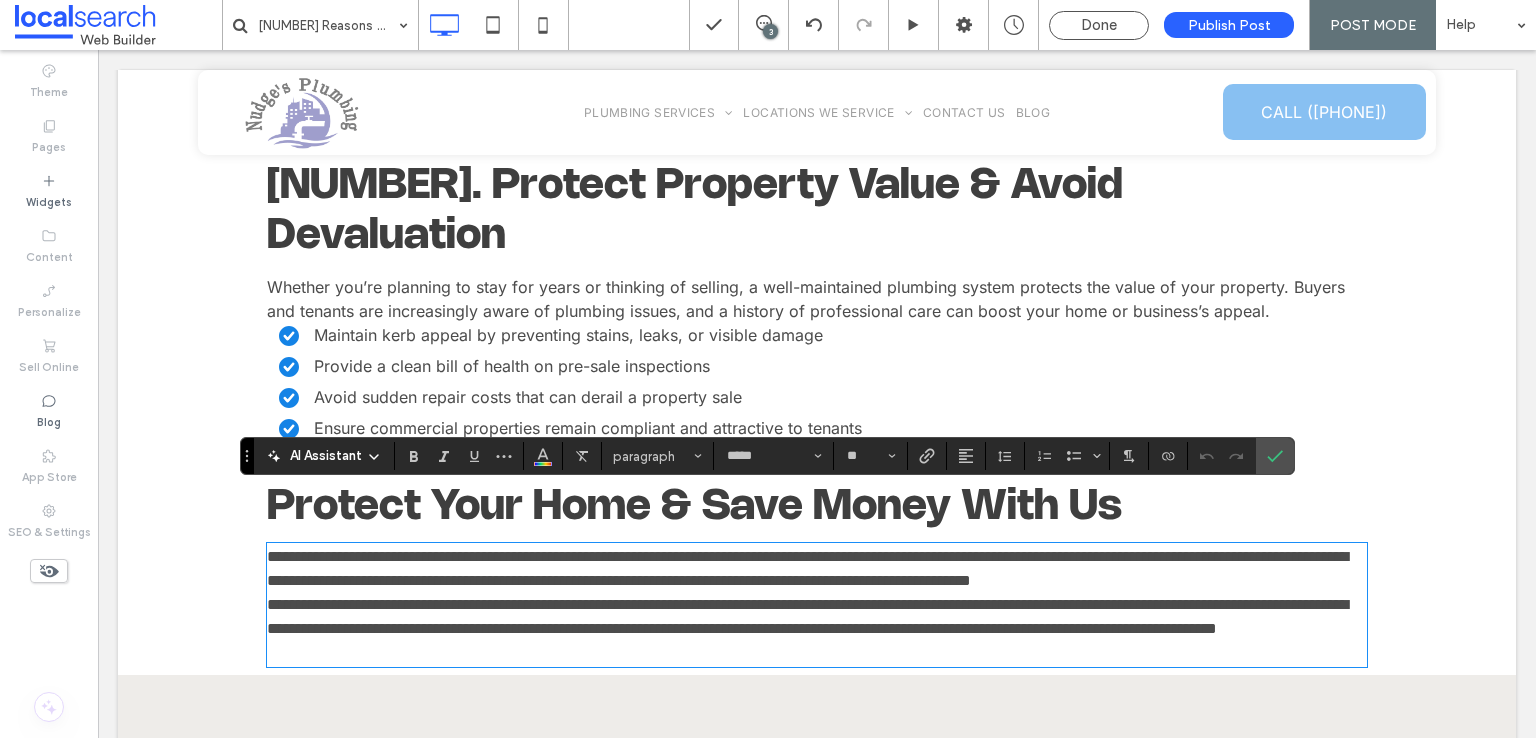 scroll, scrollTop: 0, scrollLeft: 0, axis: both 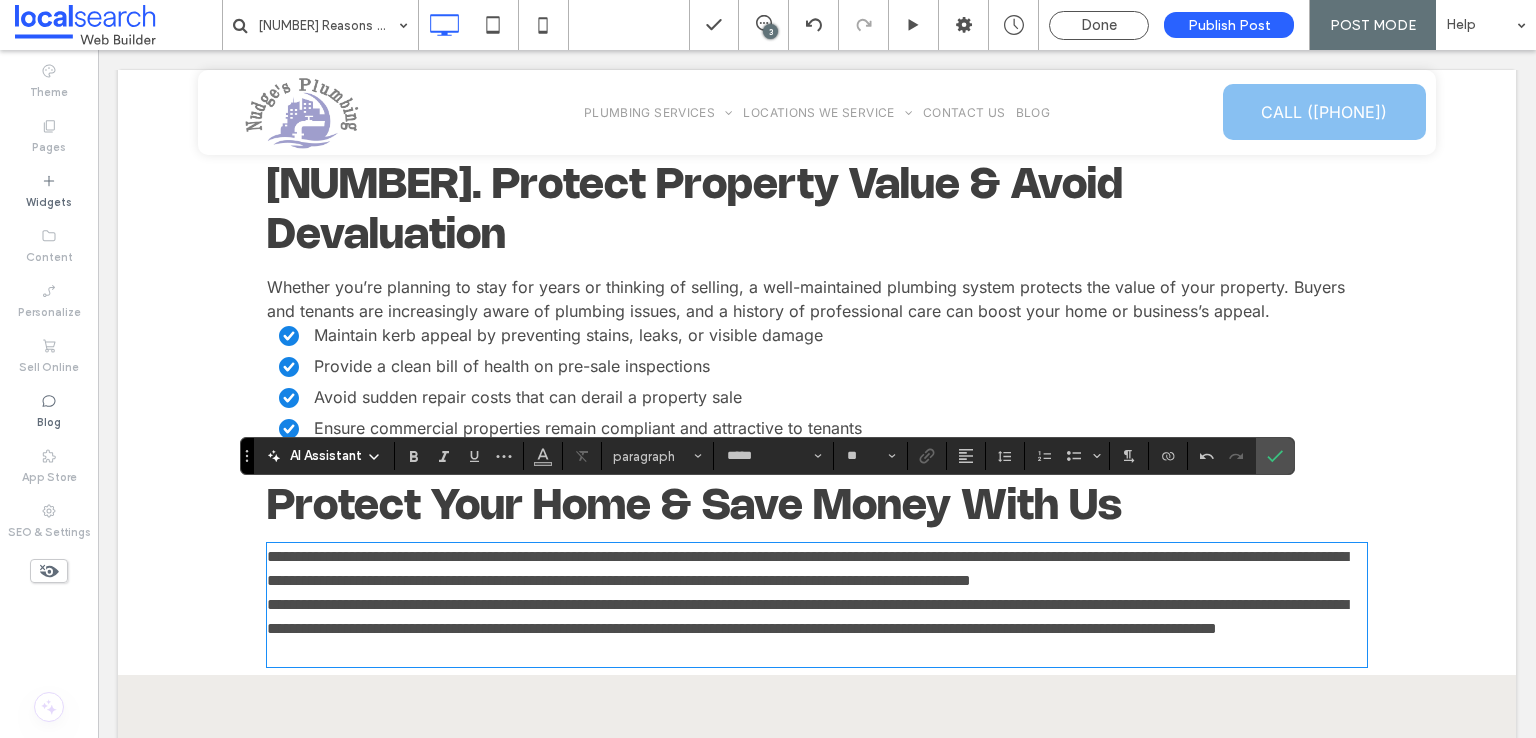 click on "**********" at bounding box center [807, 616] 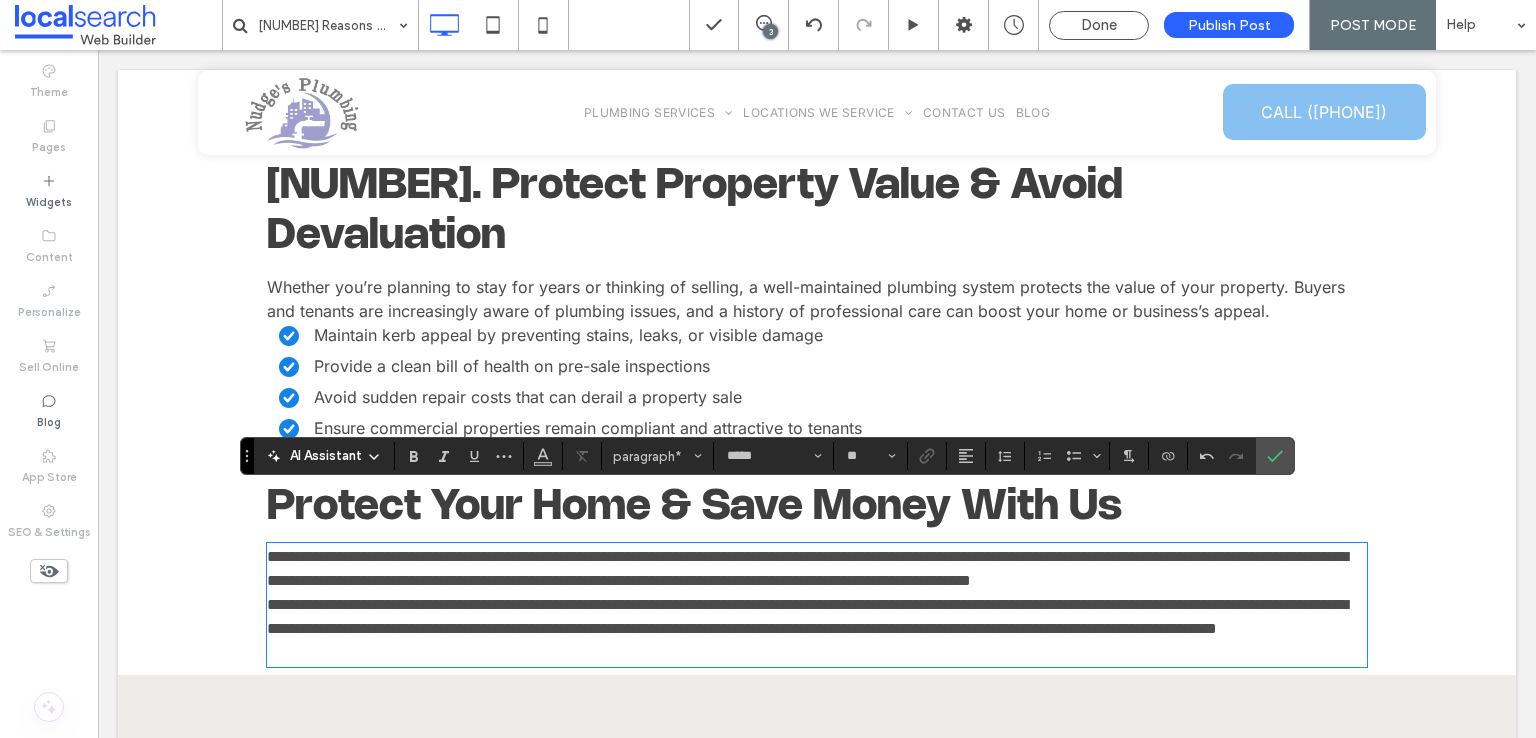 click on "**********" at bounding box center (817, 569) 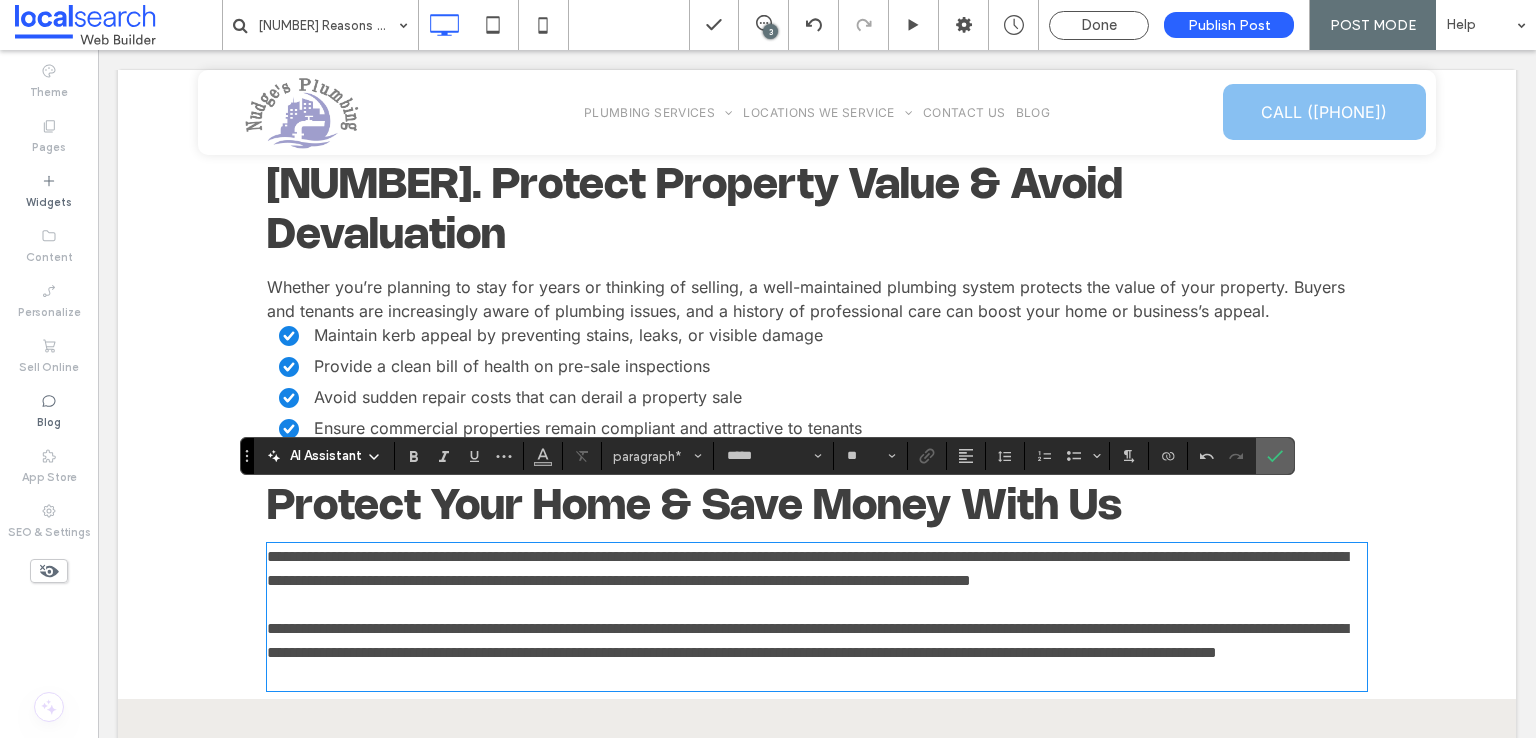 click 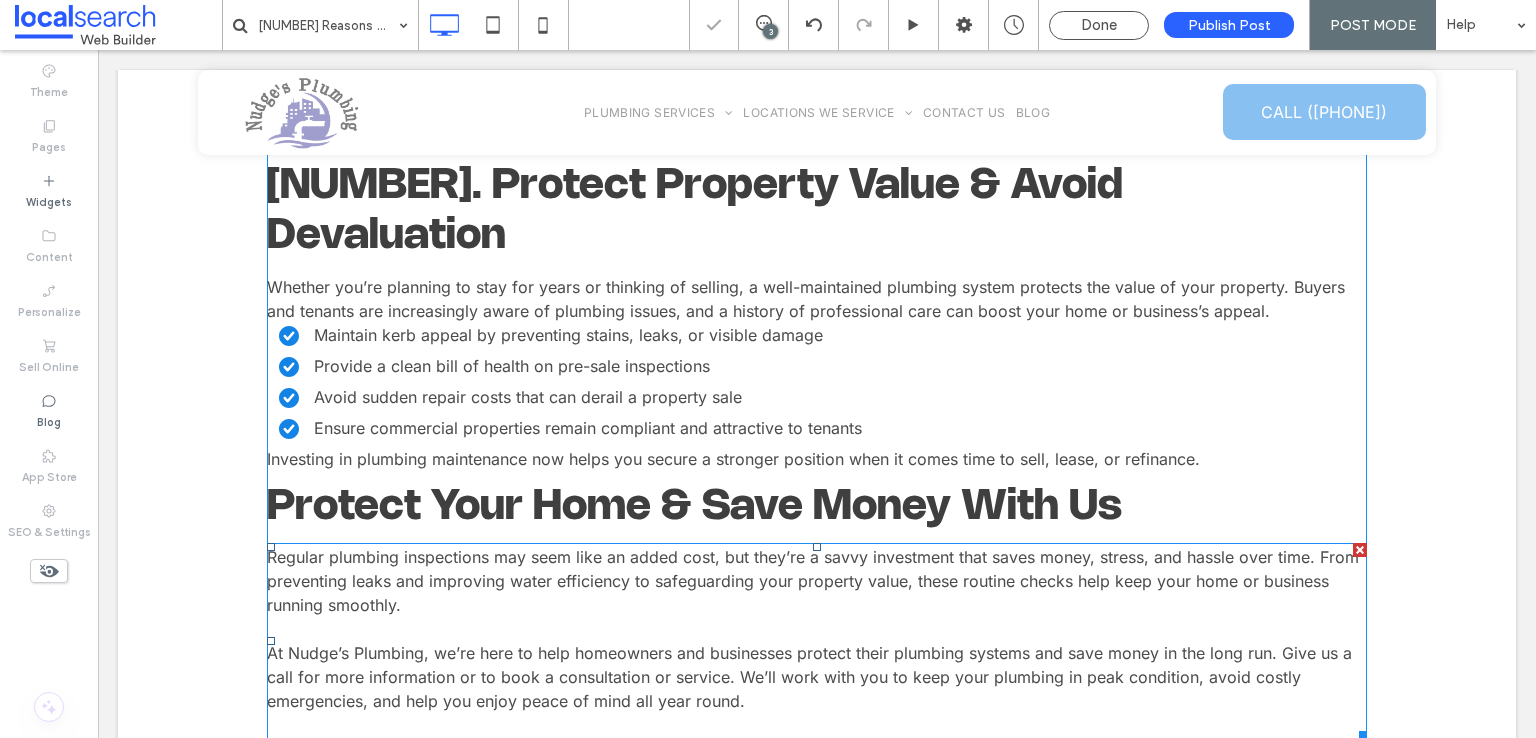 click on "Regular plumbing inspections may seem like an added cost, but they’re a savvy investment that saves money, stress, and hassle over time. From preventing leaks and improving water efficiency to safeguarding your property value, these routine checks help keep your home or business running smoothly." at bounding box center (813, 581) 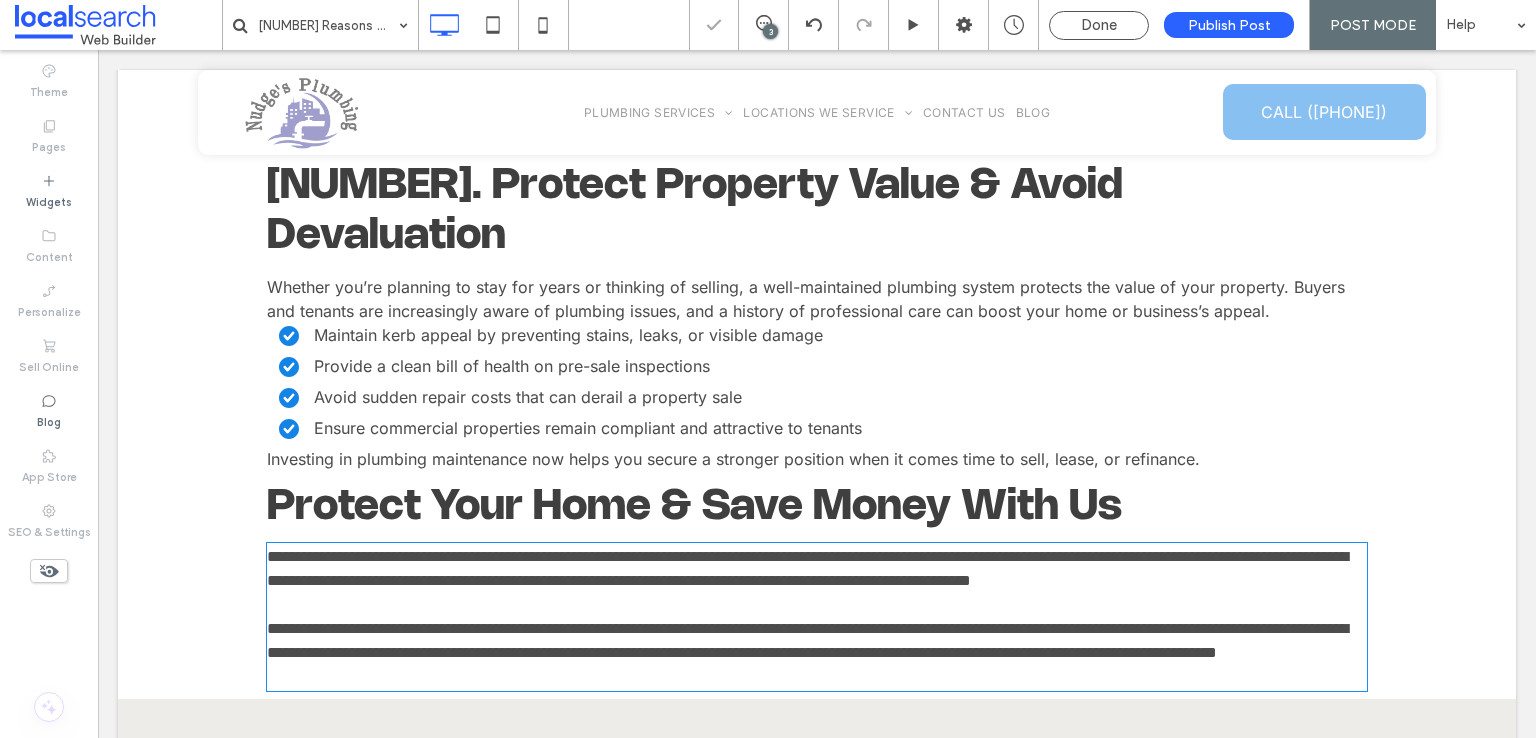 type on "*****" 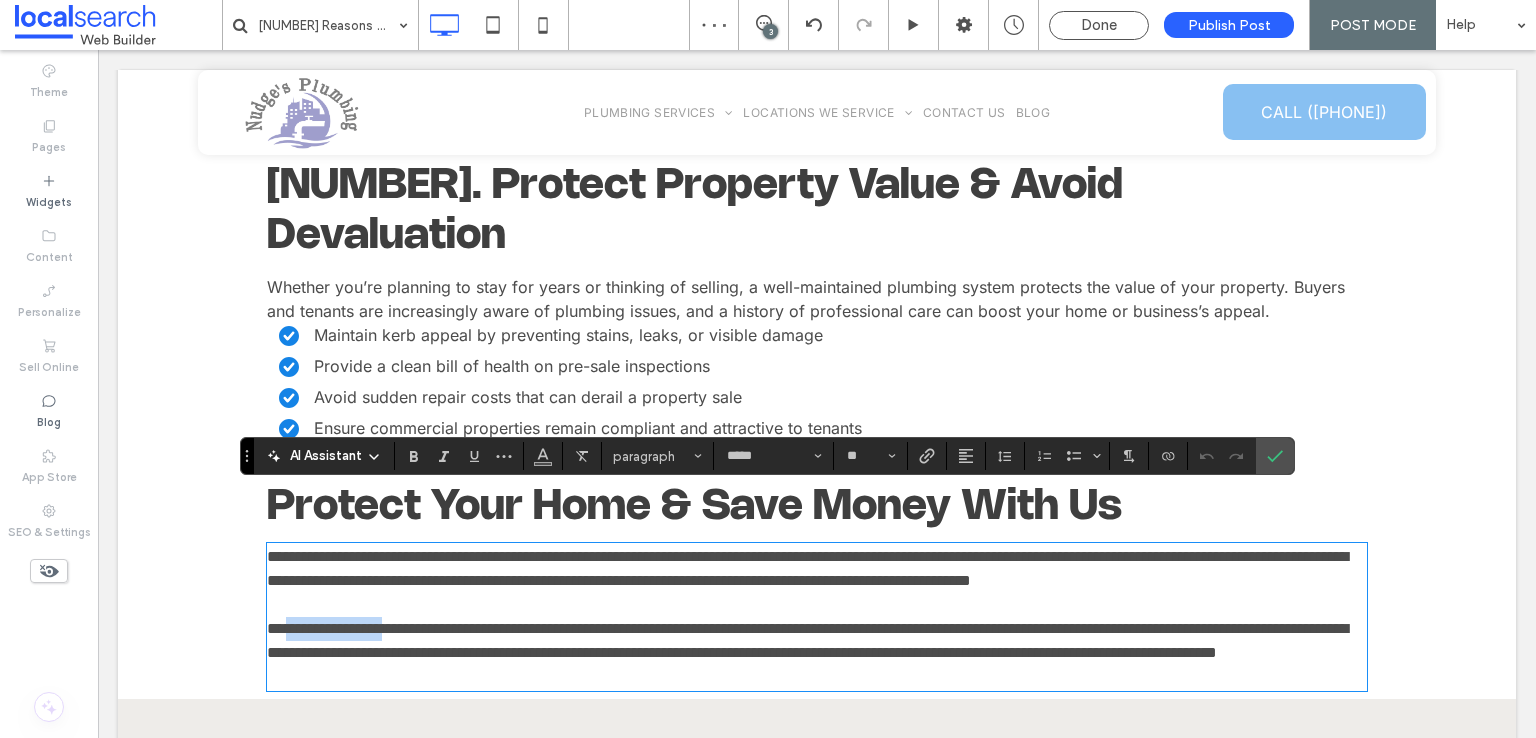 drag, startPoint x: 415, startPoint y: 600, endPoint x: 466, endPoint y: 530, distance: 86.608315 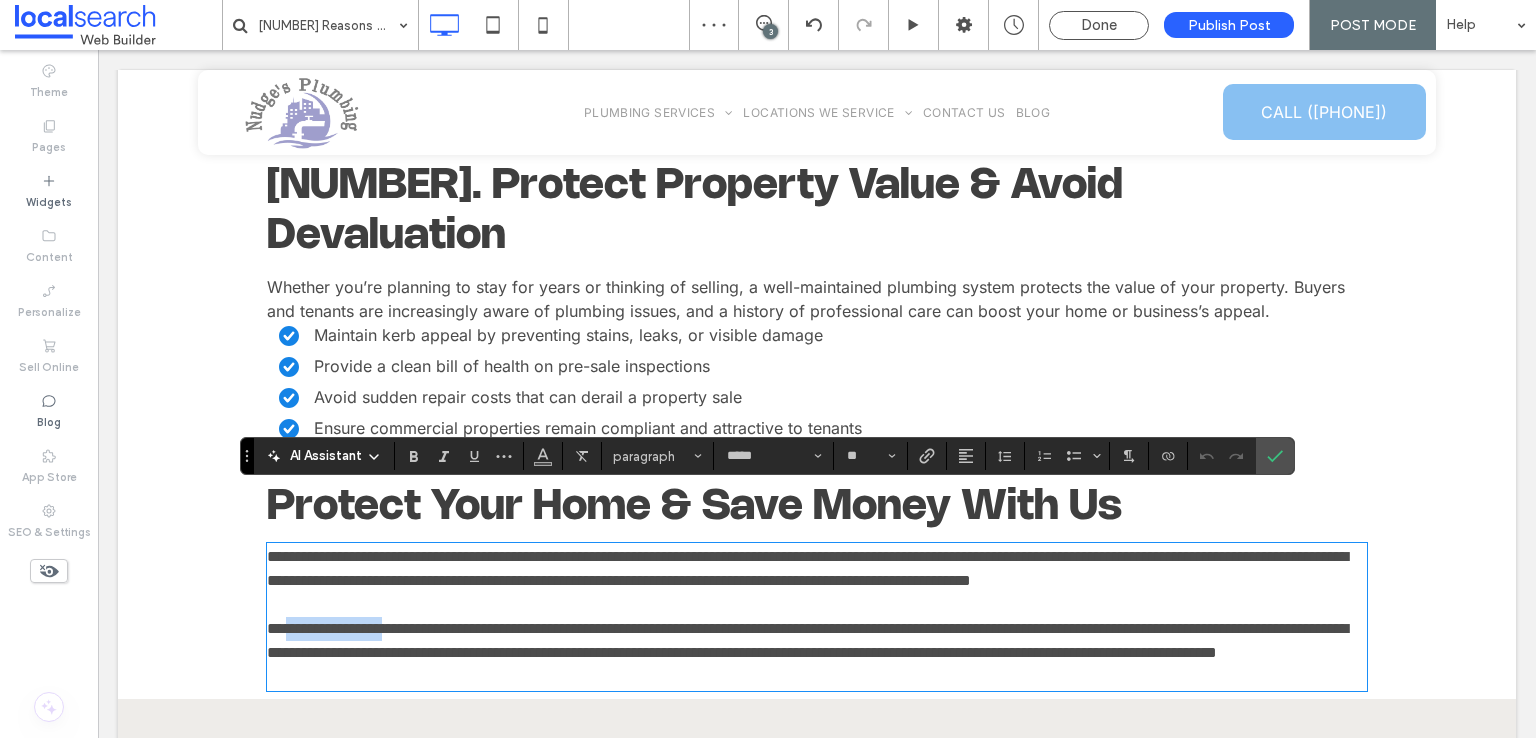 click on "**********" at bounding box center [807, 640] 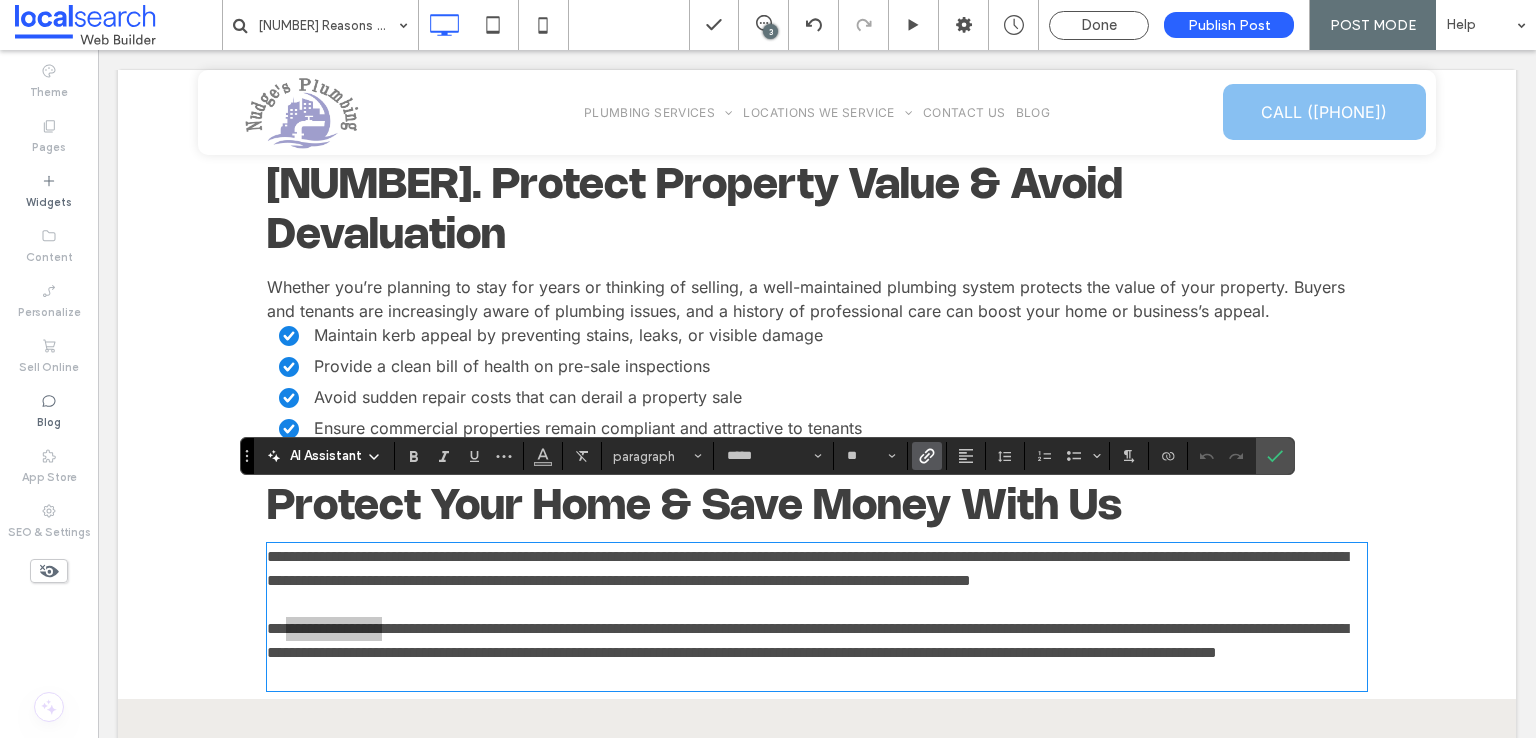 click 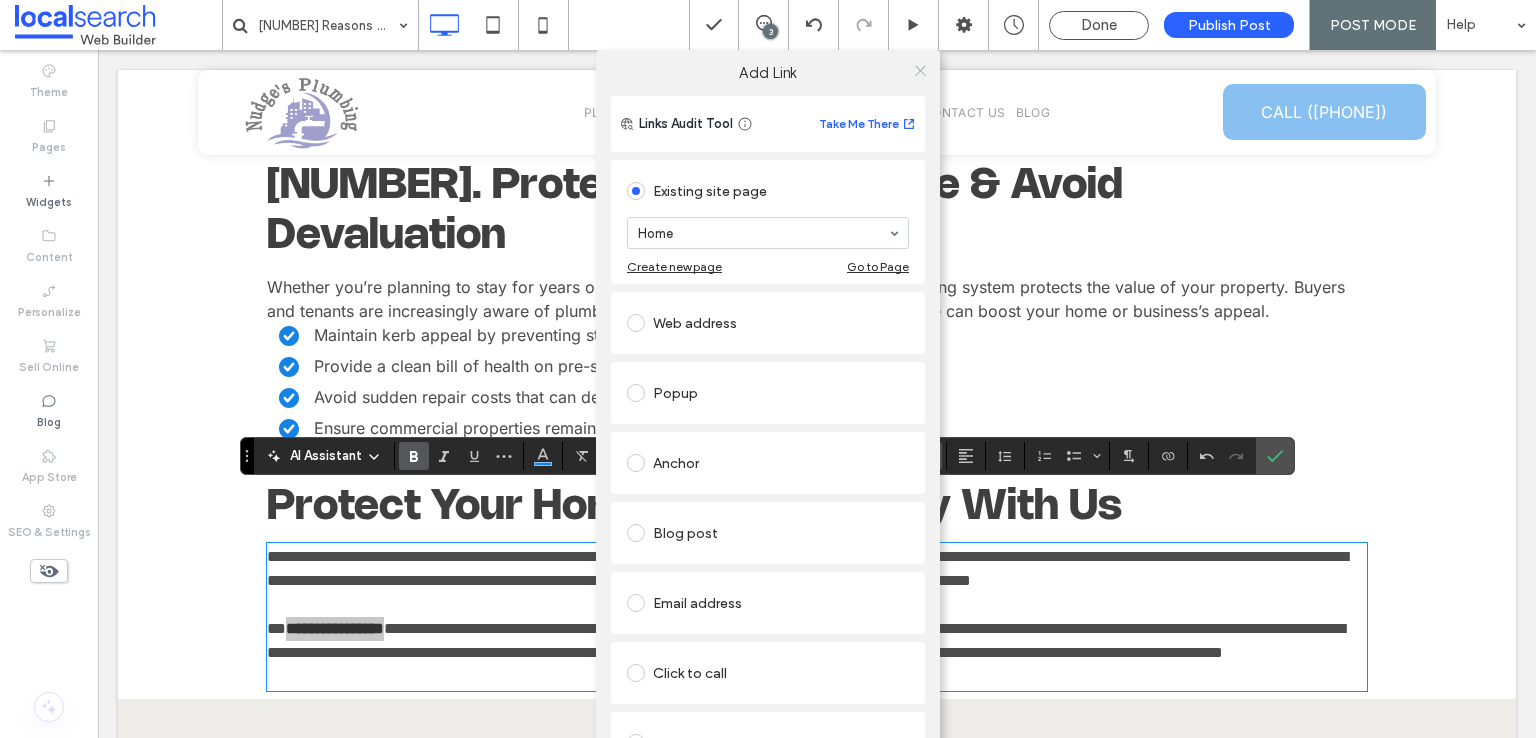 click 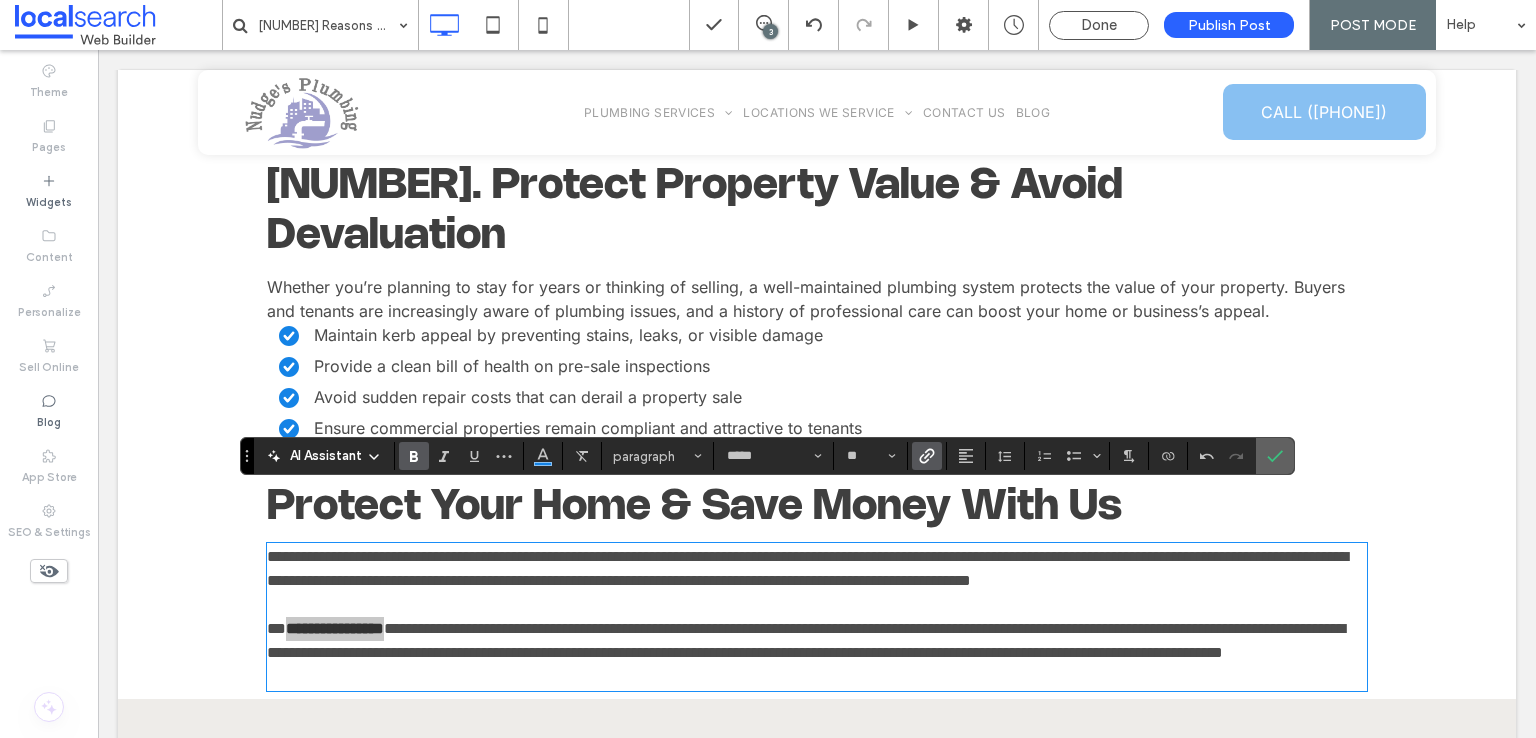 drag, startPoint x: 1274, startPoint y: 457, endPoint x: 1170, endPoint y: 409, distance: 114.54257 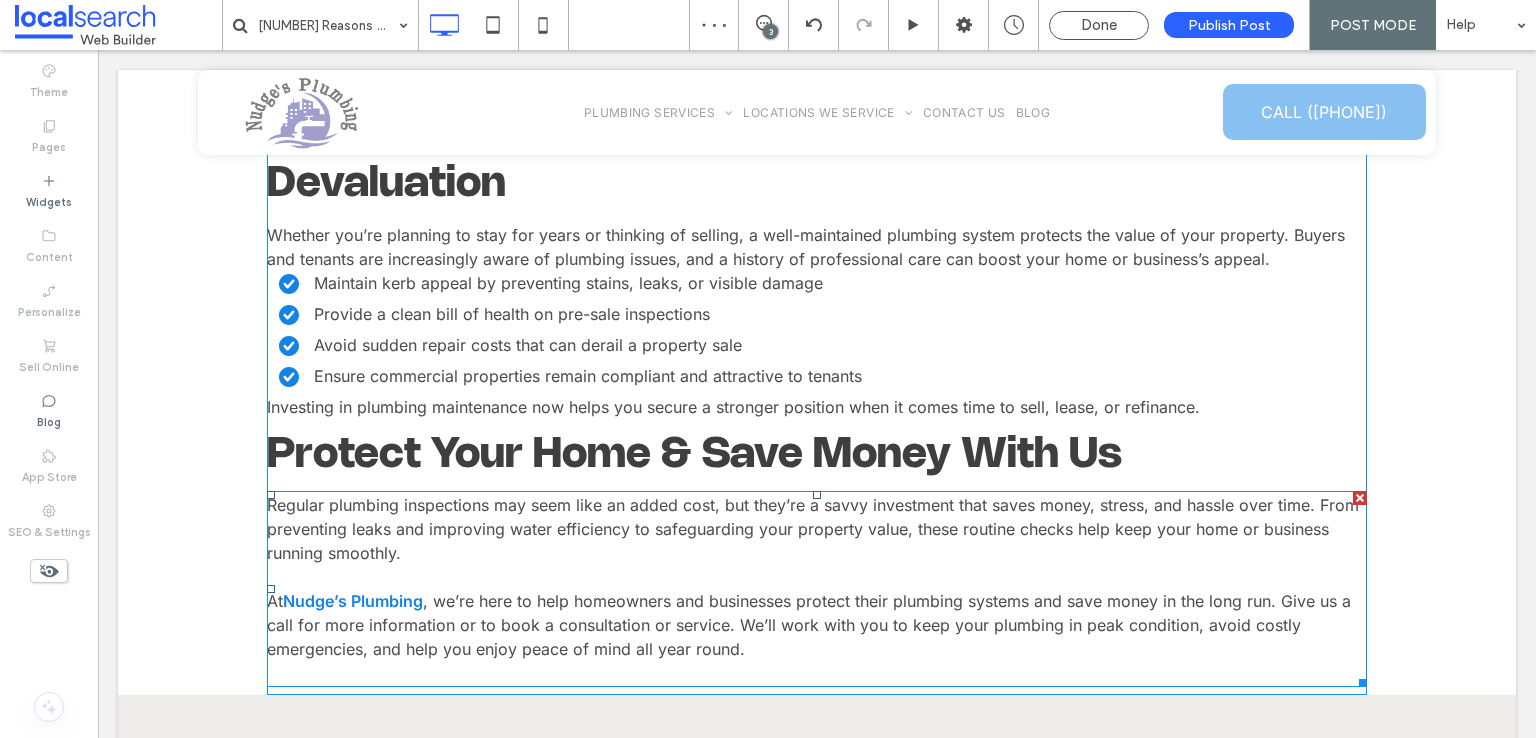 scroll, scrollTop: 3187, scrollLeft: 0, axis: vertical 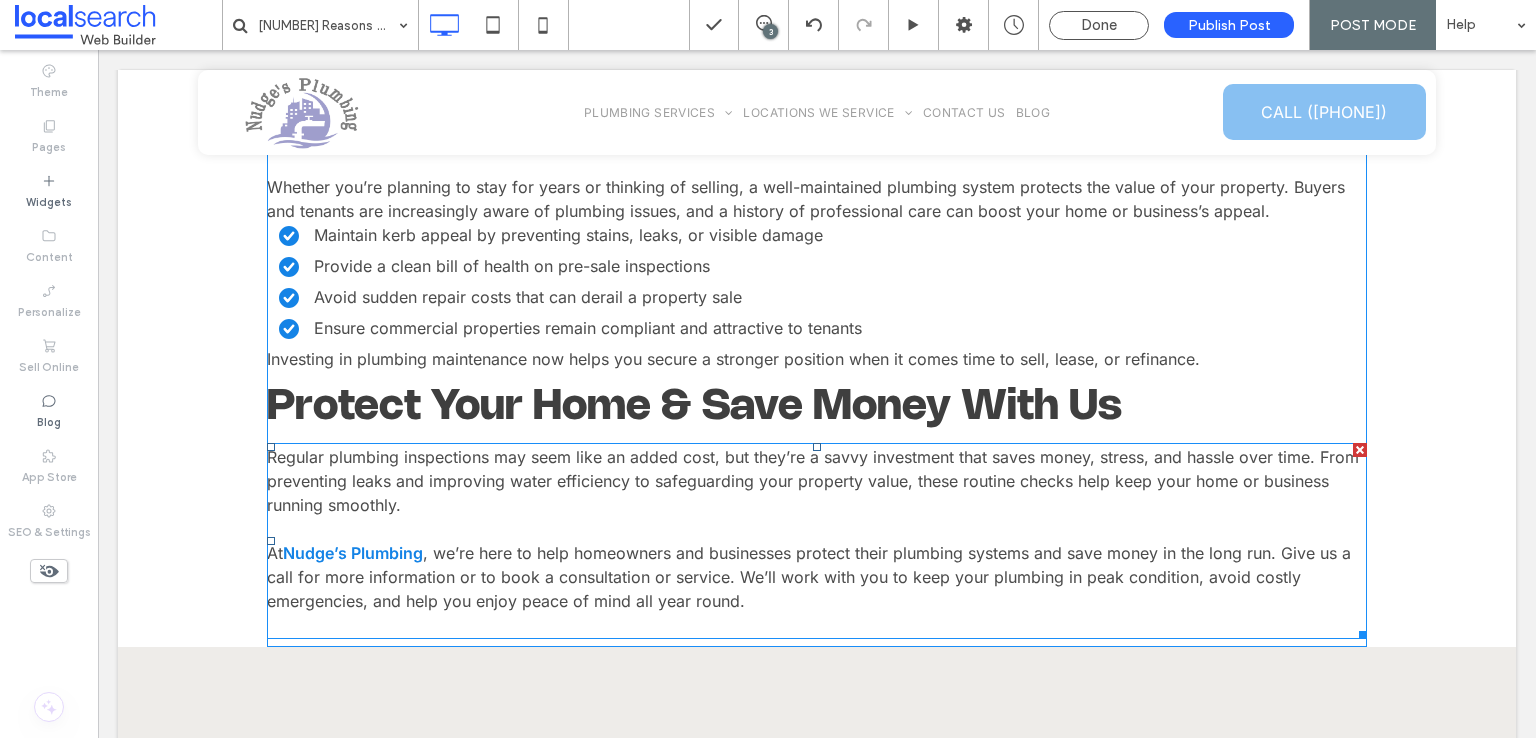click on ", we’re here to help homeowners and businesses protect their plumbing systems and save money in the long run. Give us a call for more information or to book a consultation or service. We’ll work with you to keep your plumbing in peak condition, avoid costly emergencies, and help you enjoy peace of mind all year round." at bounding box center (809, 577) 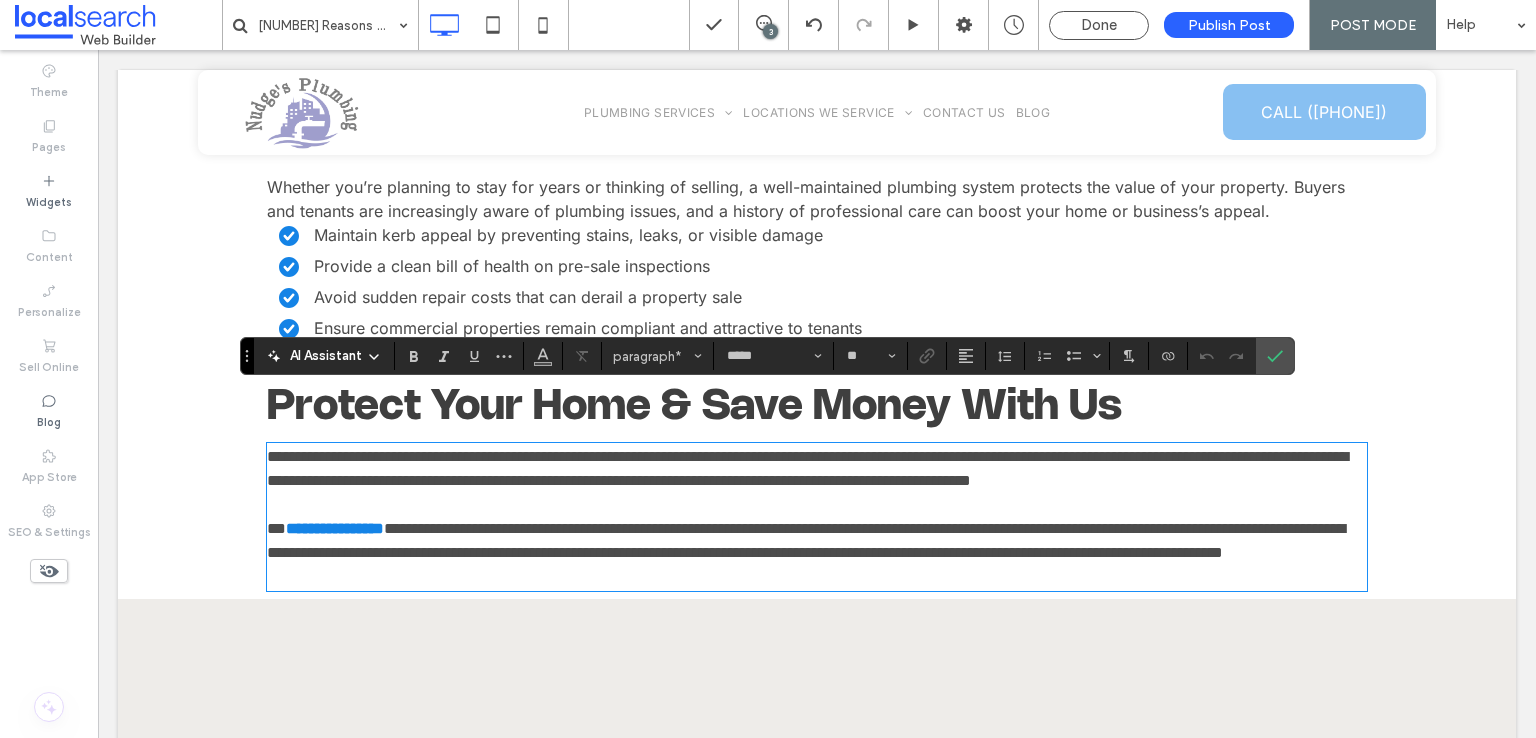 click on "**********" at bounding box center [806, 540] 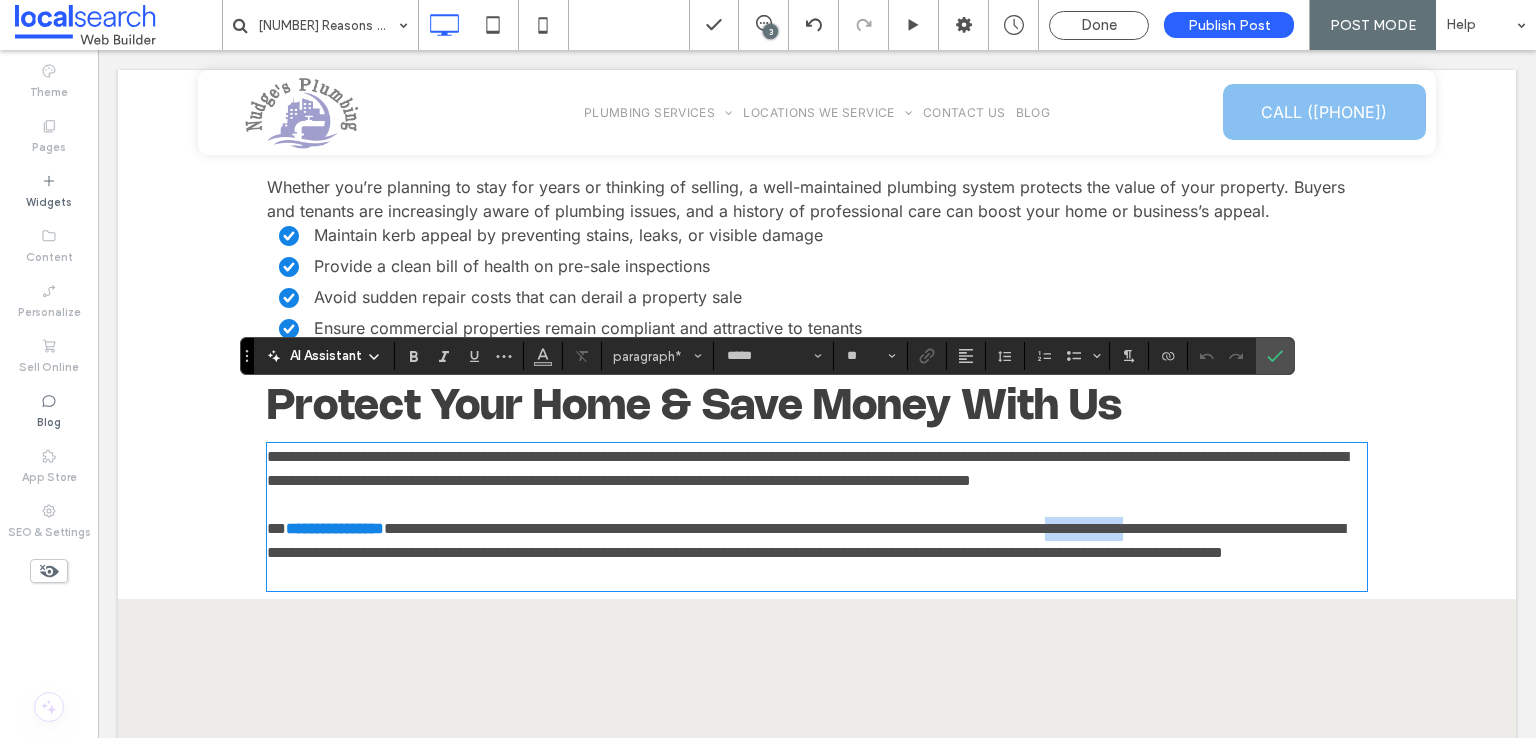 click on "**********" at bounding box center (806, 540) 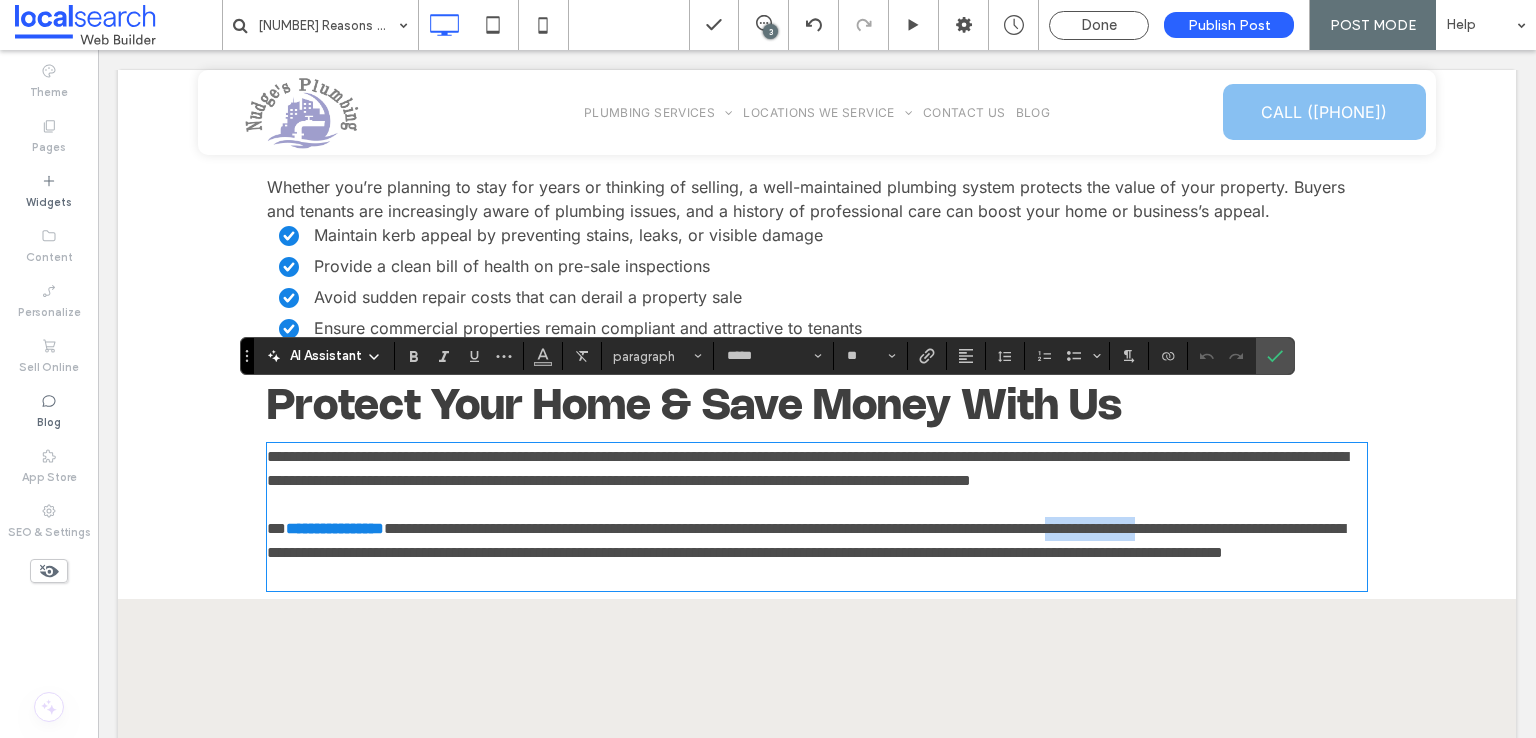 click on "**********" at bounding box center (806, 540) 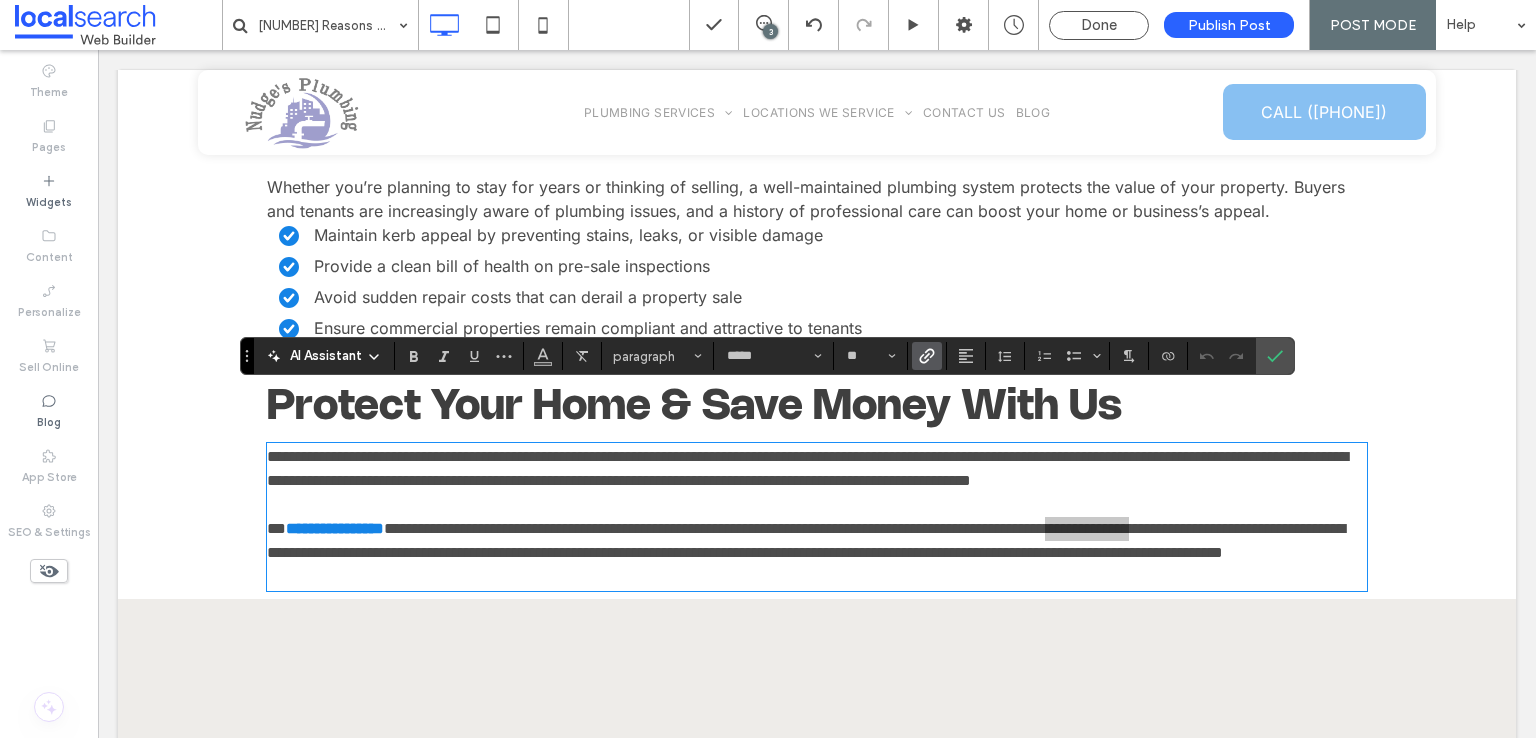 click 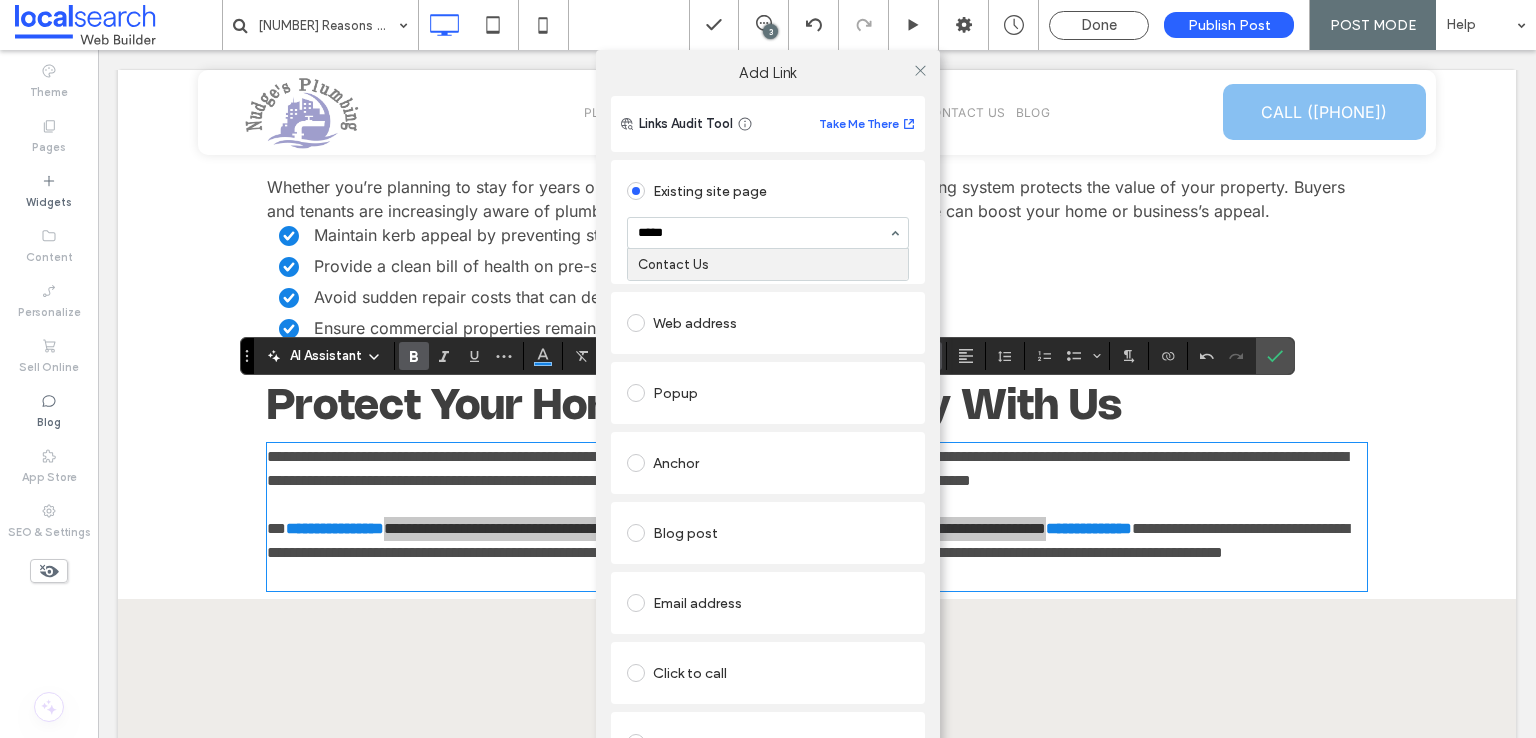 type on "******" 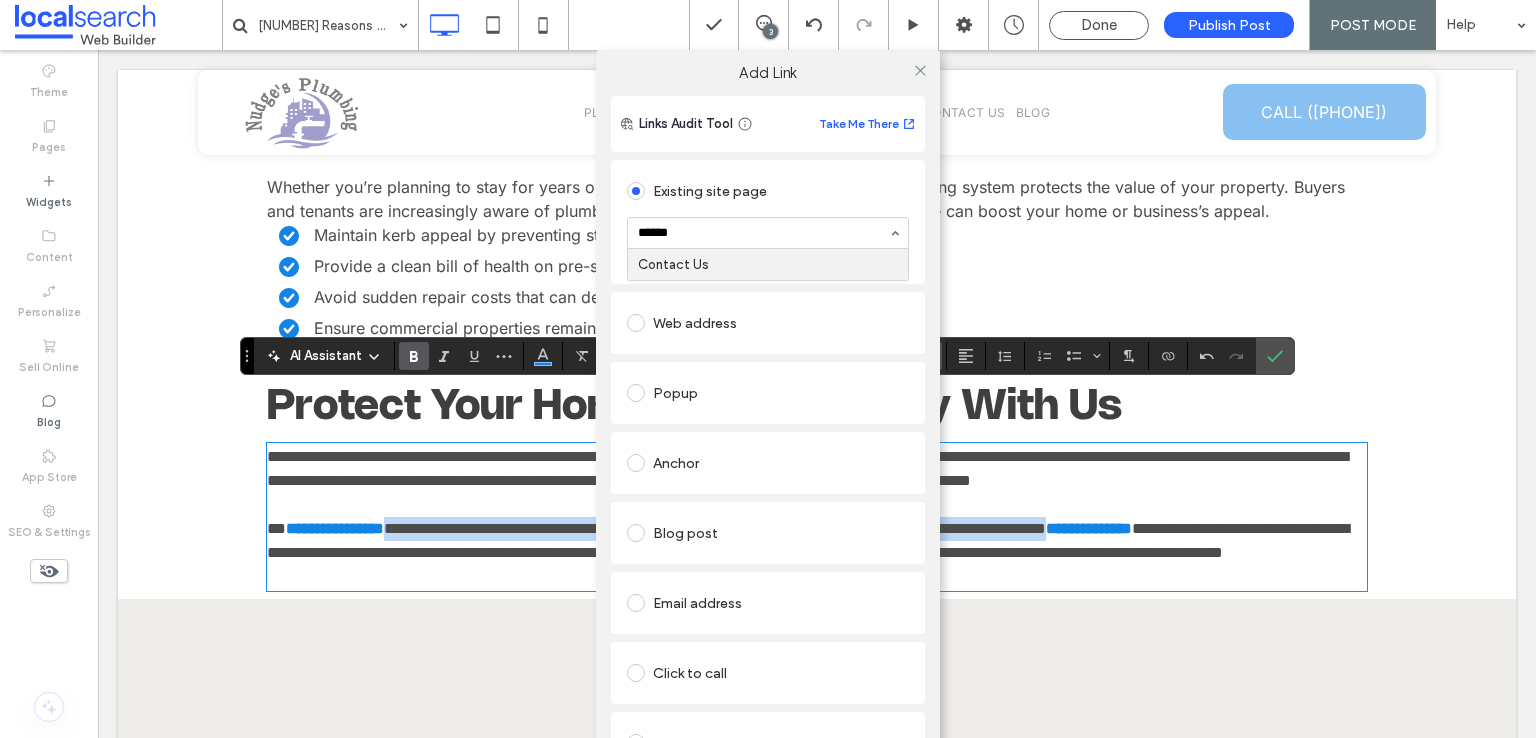 type 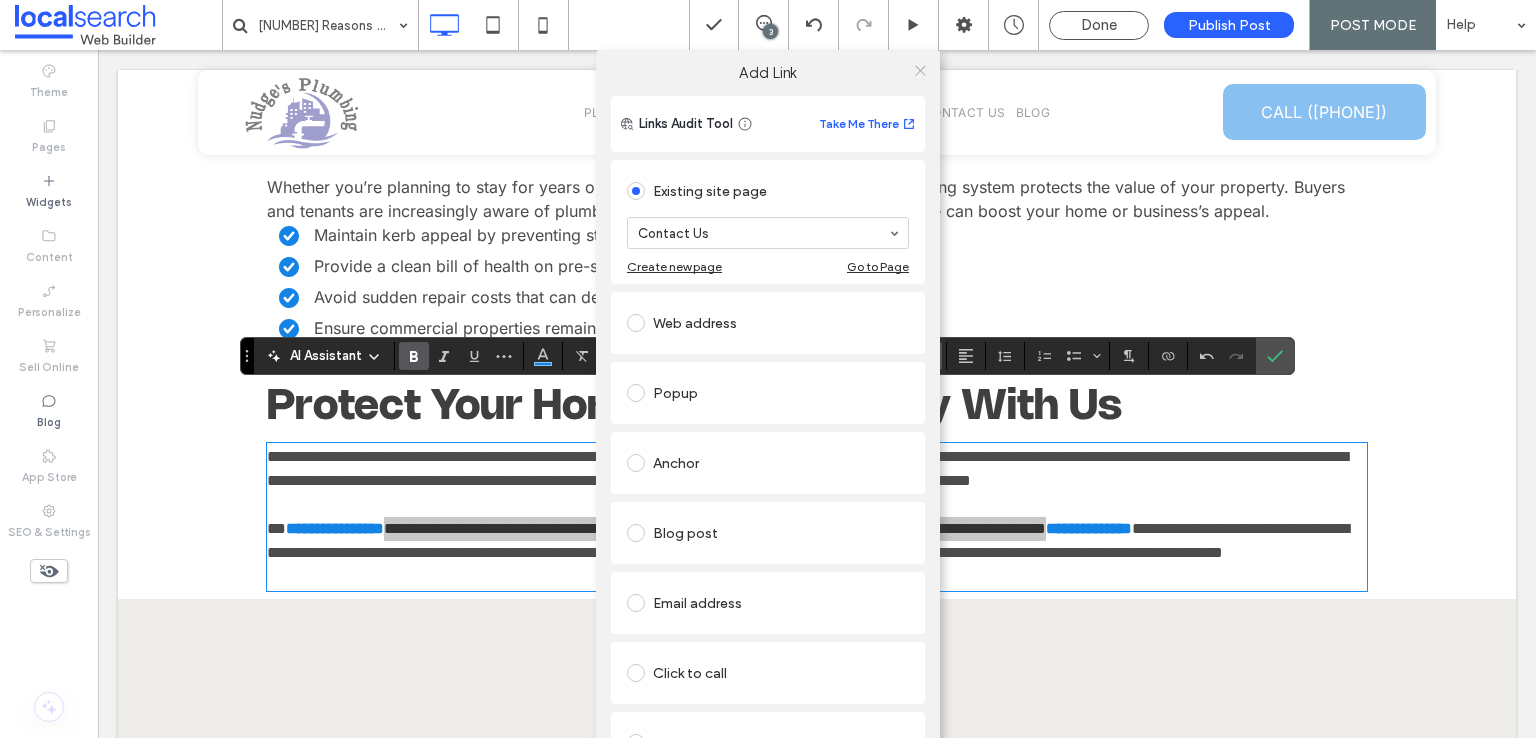 click 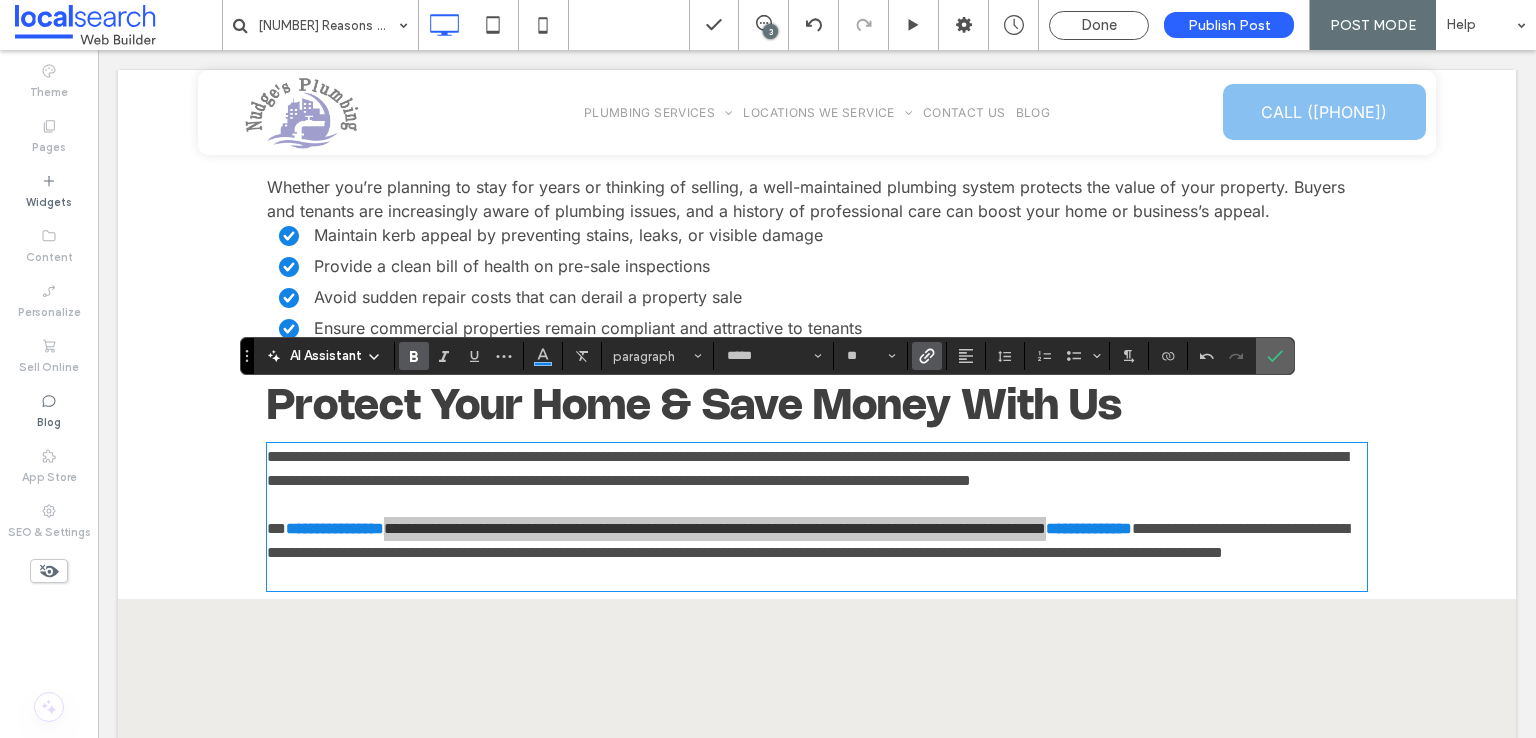 click 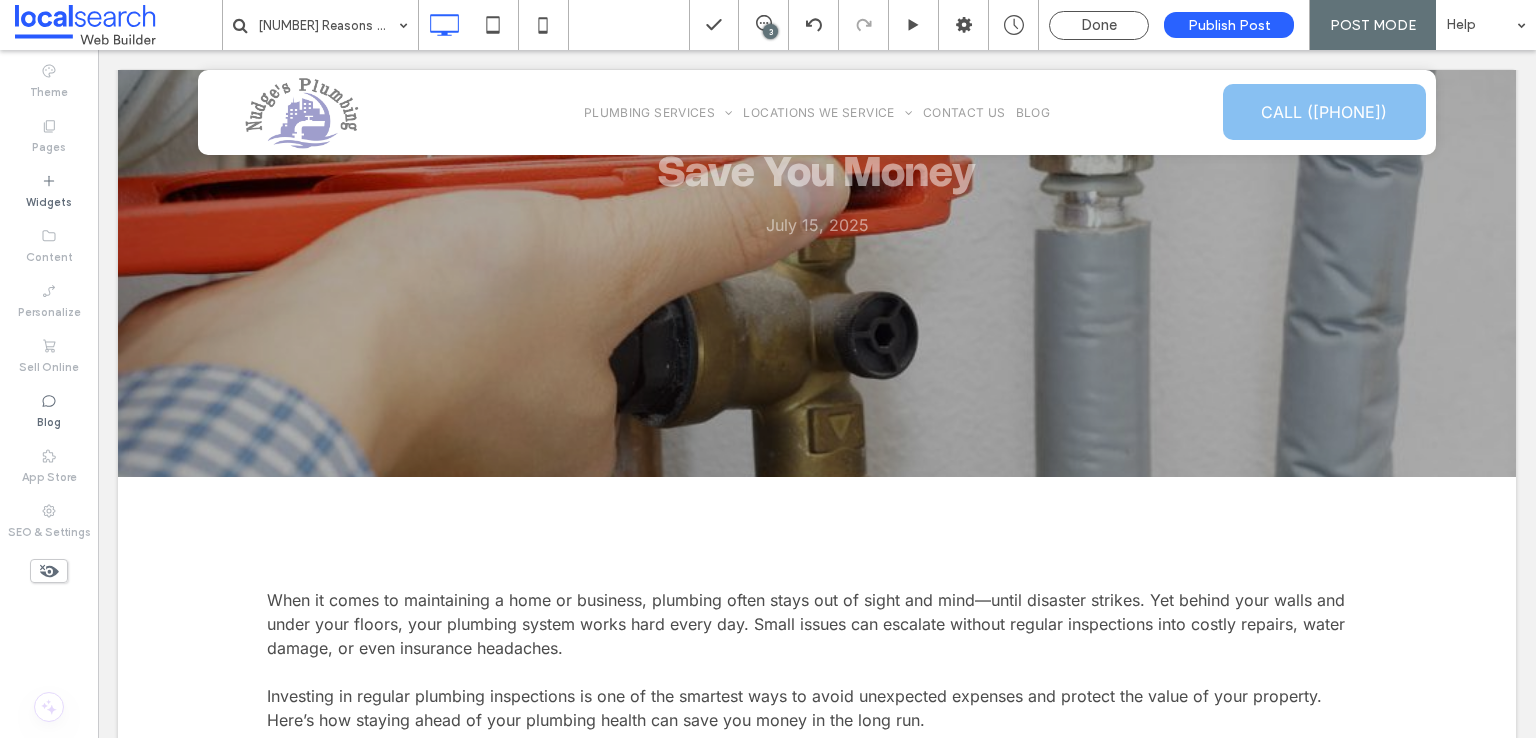 scroll, scrollTop: 417, scrollLeft: 0, axis: vertical 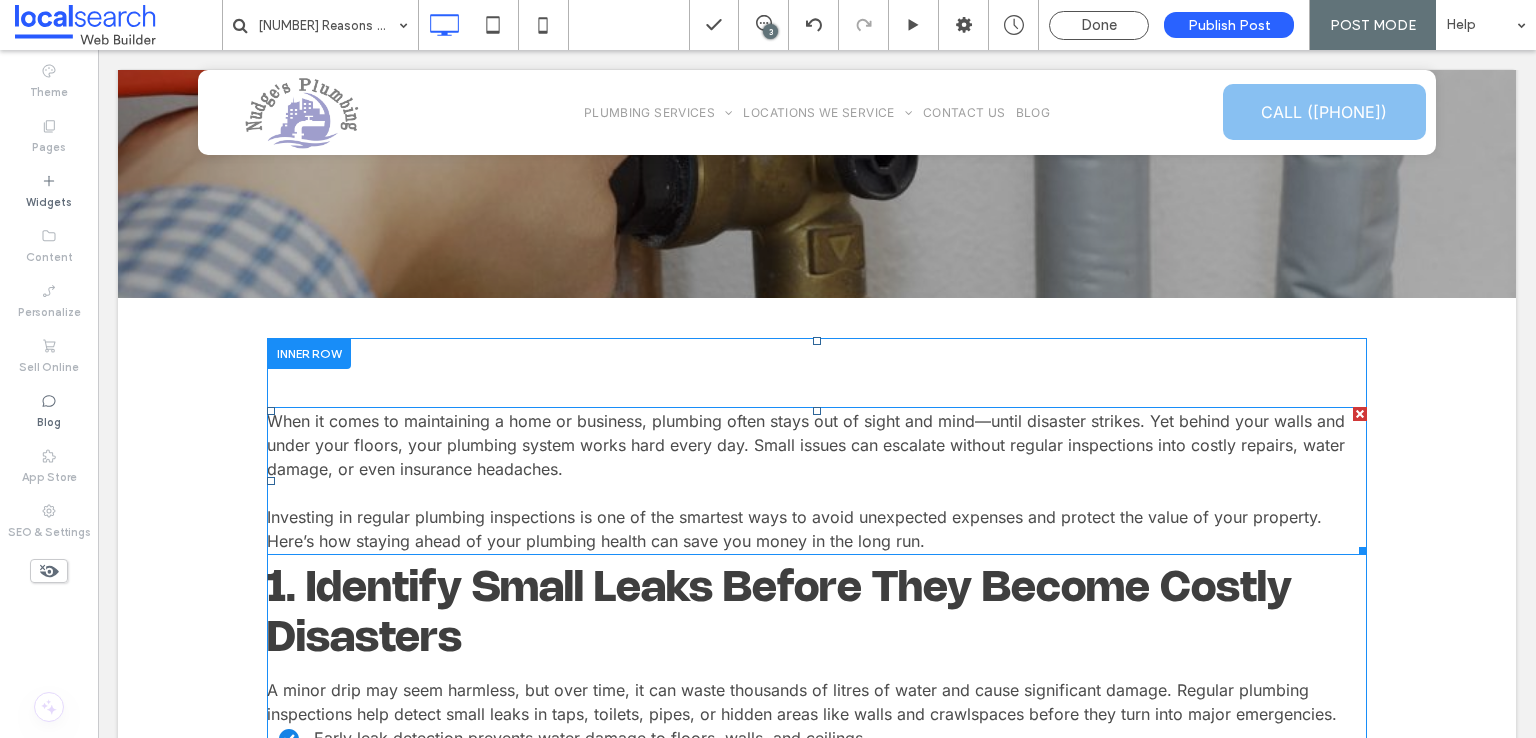 click on "When it comes to maintaining a home or business, plumbing often stays out of sight and mind—until disaster strikes. Yet behind your walls and under your floors, your plumbing system works hard every day. Small issues can escalate without regular inspections into costly repairs, water damage, or even insurance headaches." at bounding box center (806, 445) 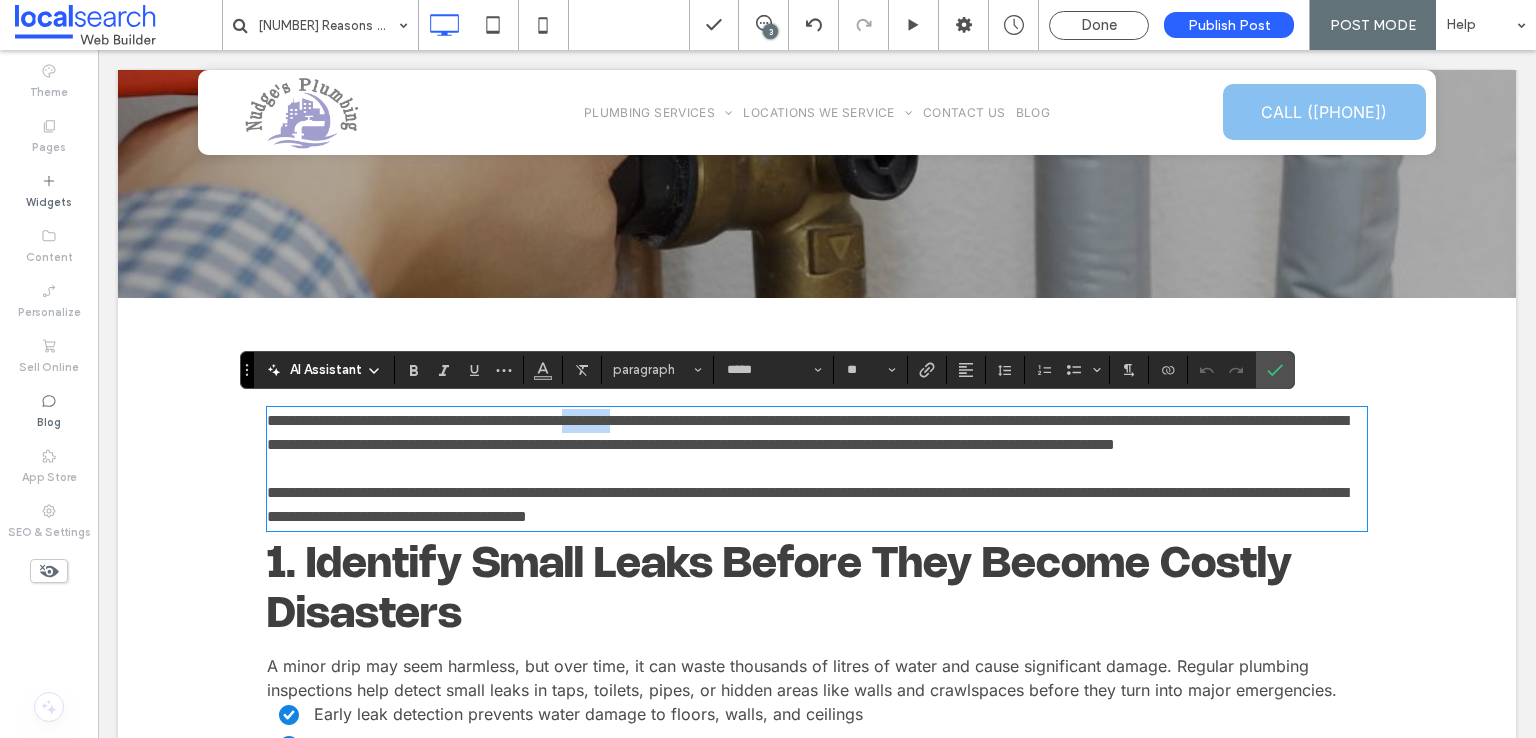 drag, startPoint x: 716, startPoint y: 421, endPoint x: 647, endPoint y: 426, distance: 69.18092 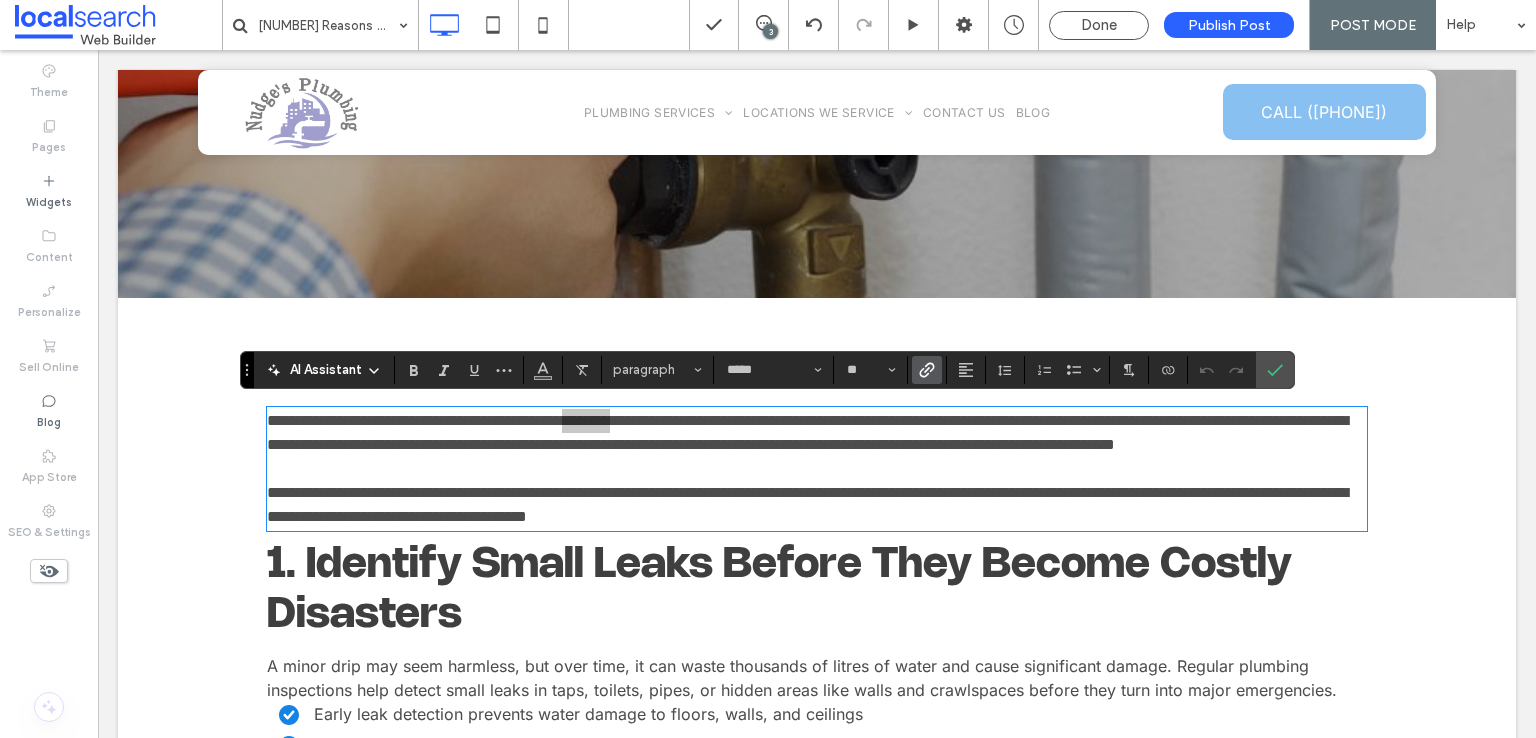 click 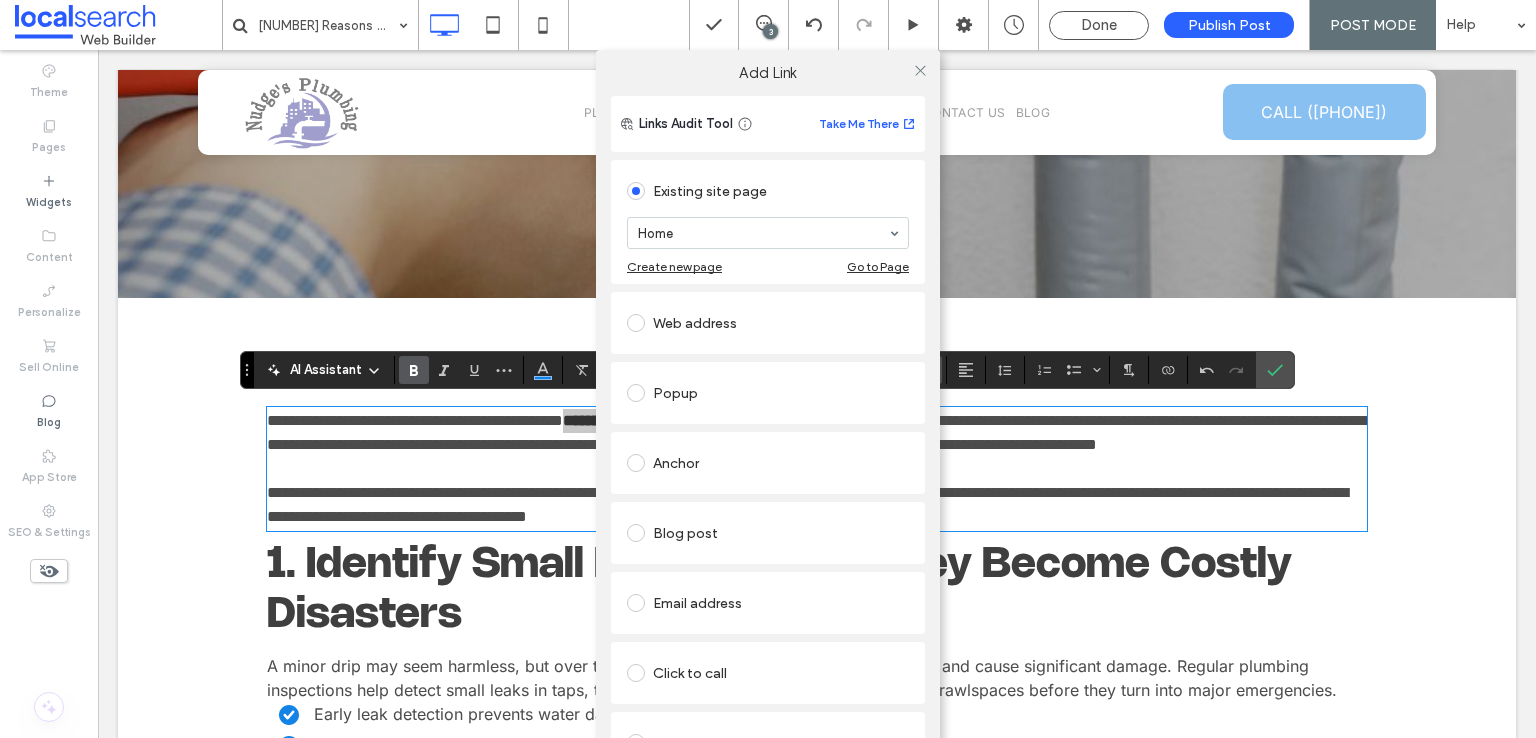 click on "Web address" at bounding box center [768, 323] 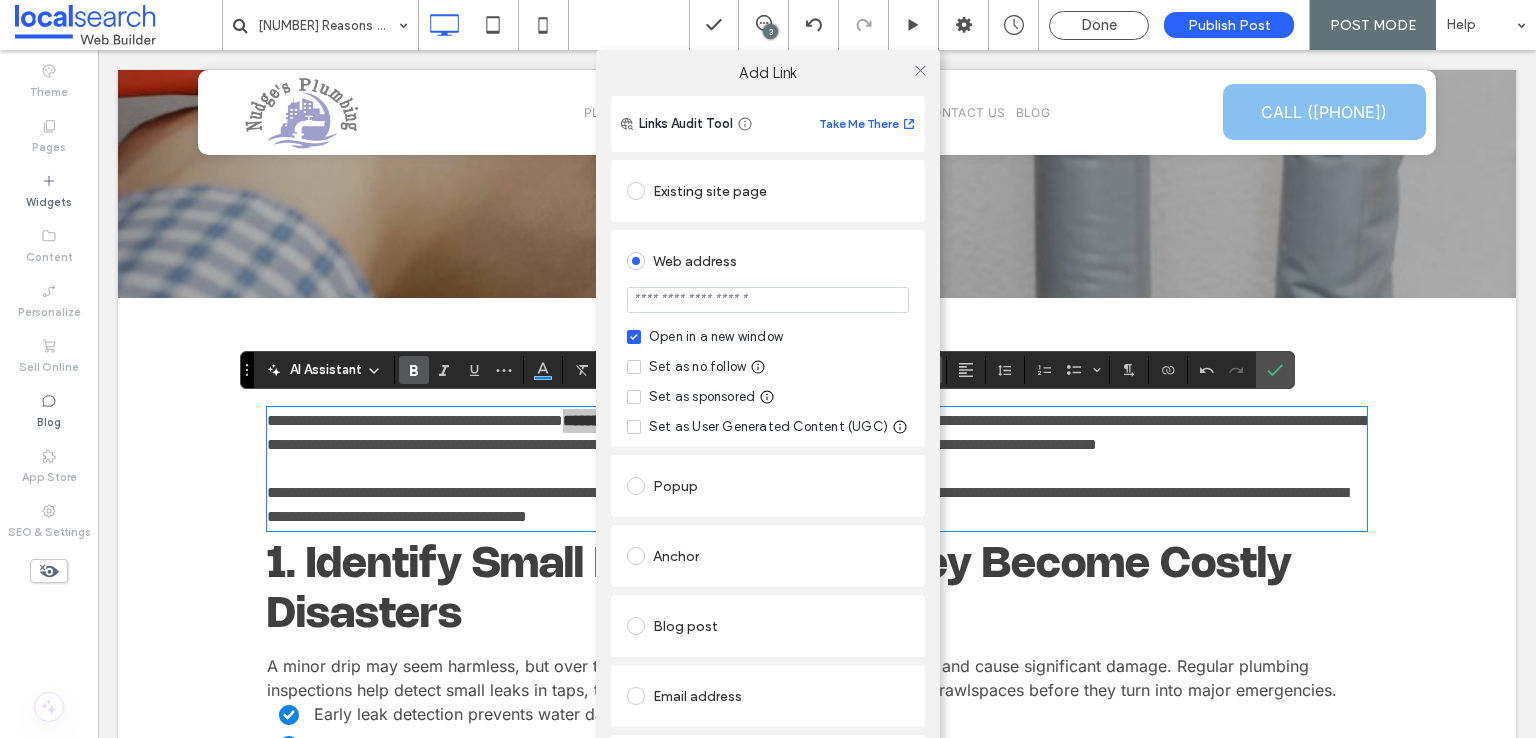 click on "Open in a new window" at bounding box center [716, 337] 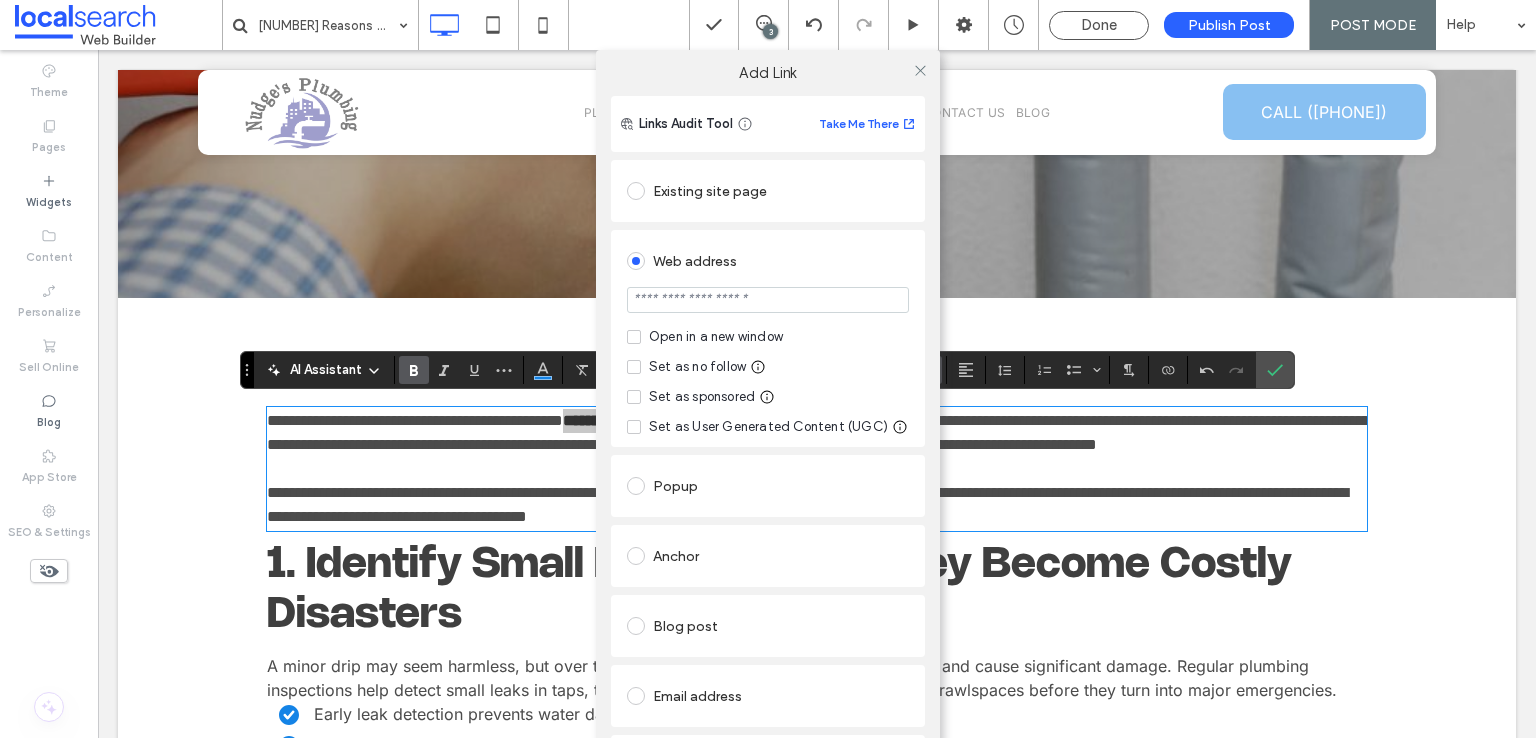 click at bounding box center [768, 300] 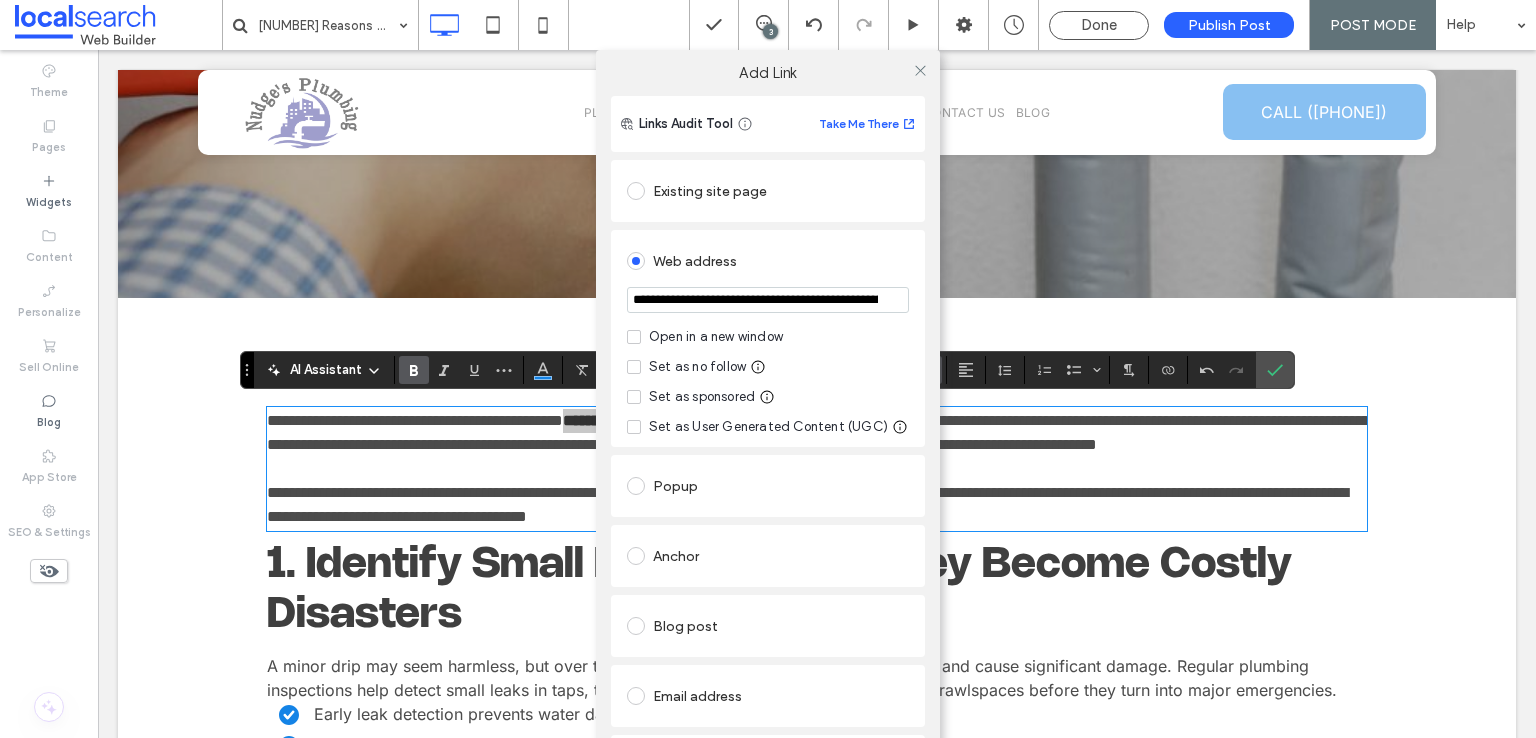 scroll, scrollTop: 0, scrollLeft: 105, axis: horizontal 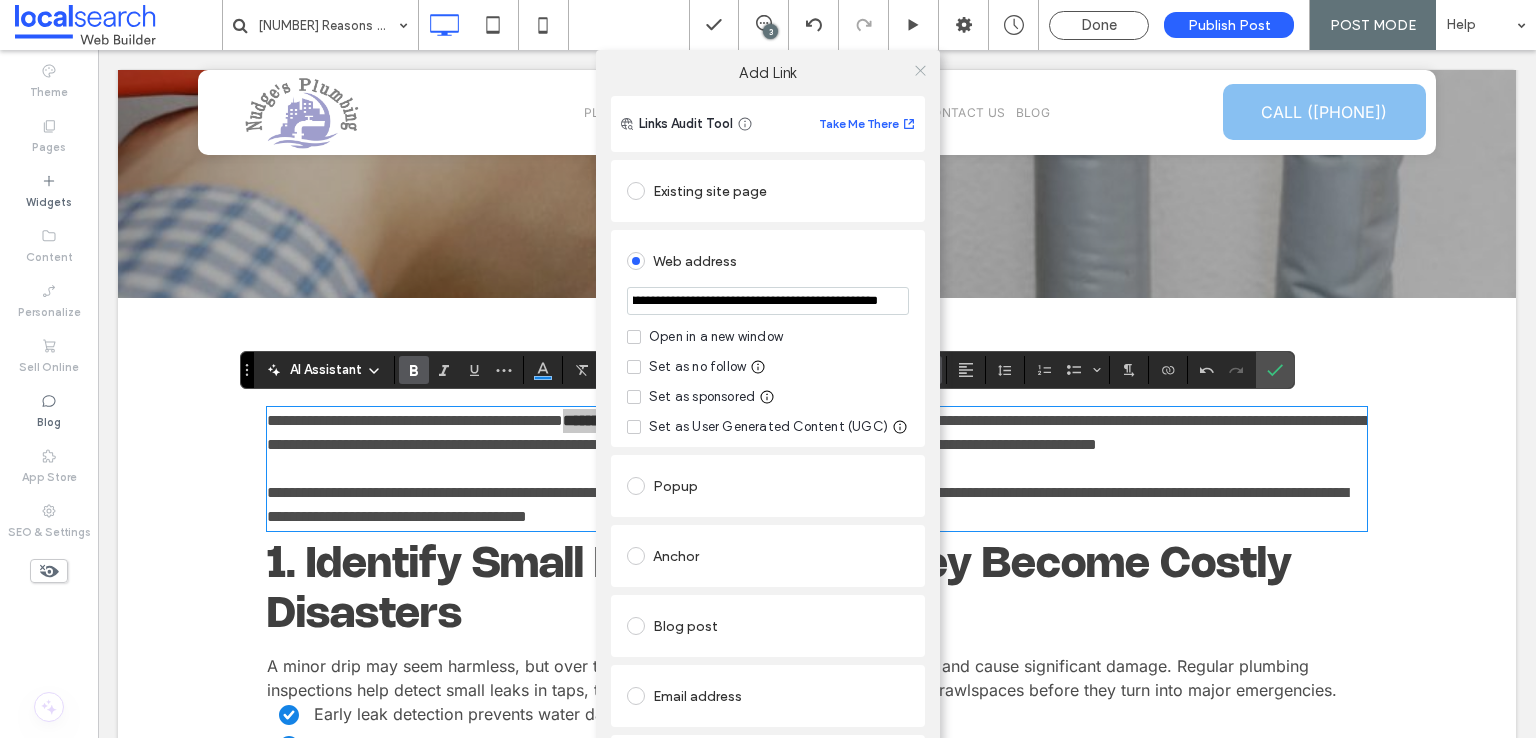 type on "**********" 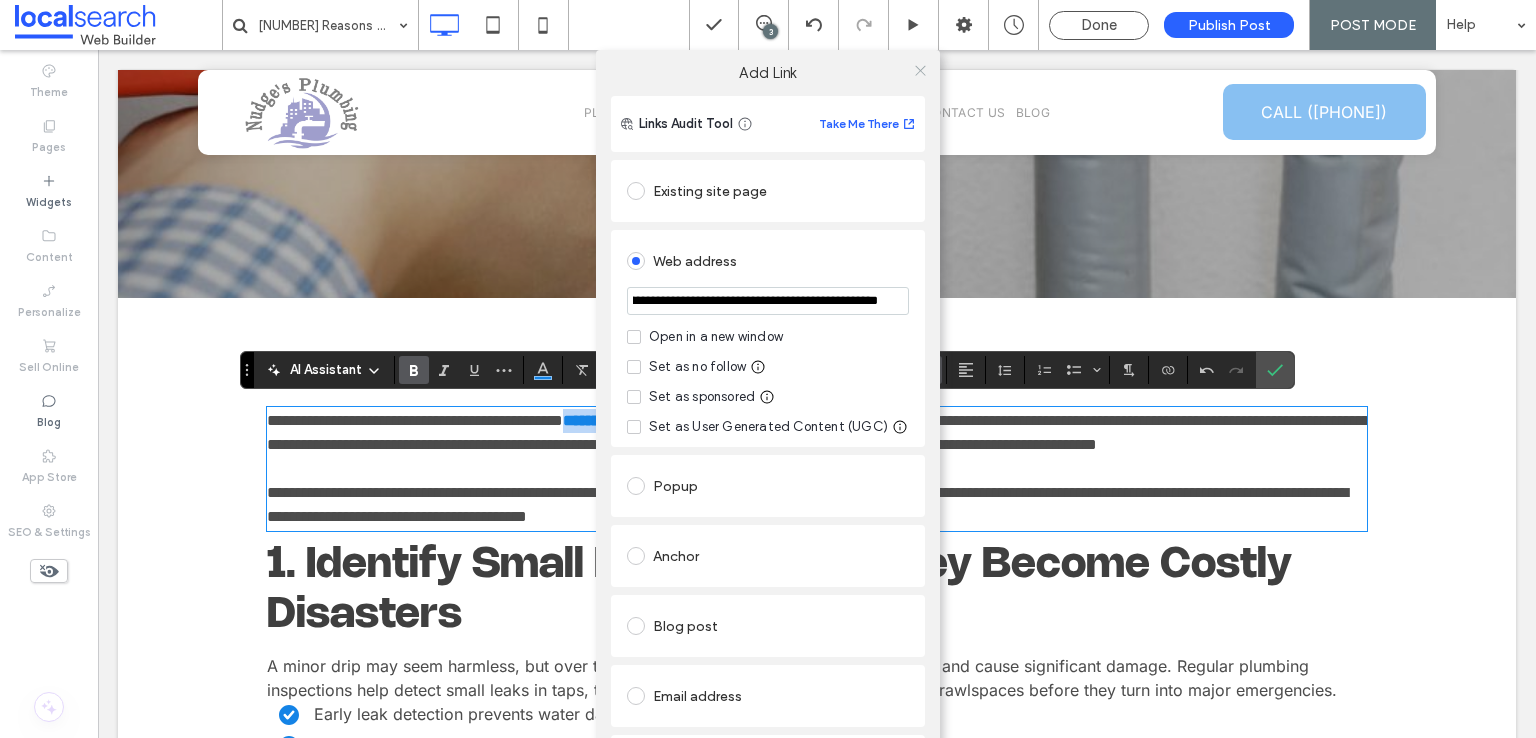 scroll, scrollTop: 0, scrollLeft: 0, axis: both 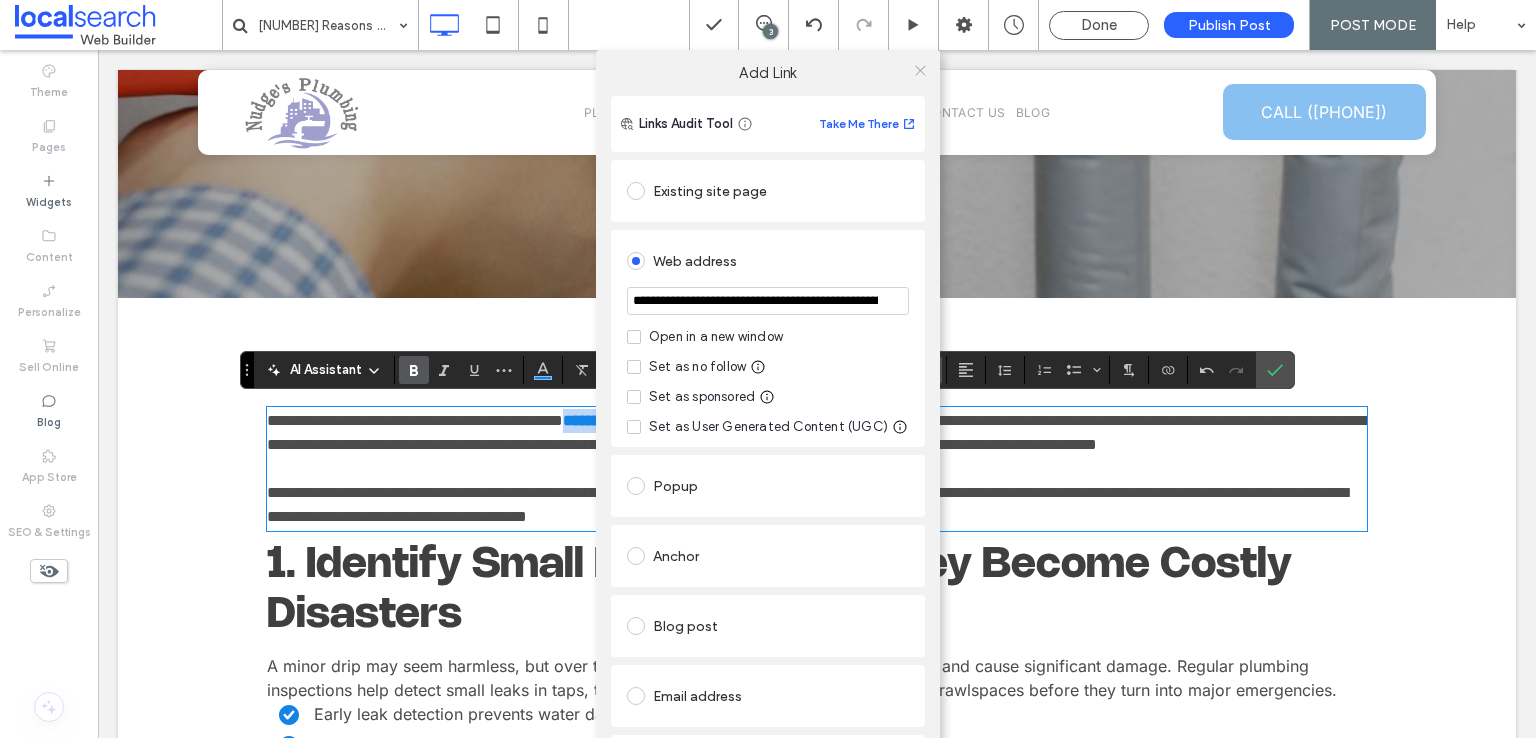 click 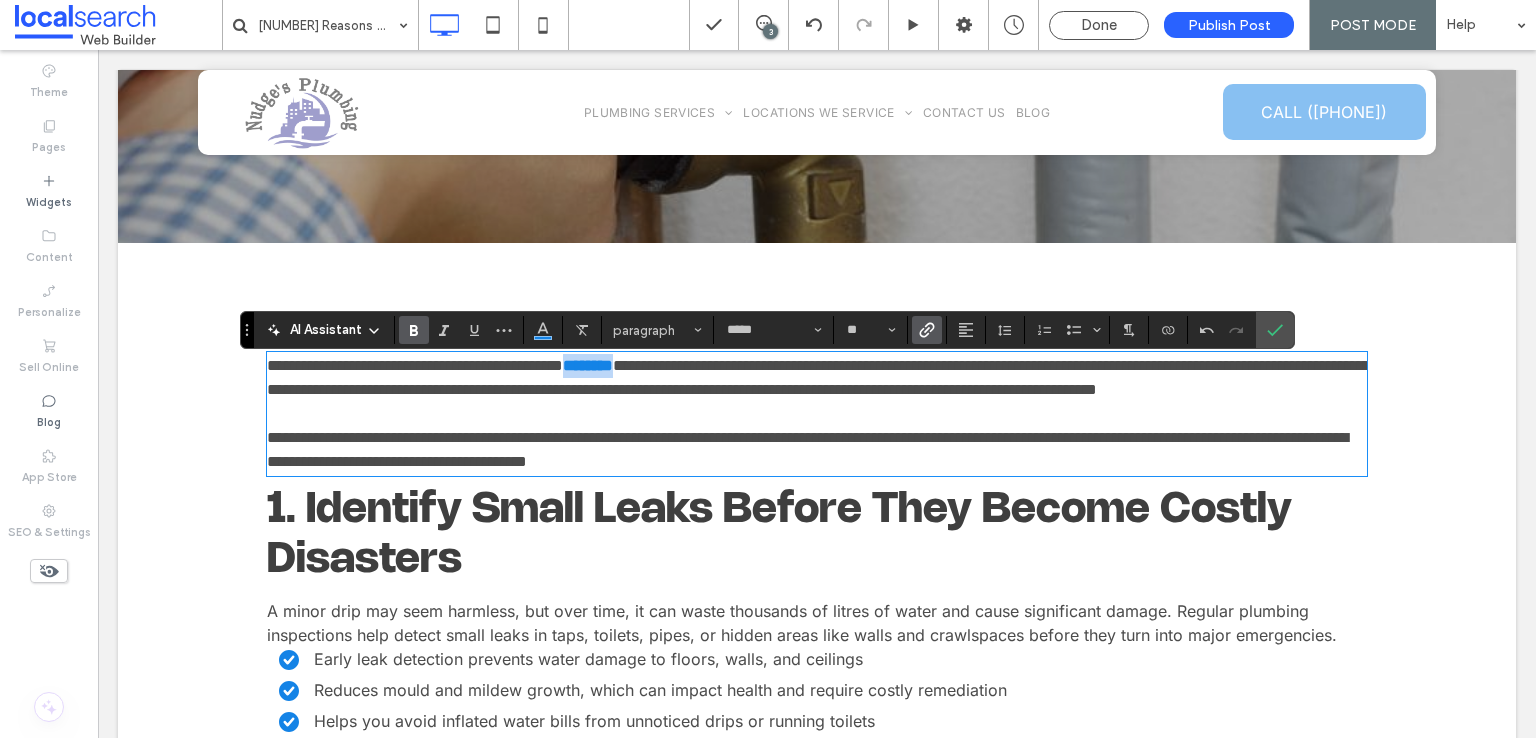 scroll, scrollTop: 517, scrollLeft: 0, axis: vertical 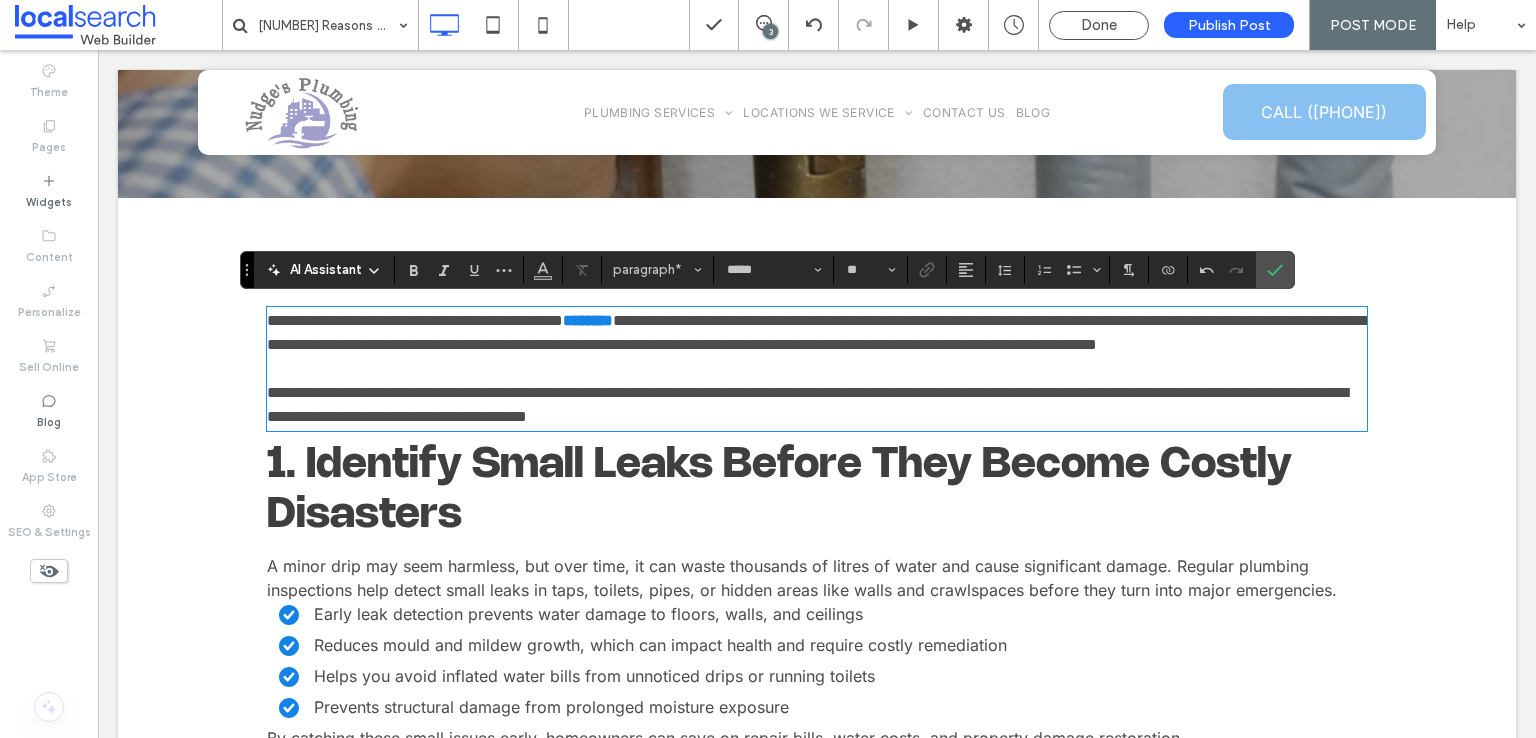 click on "**********" at bounding box center (817, 333) 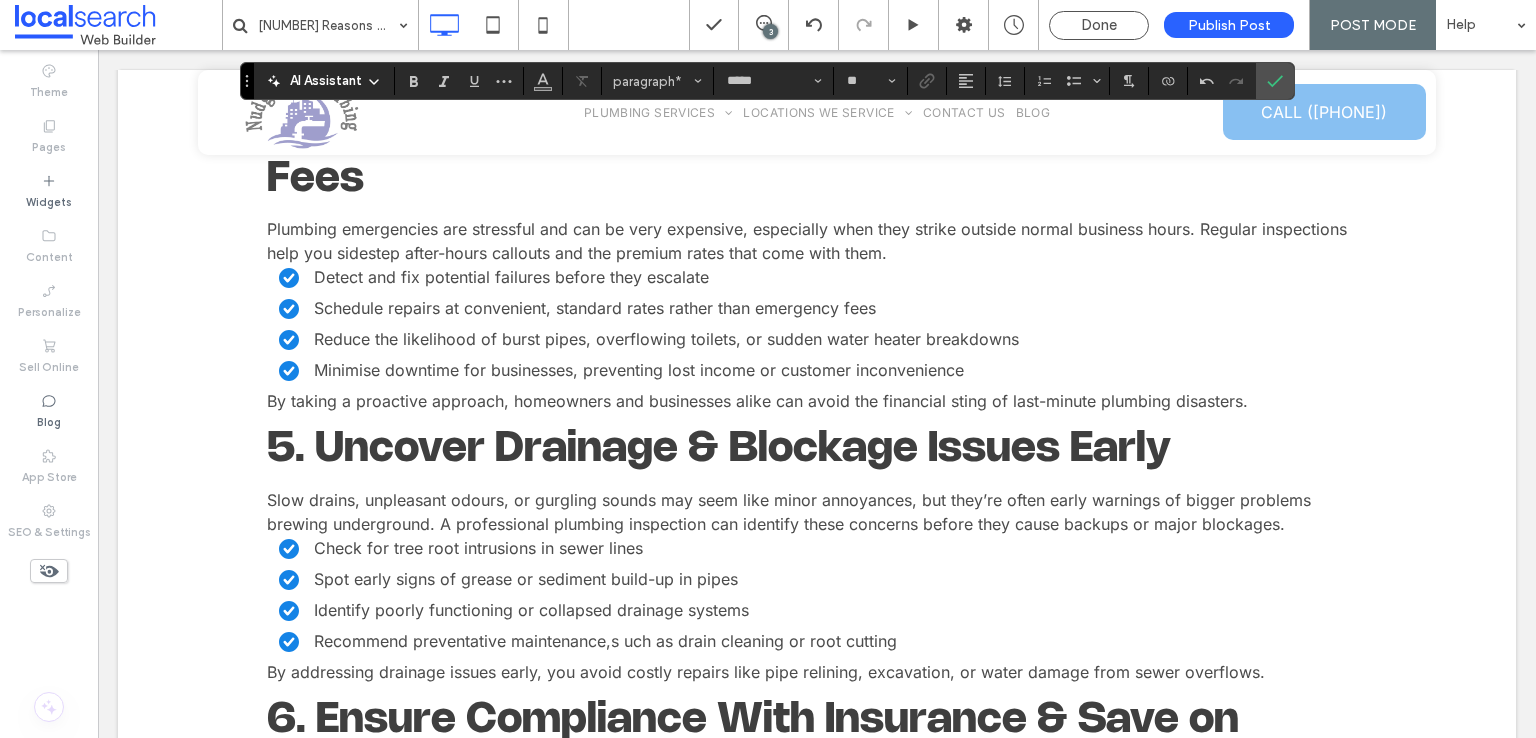 scroll, scrollTop: 1917, scrollLeft: 0, axis: vertical 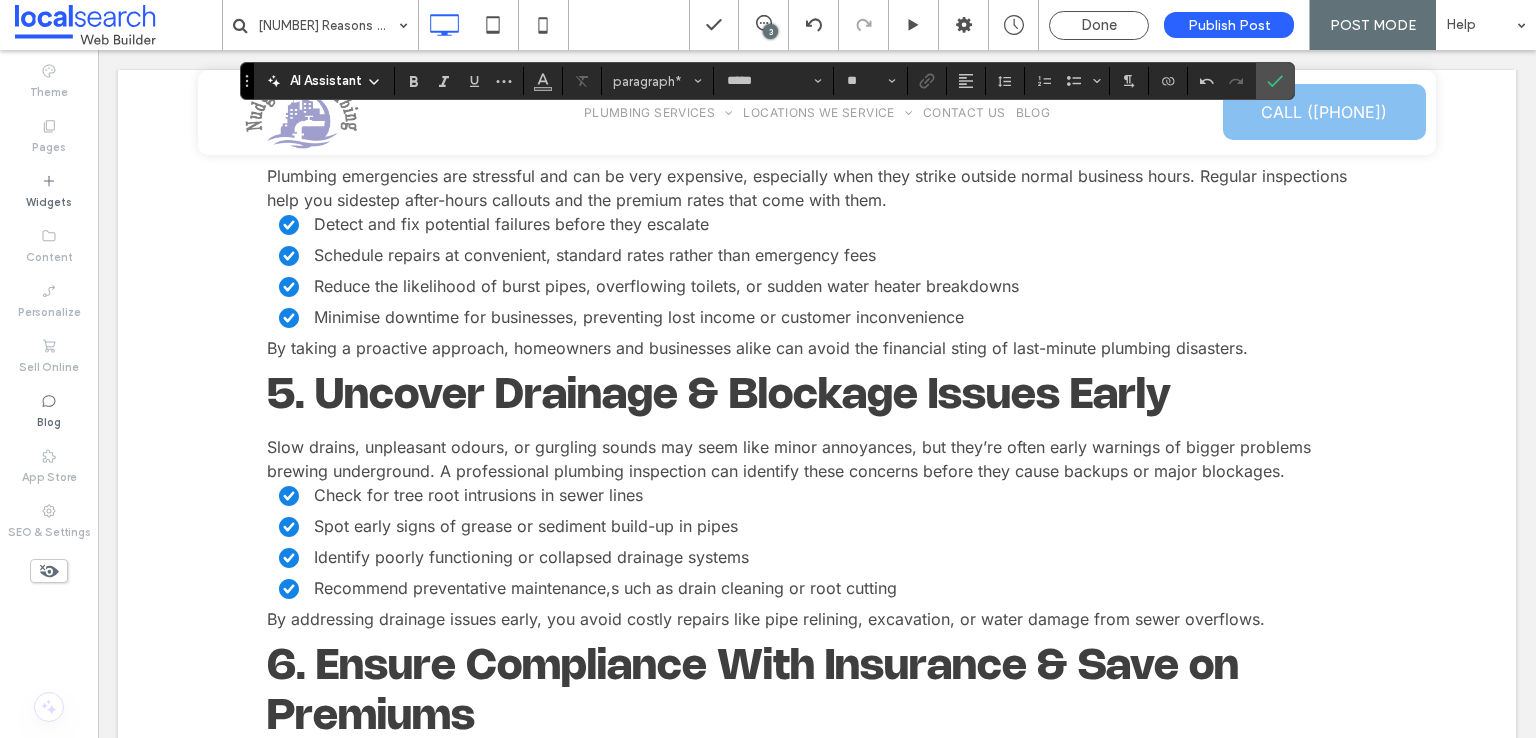click on "5. Uncover Drainage & Blockage Issues Early" at bounding box center (719, 396) 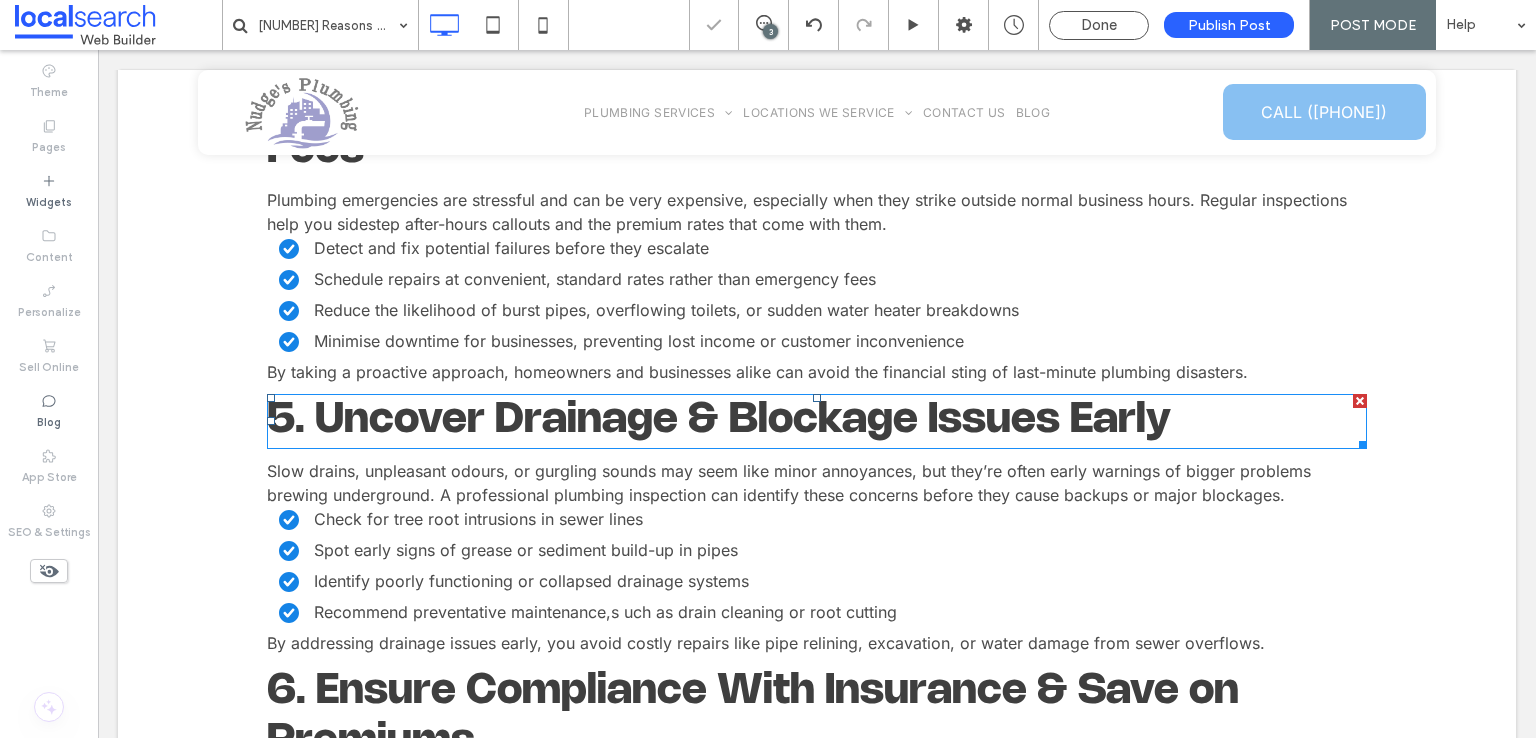 click on "5. Uncover Drainage & Blockage Issues Early" at bounding box center [719, 420] 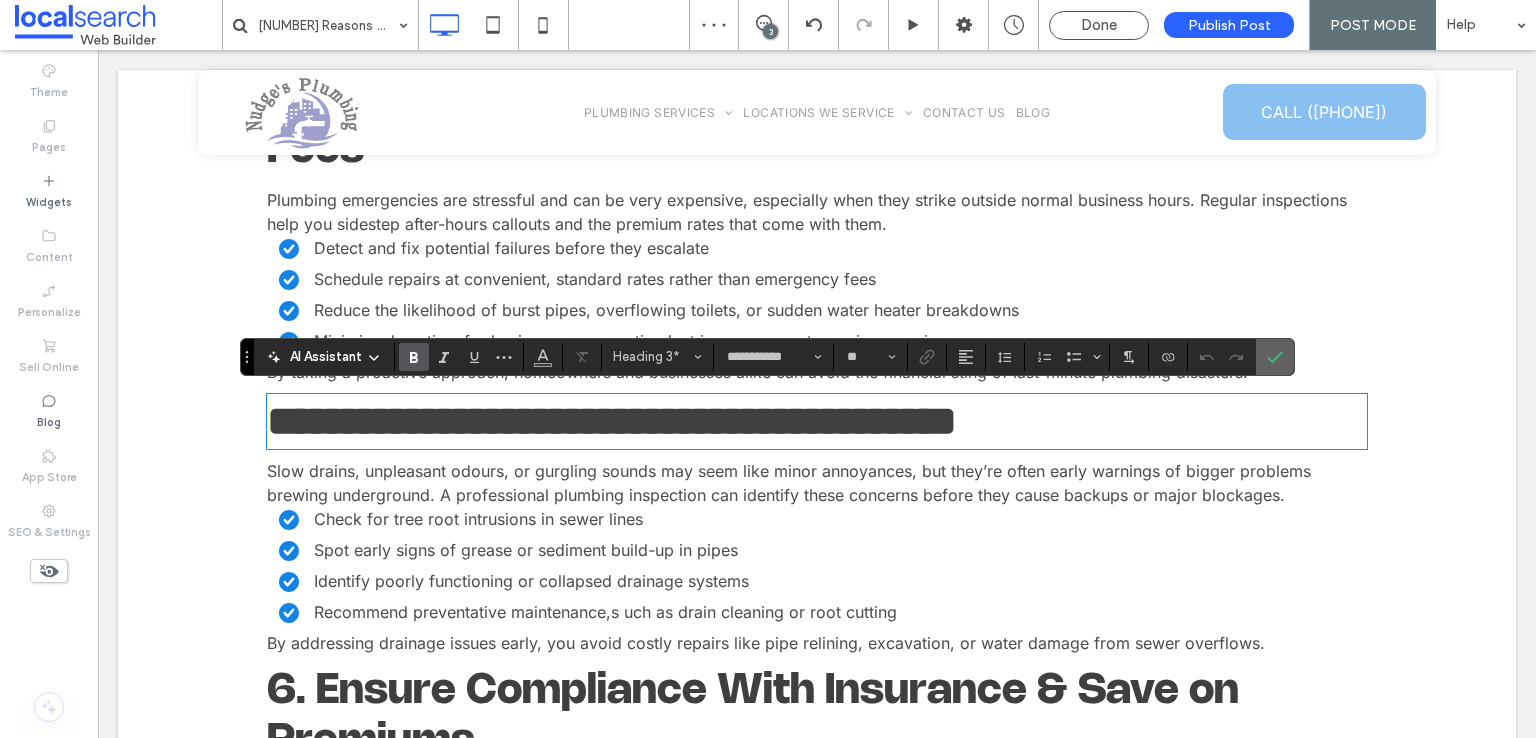 click 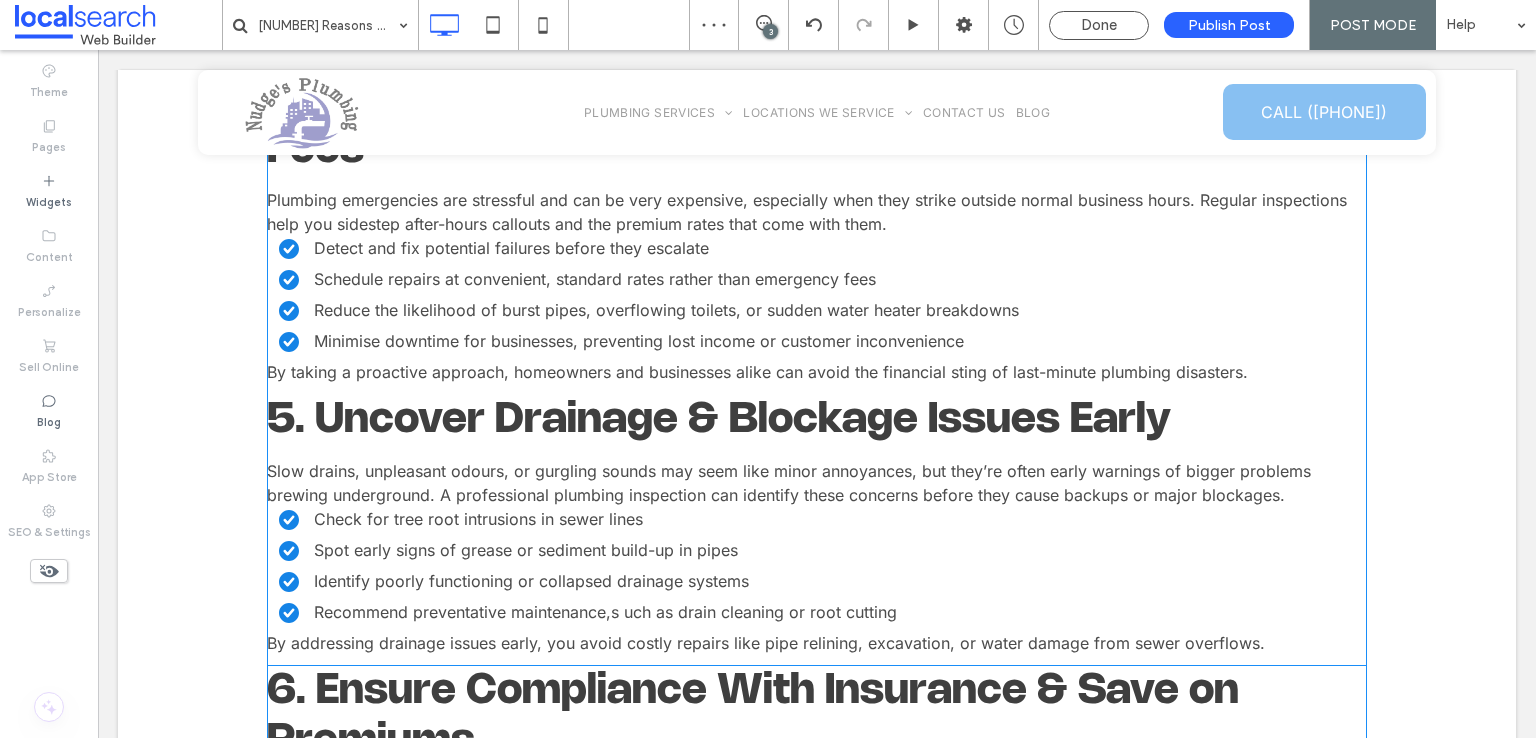 click on "6. Ensure Compliance With Insurance & Save on Premiums" at bounding box center (753, 716) 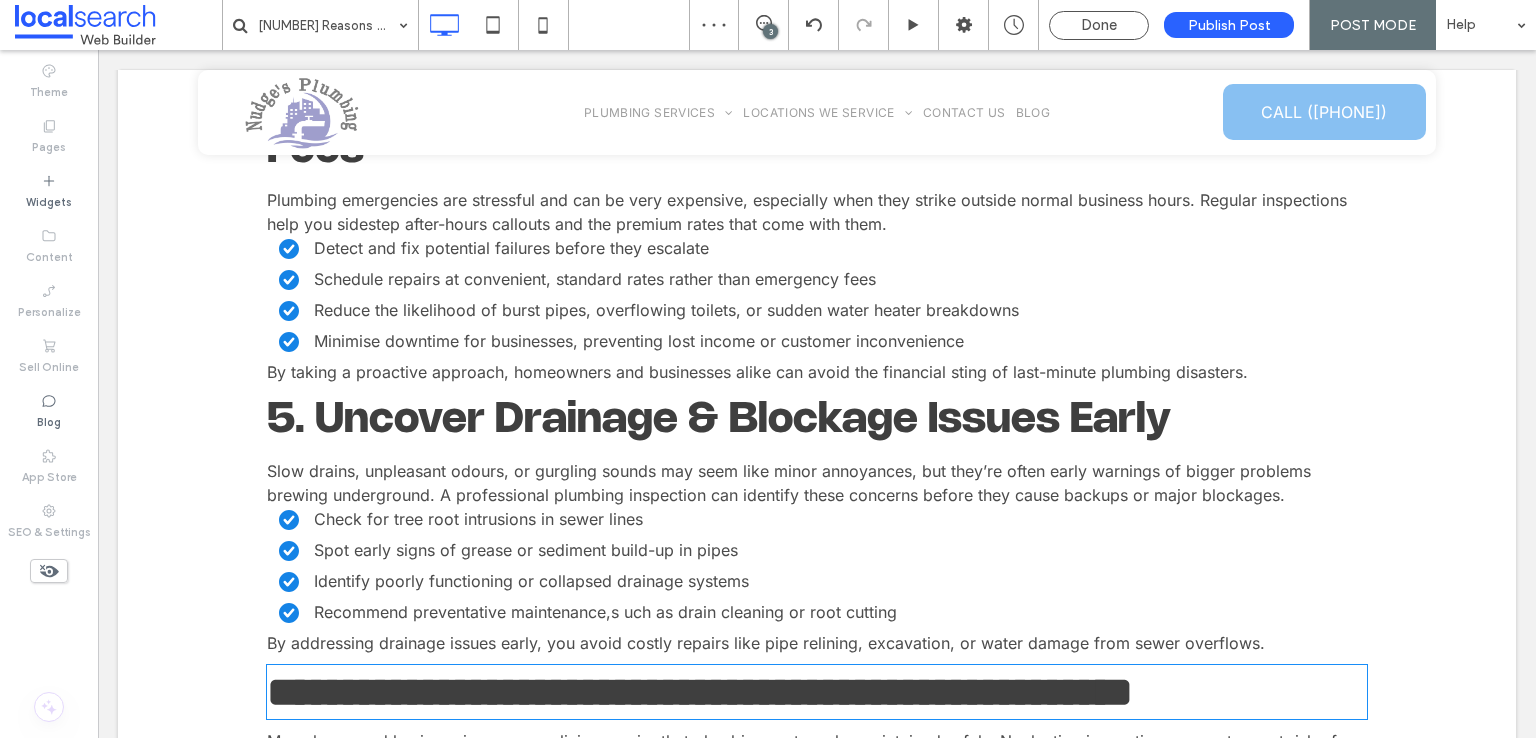 type on "**********" 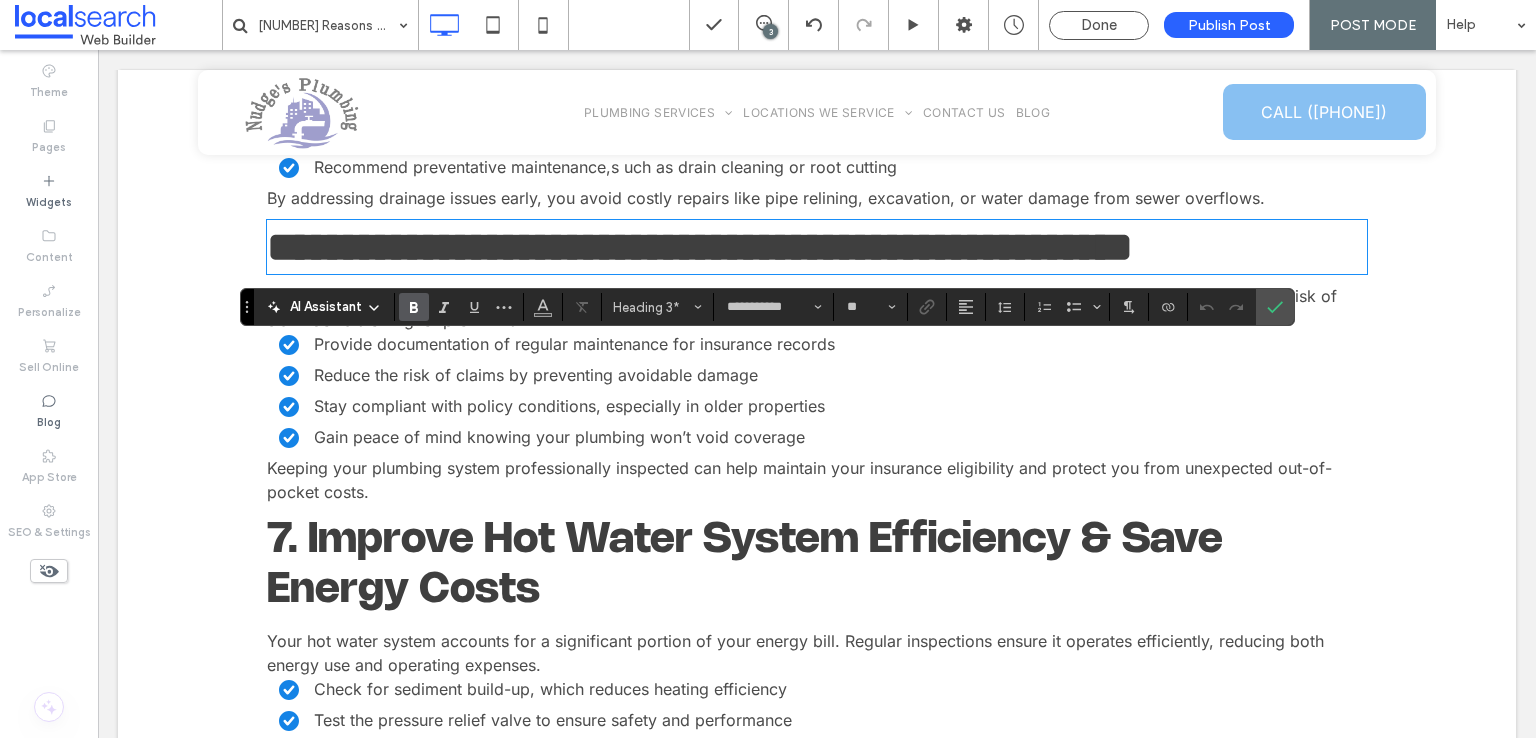 scroll, scrollTop: 2437, scrollLeft: 0, axis: vertical 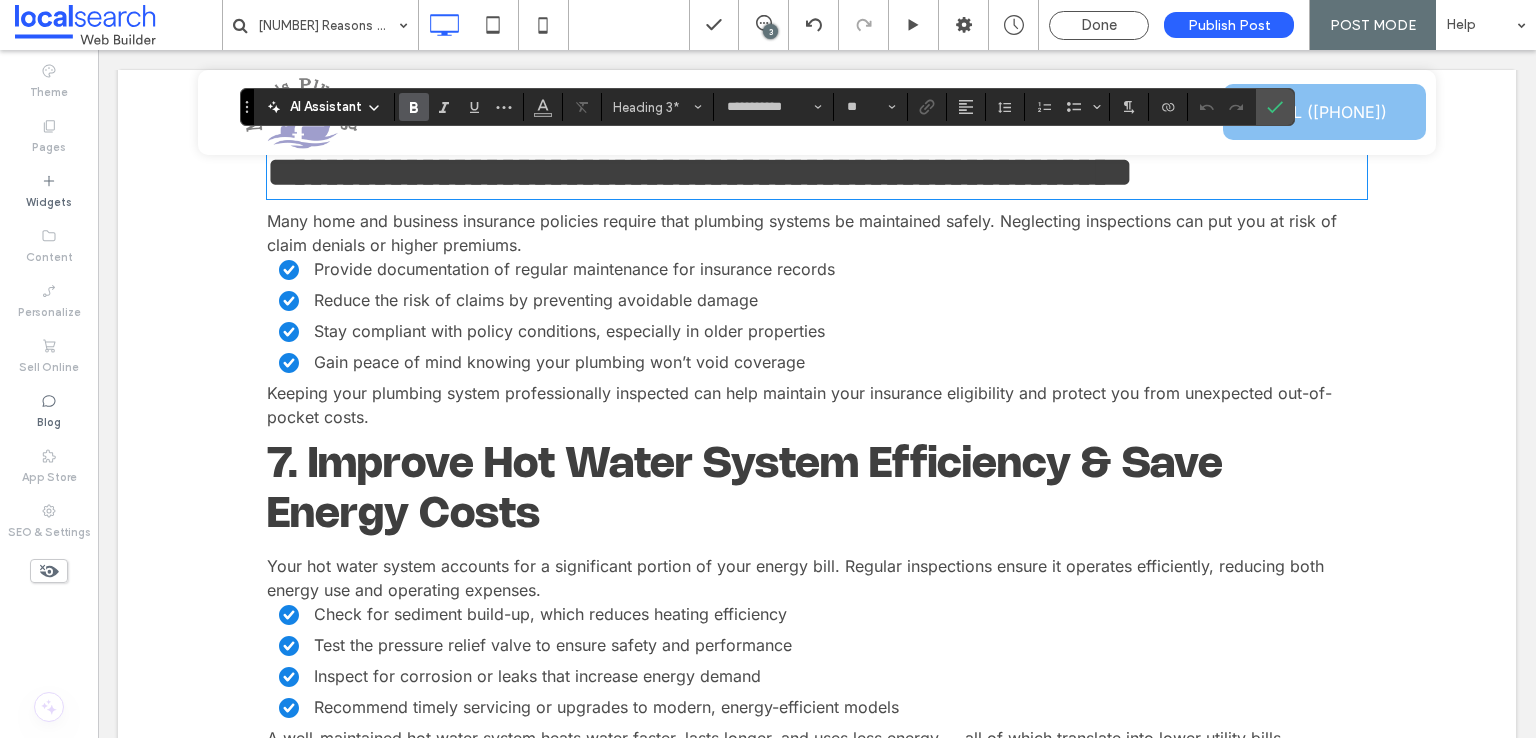 click on "7. Improve Hot Water System Efficiency & Save Energy Costs" at bounding box center [745, 490] 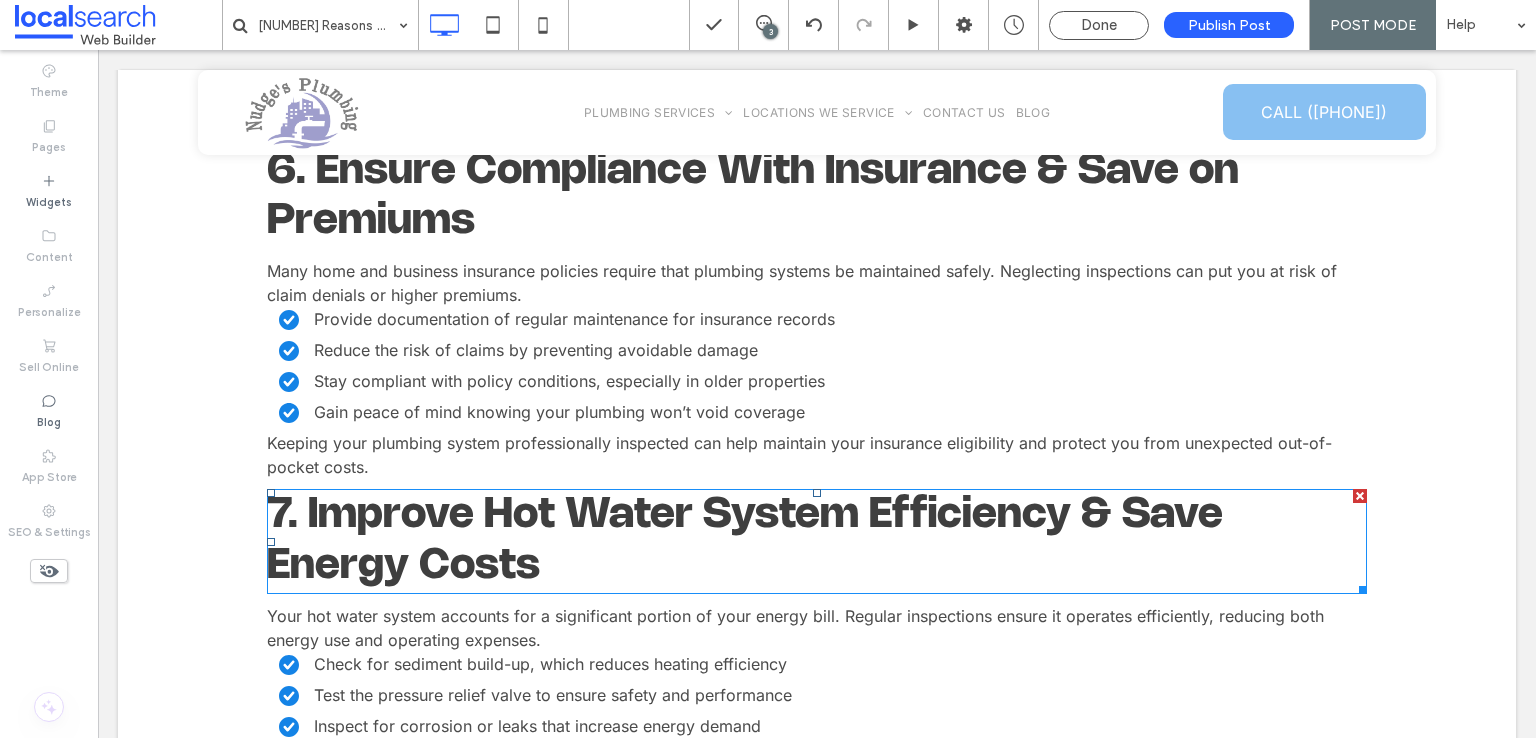 click on "7. Improve Hot Water System Efficiency & Save Energy Costs" at bounding box center [745, 540] 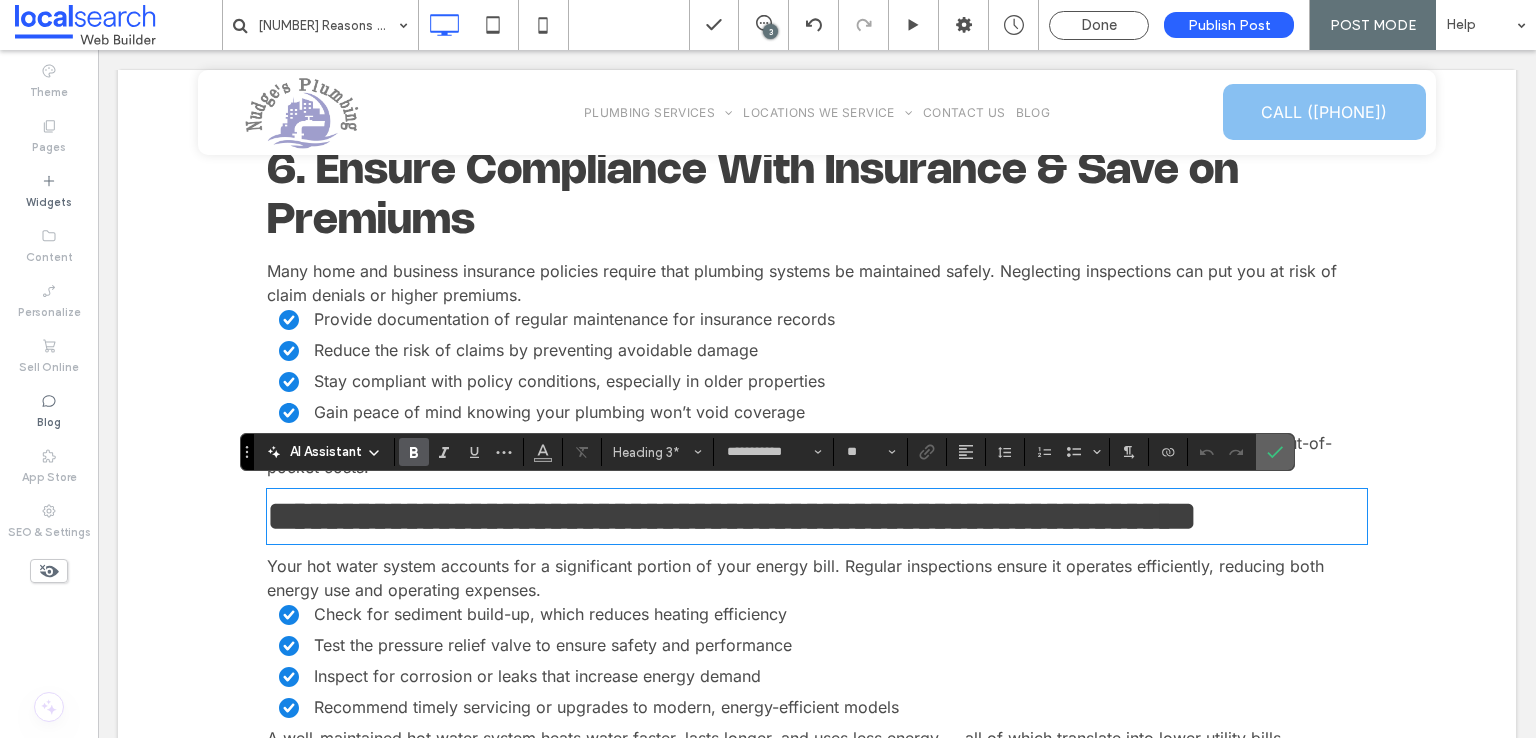 click at bounding box center [1275, 452] 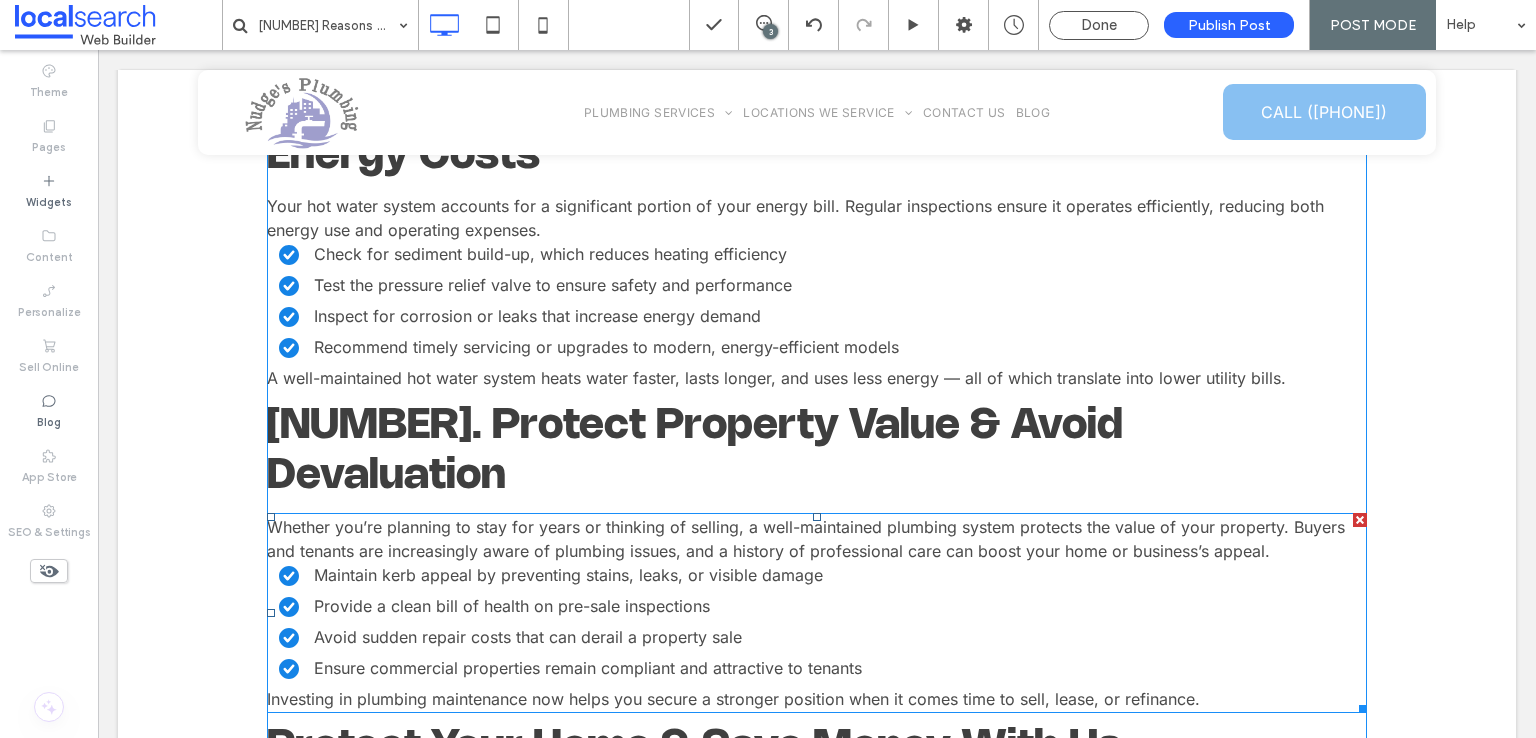 scroll, scrollTop: 2937, scrollLeft: 0, axis: vertical 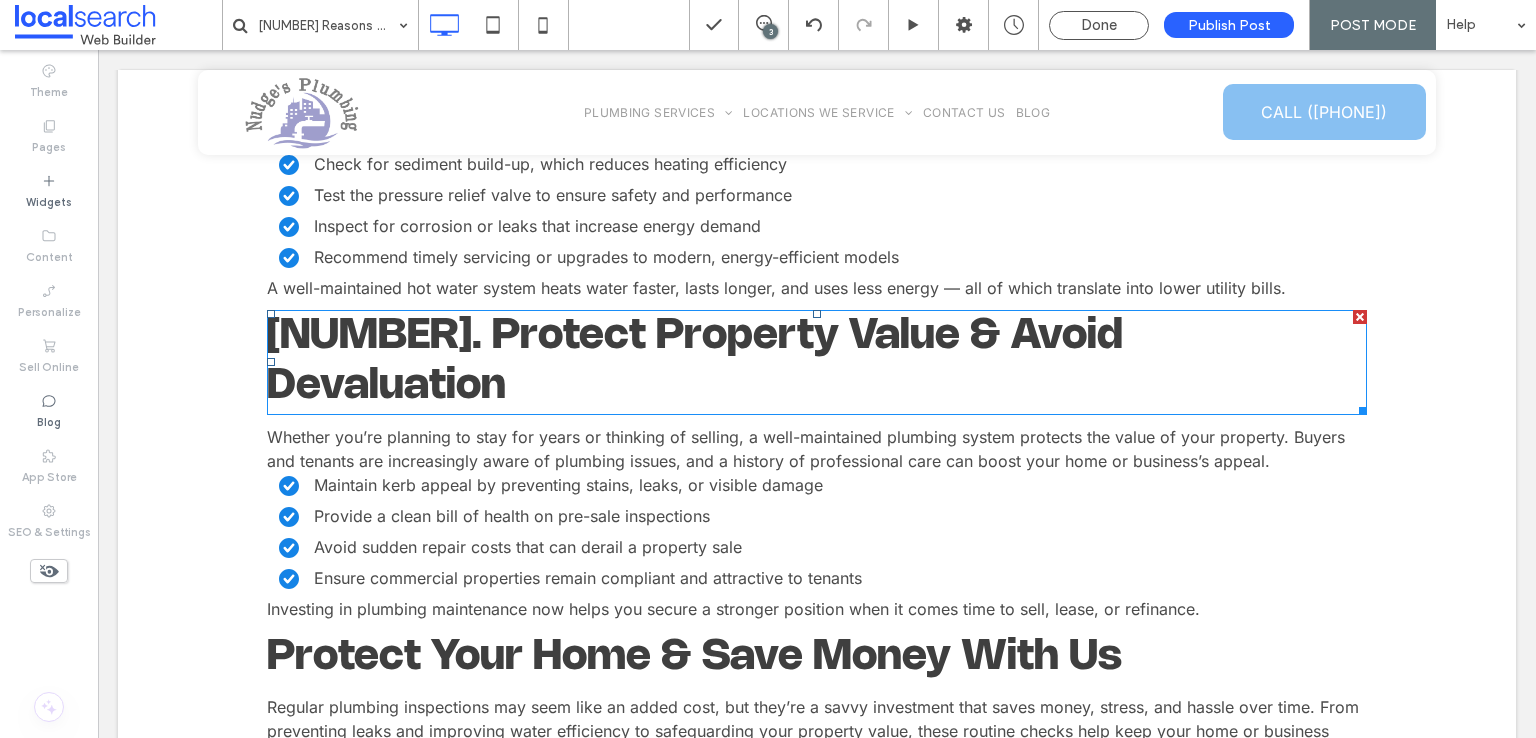 click on "8. Protect Property Value & Avoid Devaluation" at bounding box center [695, 361] 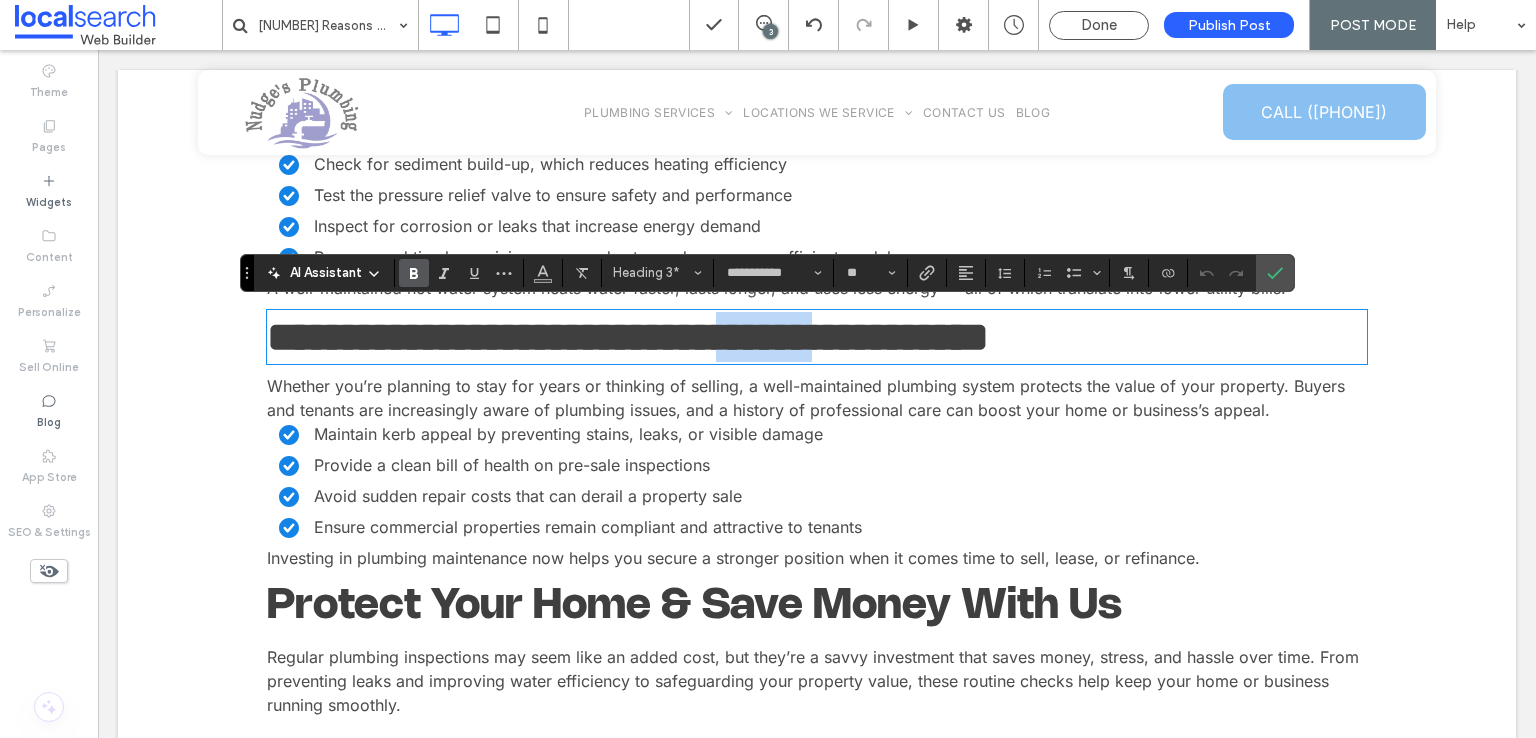 click on "**********" at bounding box center (628, 337) 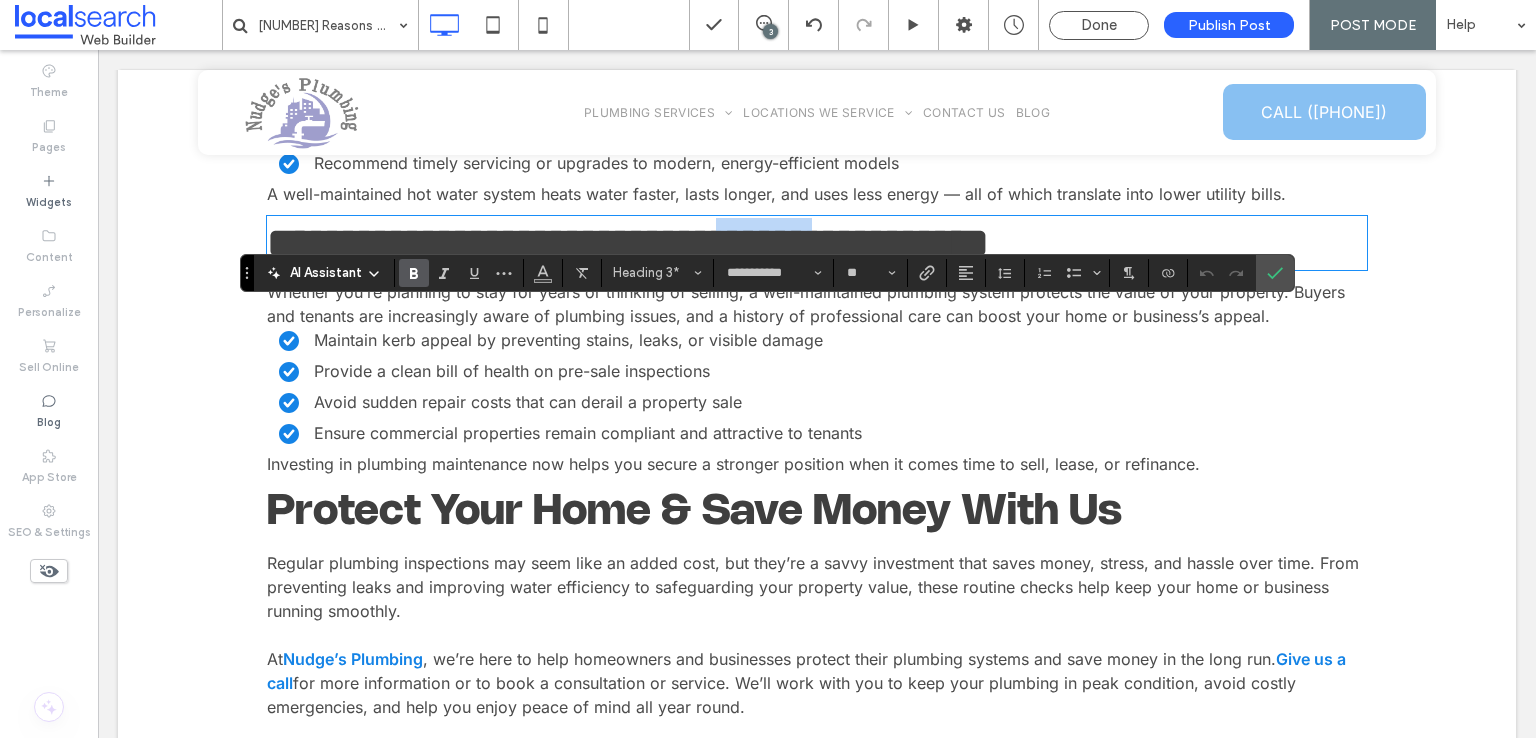 scroll, scrollTop: 3137, scrollLeft: 0, axis: vertical 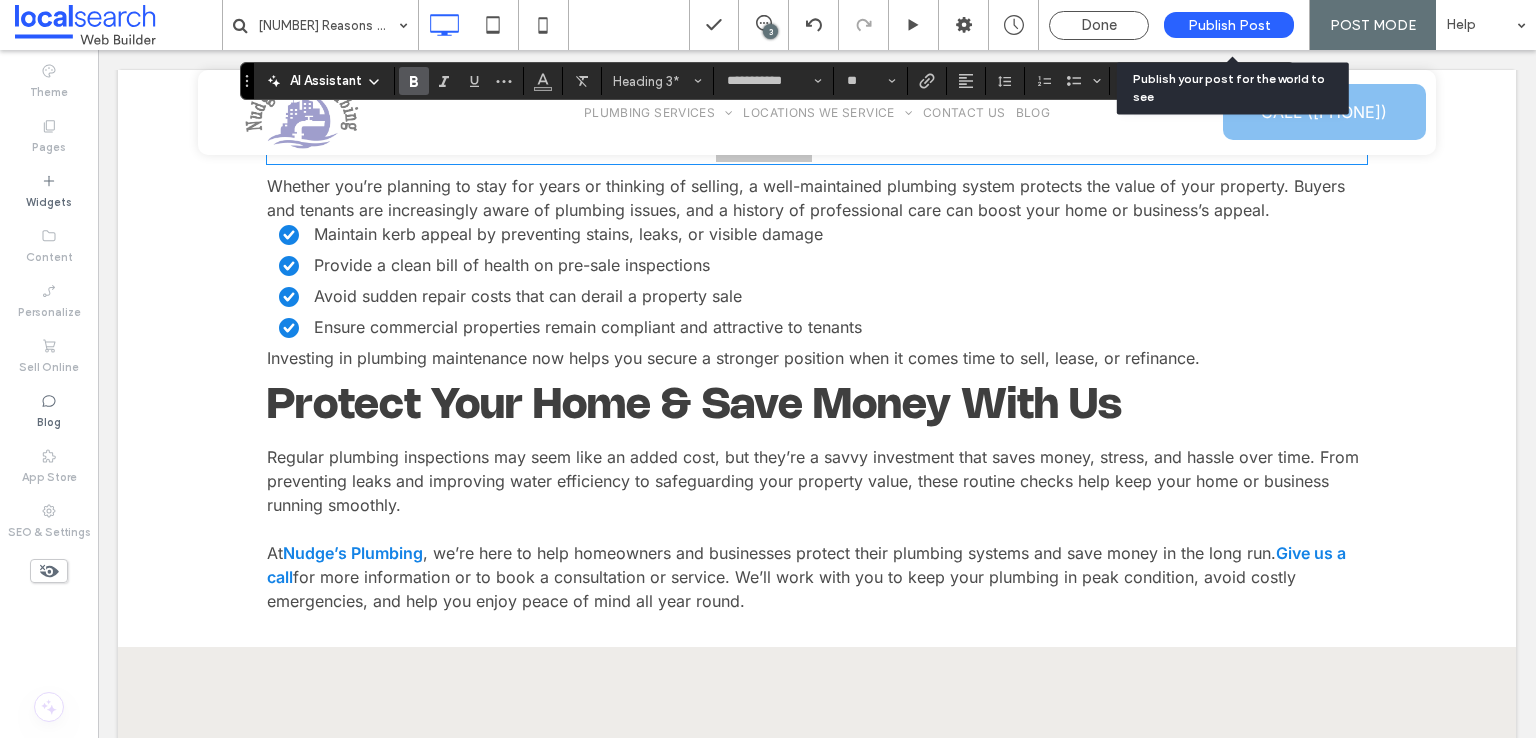 click on "Publish Post" at bounding box center [1229, 25] 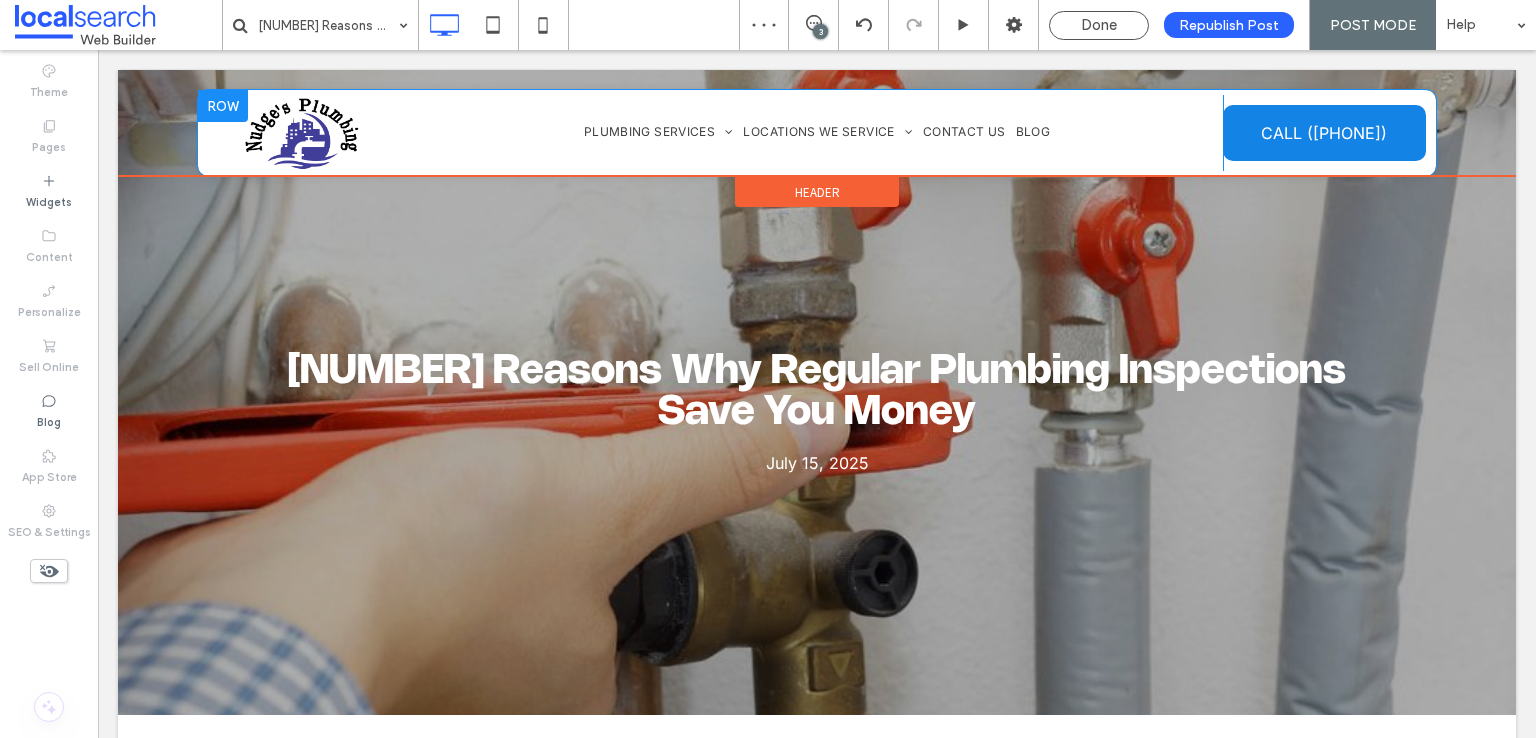 scroll, scrollTop: 0, scrollLeft: 0, axis: both 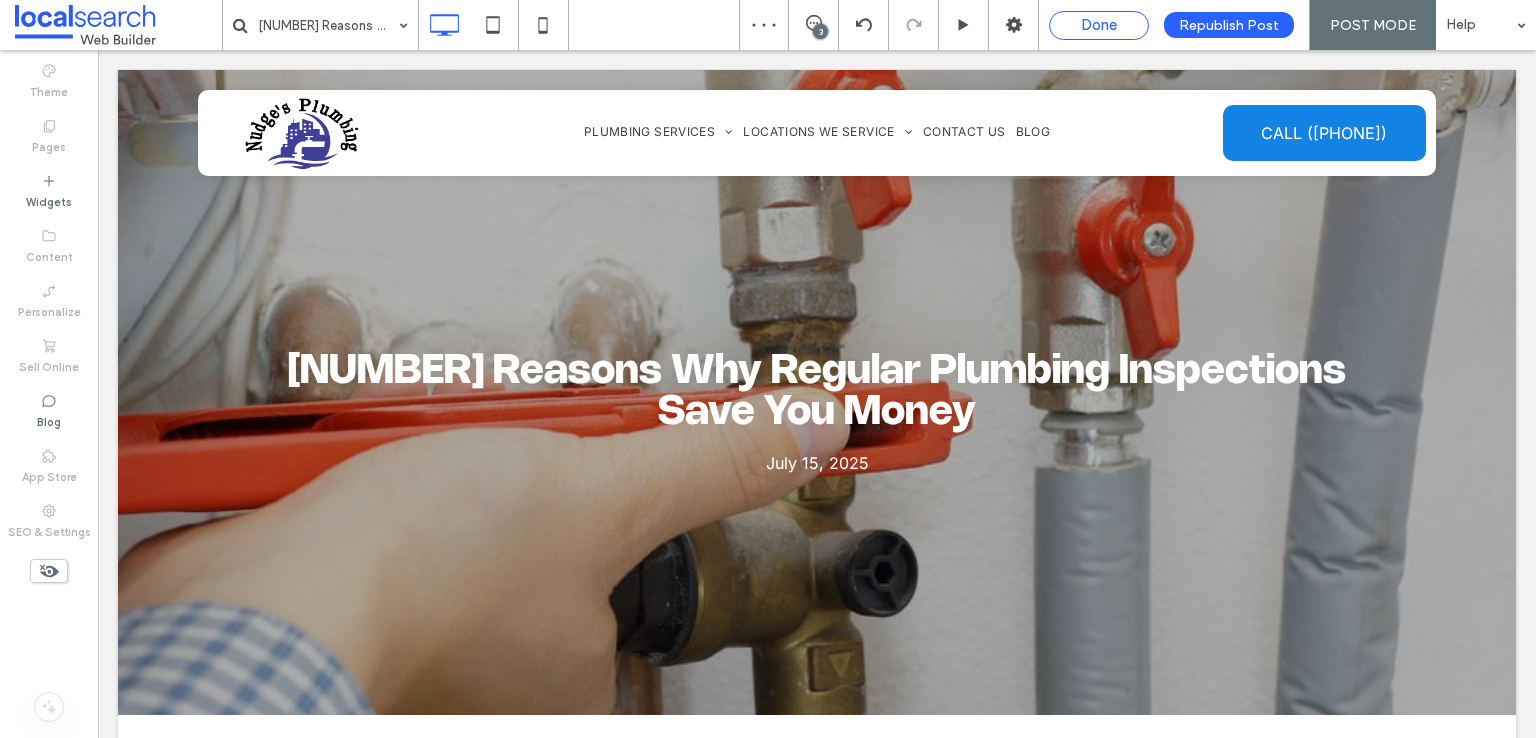 click on "Done" at bounding box center [1099, 25] 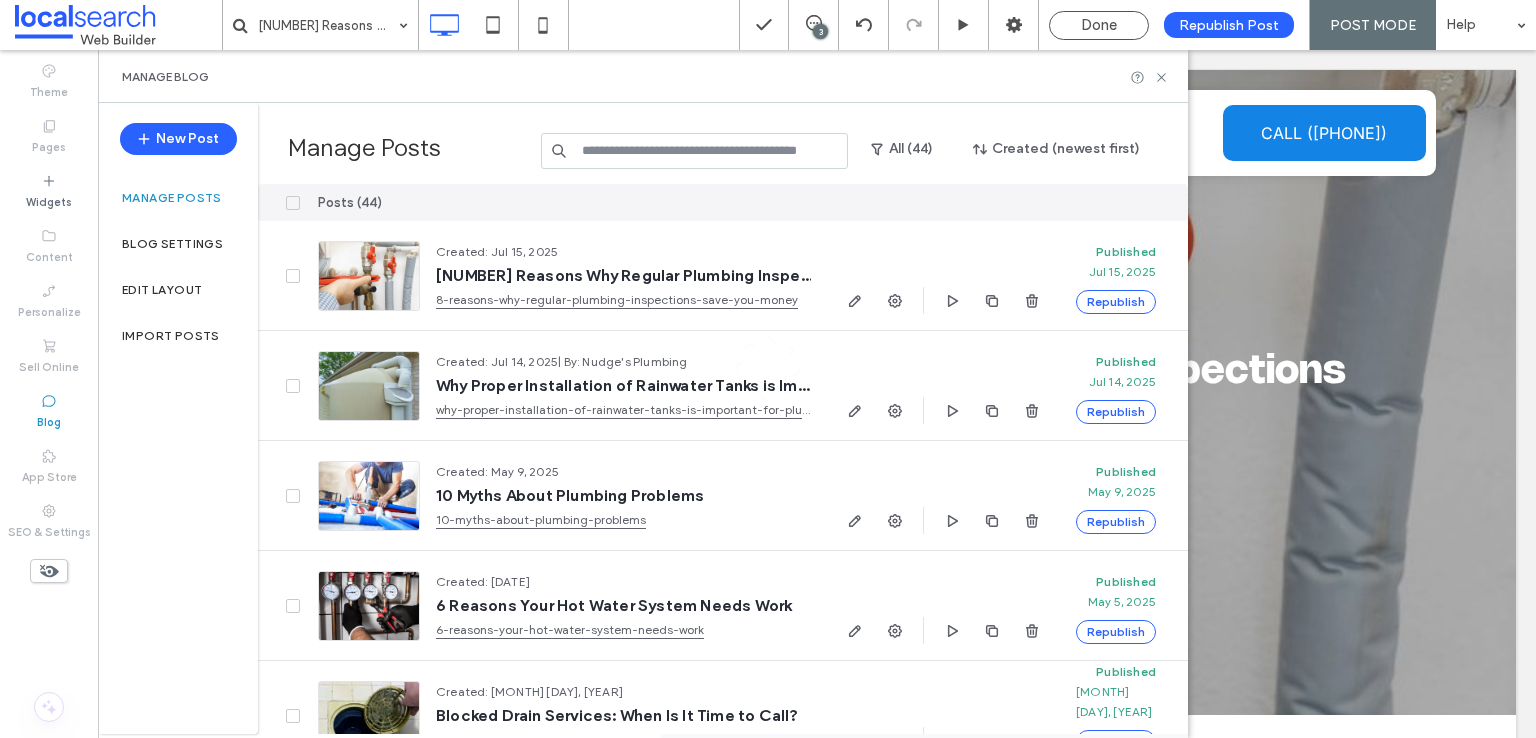 click at bounding box center (768, 369) 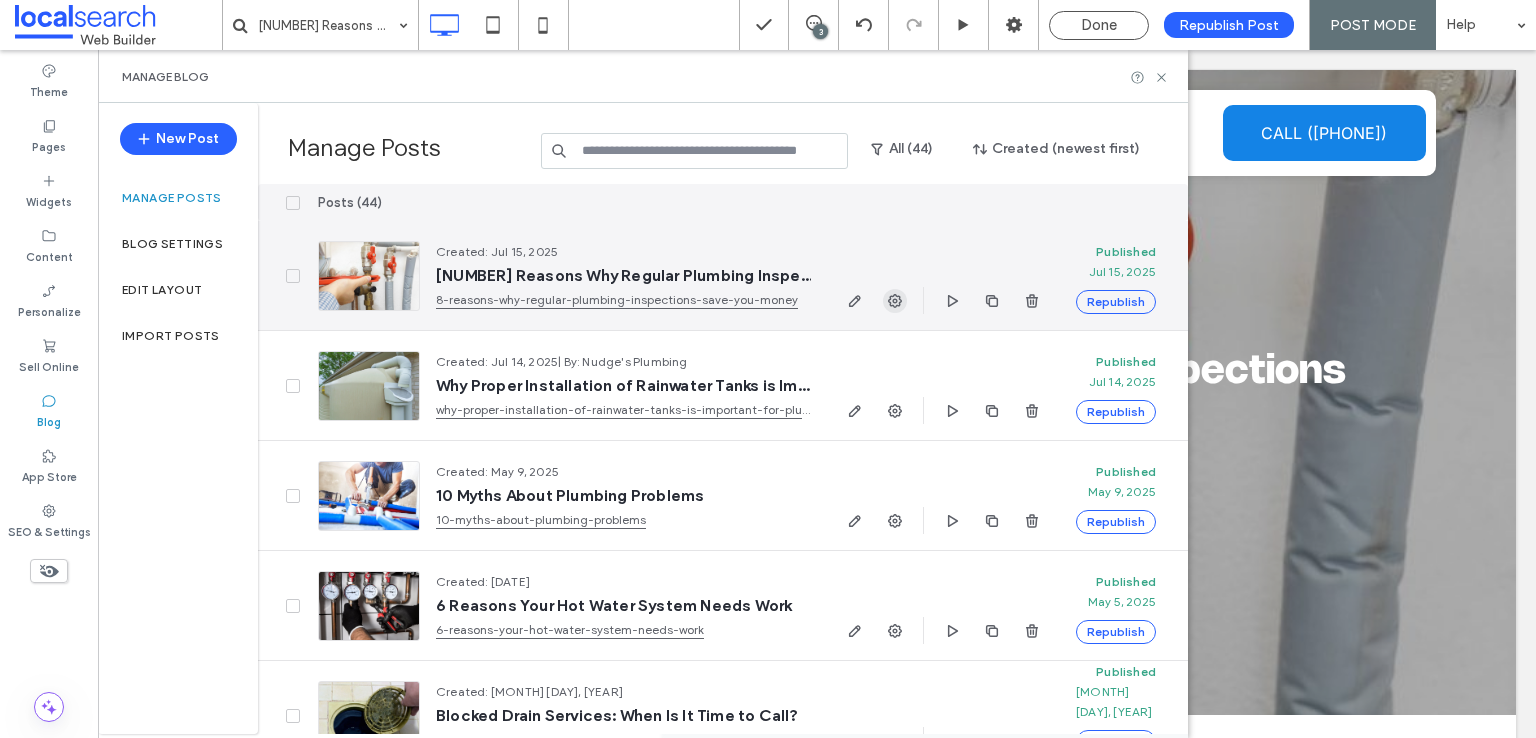 click 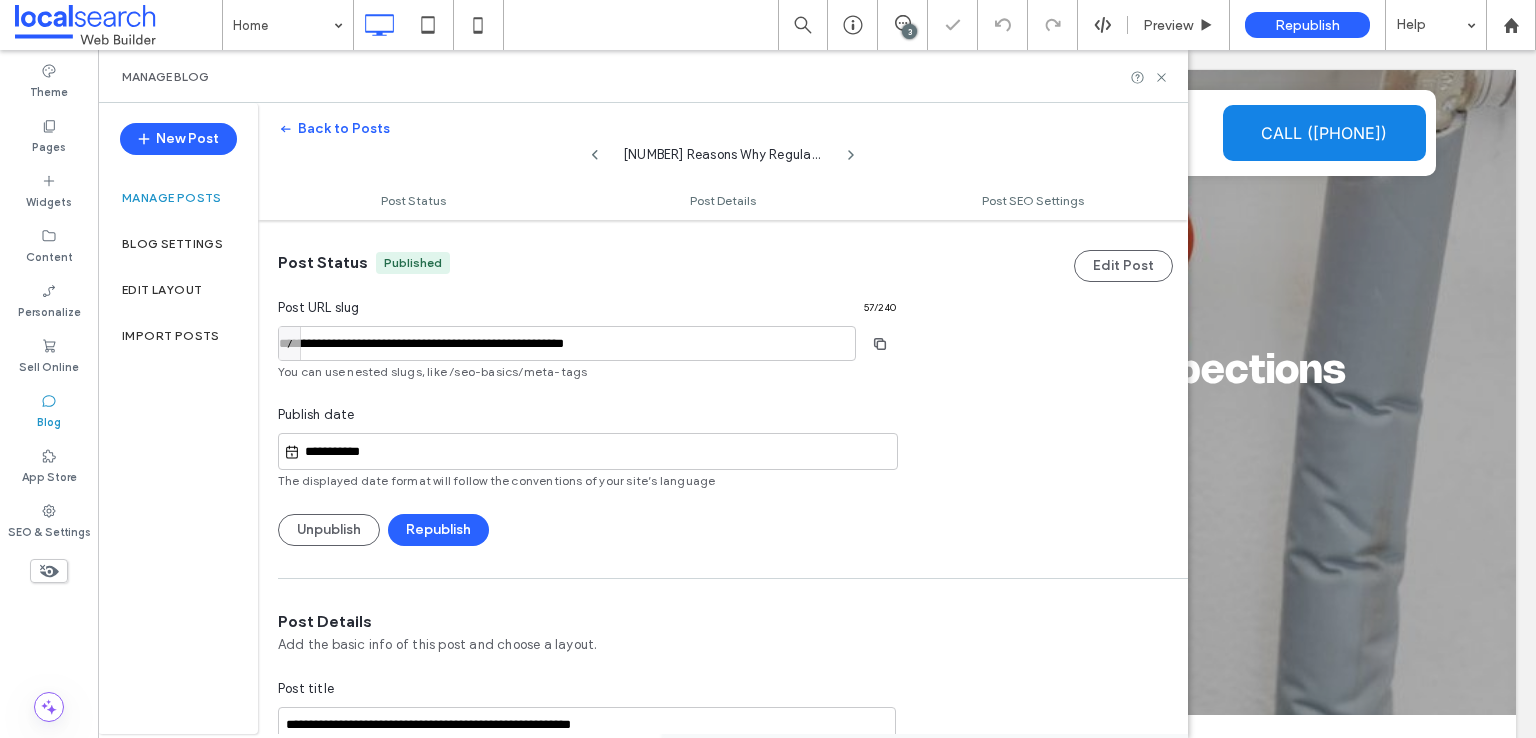 scroll, scrollTop: 0, scrollLeft: 0, axis: both 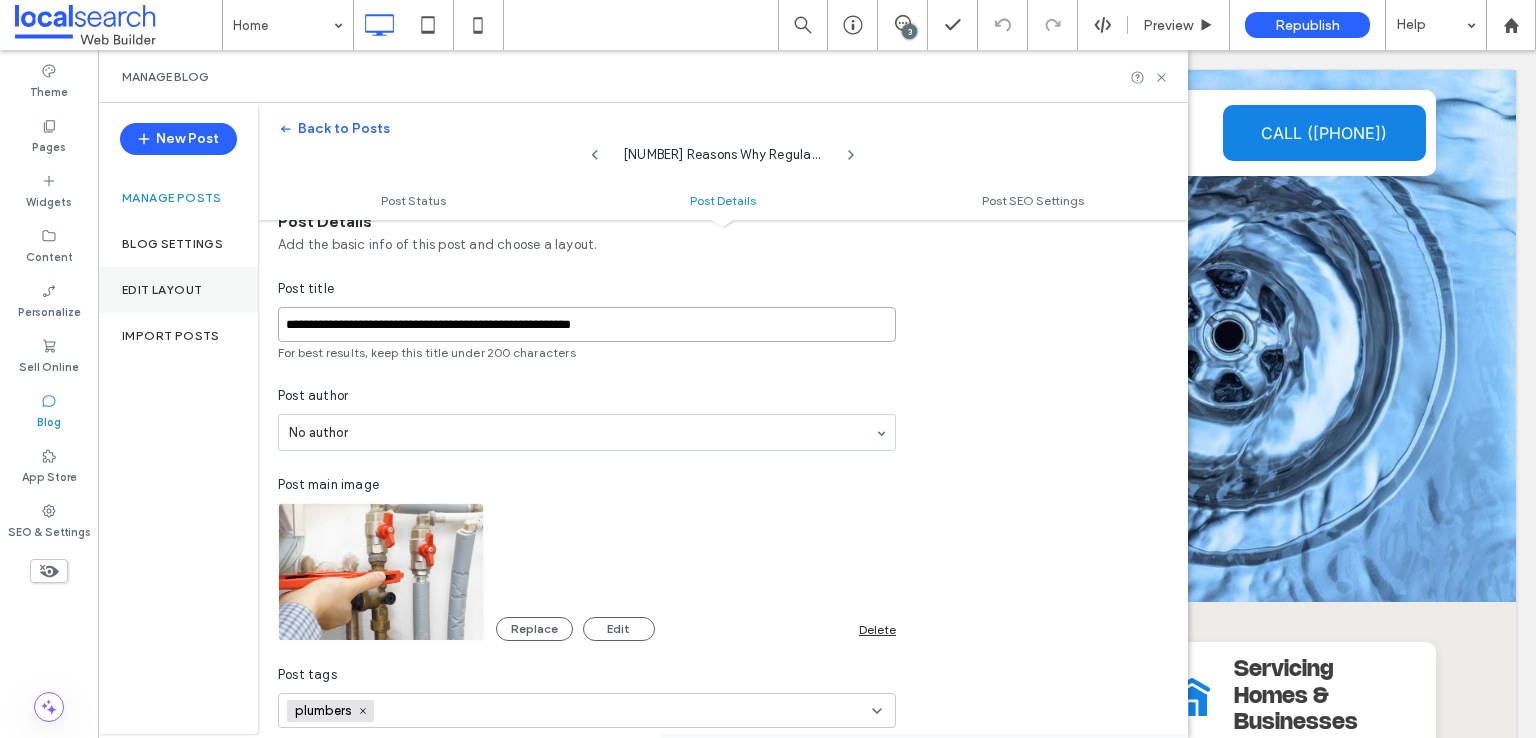 drag, startPoint x: 688, startPoint y: 330, endPoint x: 196, endPoint y: 288, distance: 493.78943 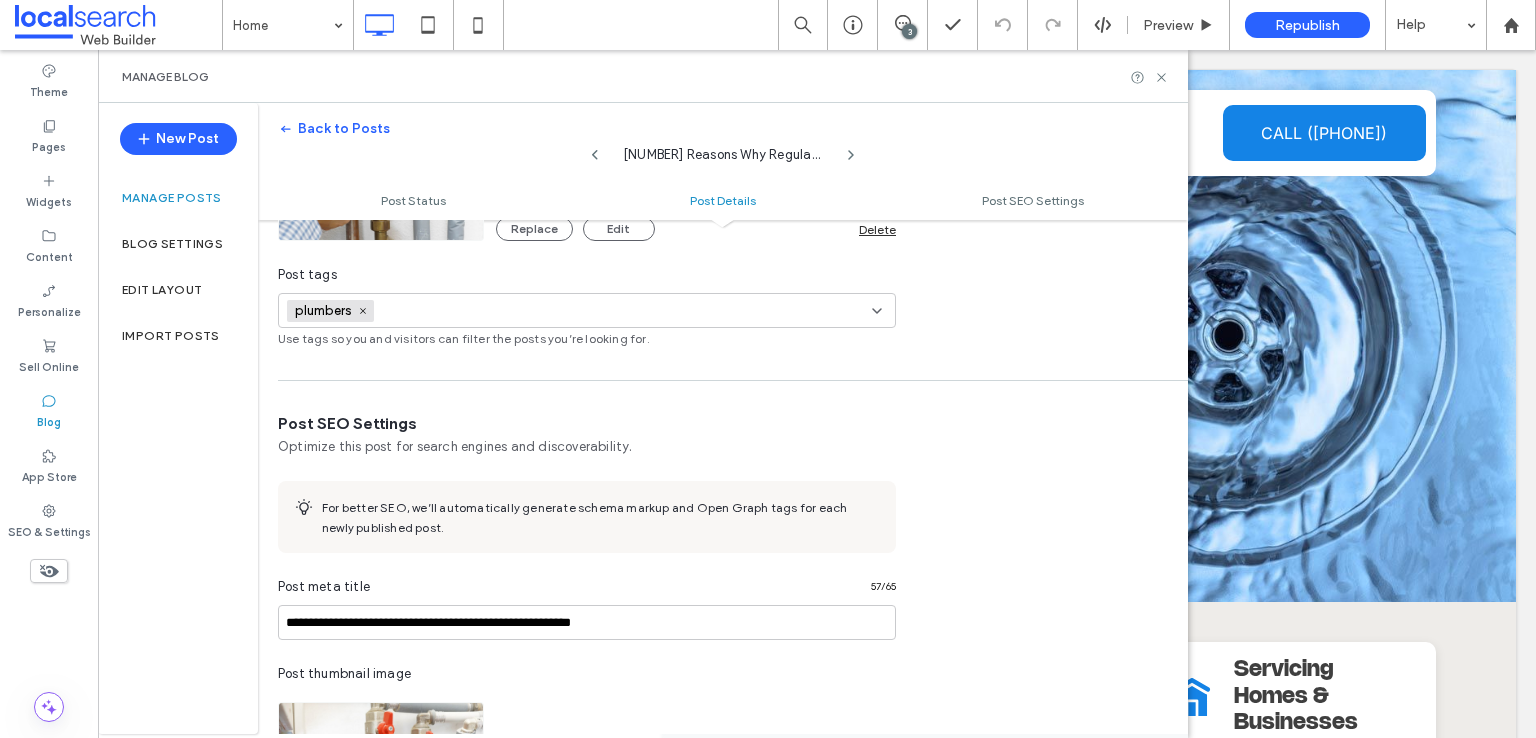 scroll, scrollTop: 1000, scrollLeft: 0, axis: vertical 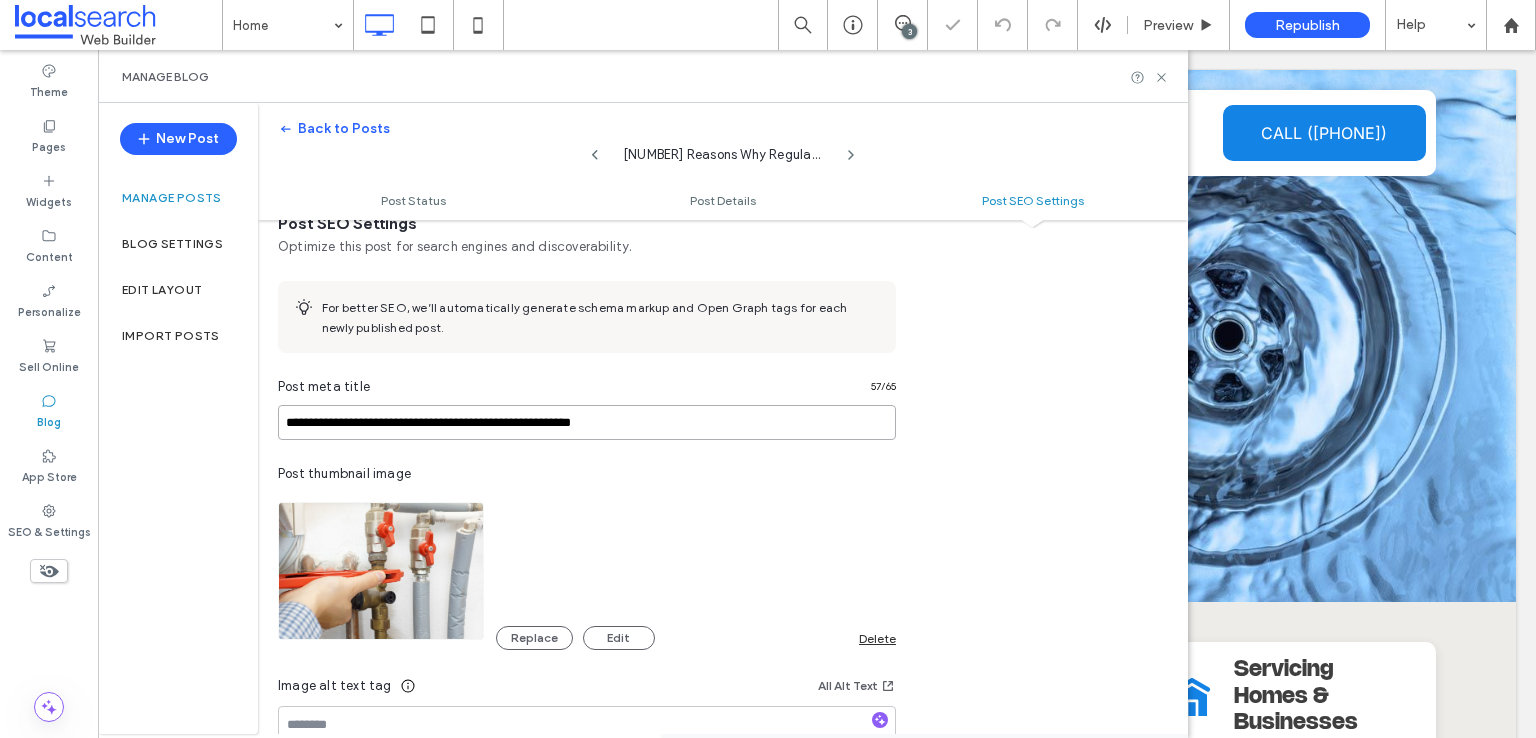 drag, startPoint x: 426, startPoint y: 420, endPoint x: 560, endPoint y: 420, distance: 134 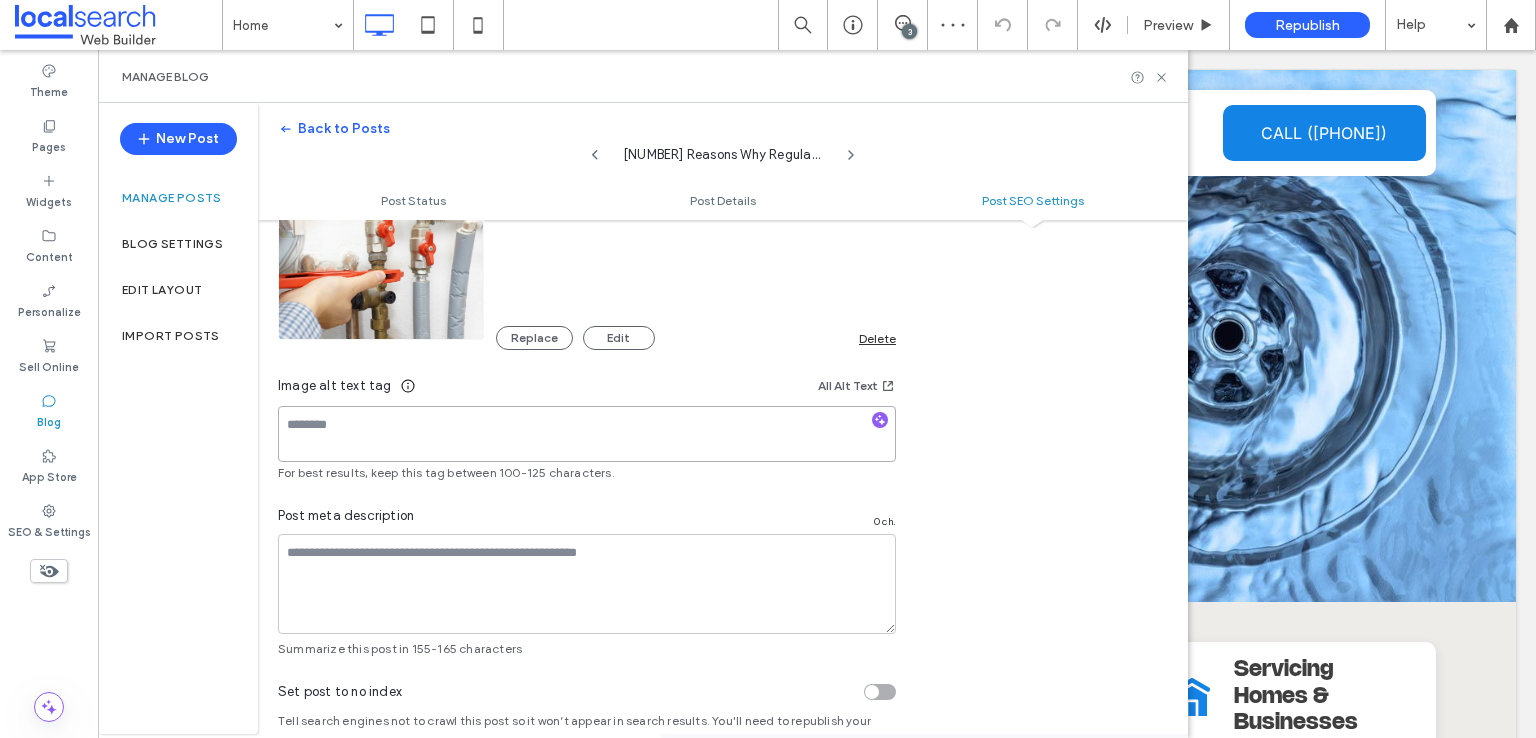 scroll, scrollTop: 1320, scrollLeft: 0, axis: vertical 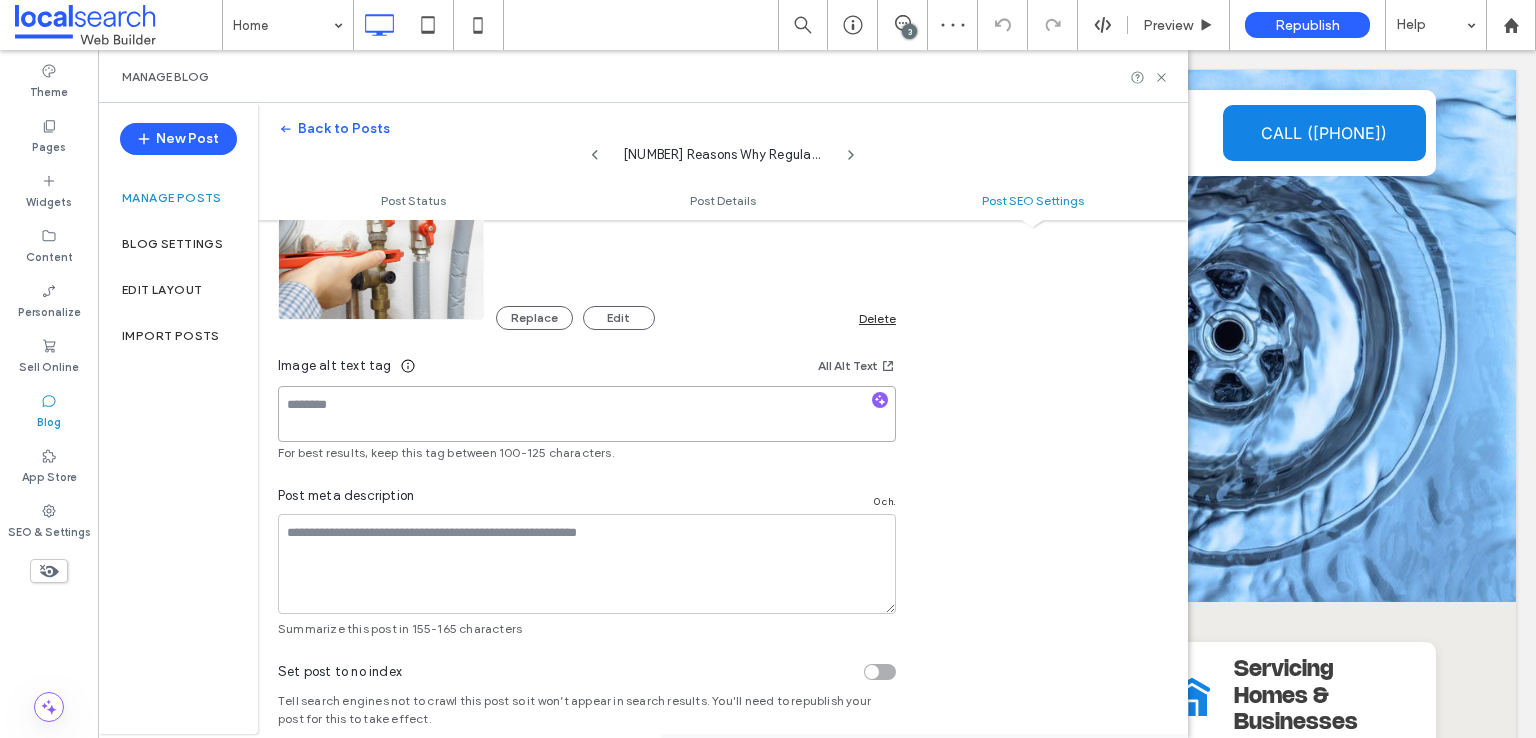 click at bounding box center (587, 414) 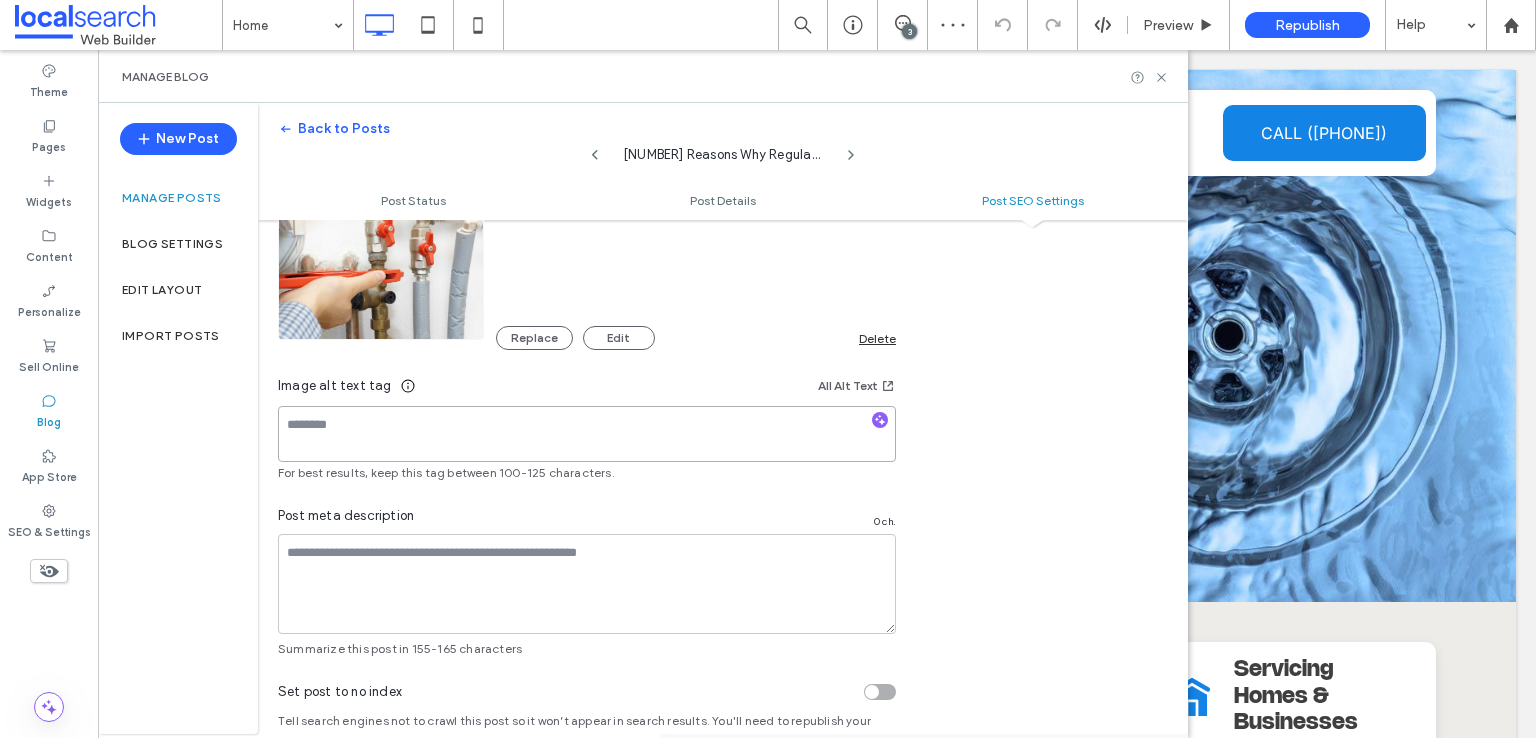 paste on "**********" 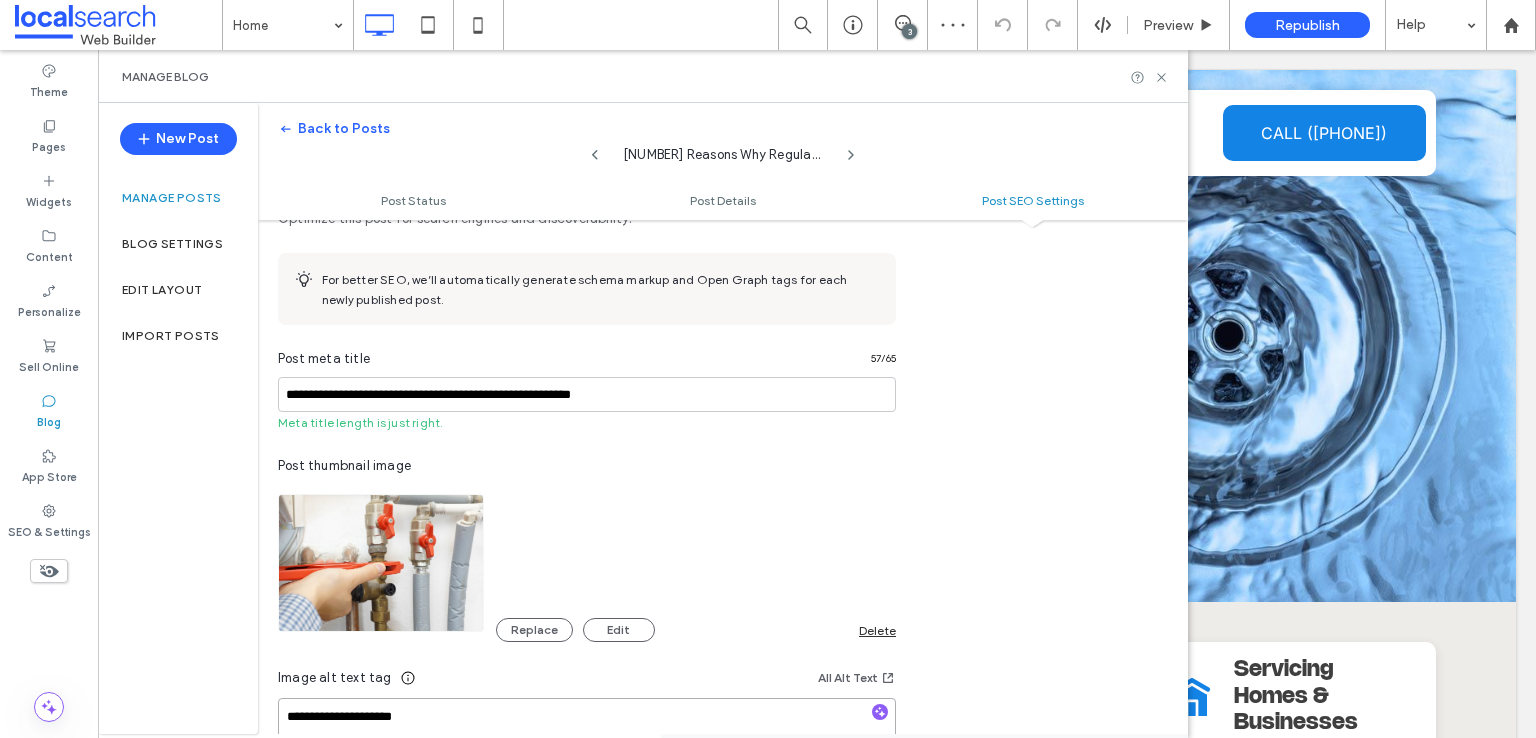 scroll, scrollTop: 1020, scrollLeft: 0, axis: vertical 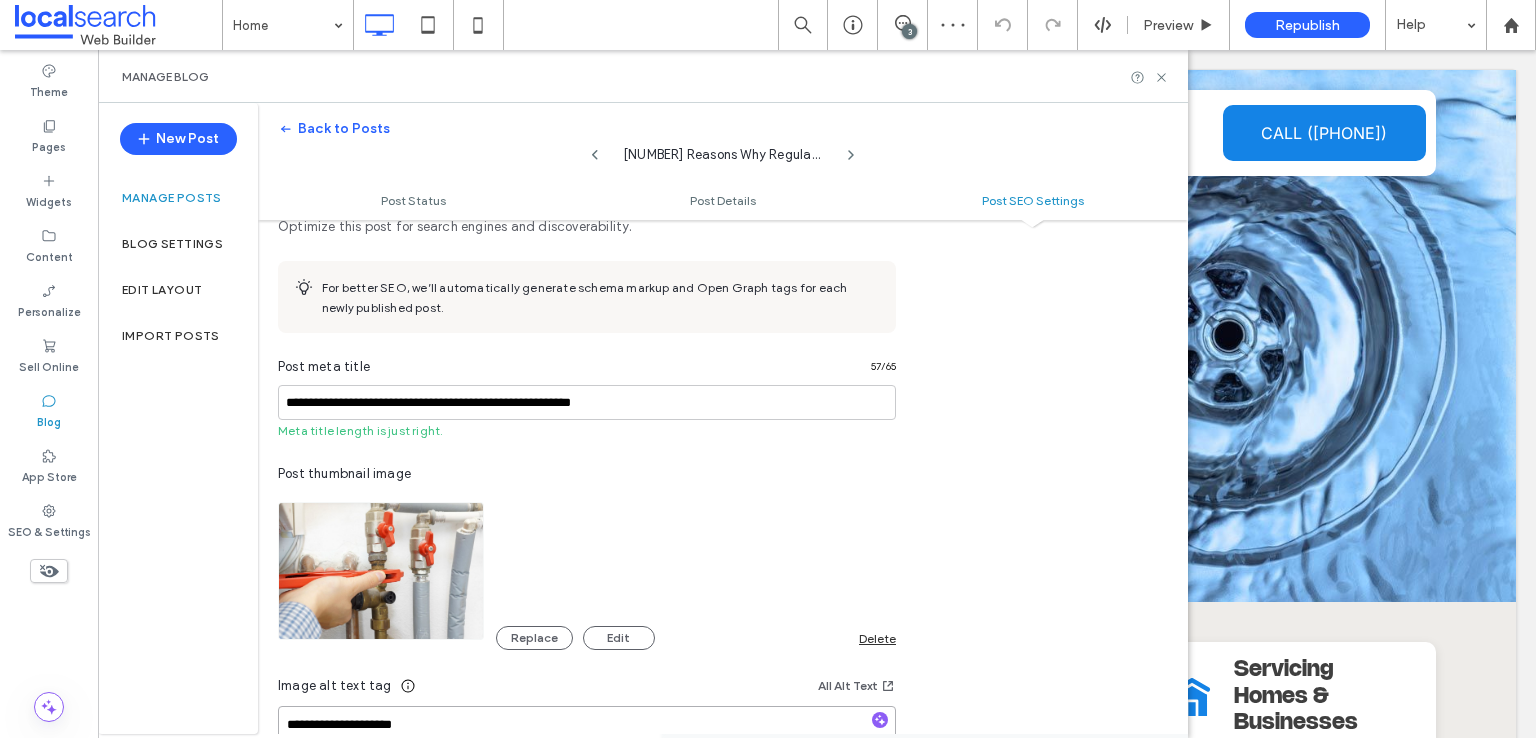 type on "**********" 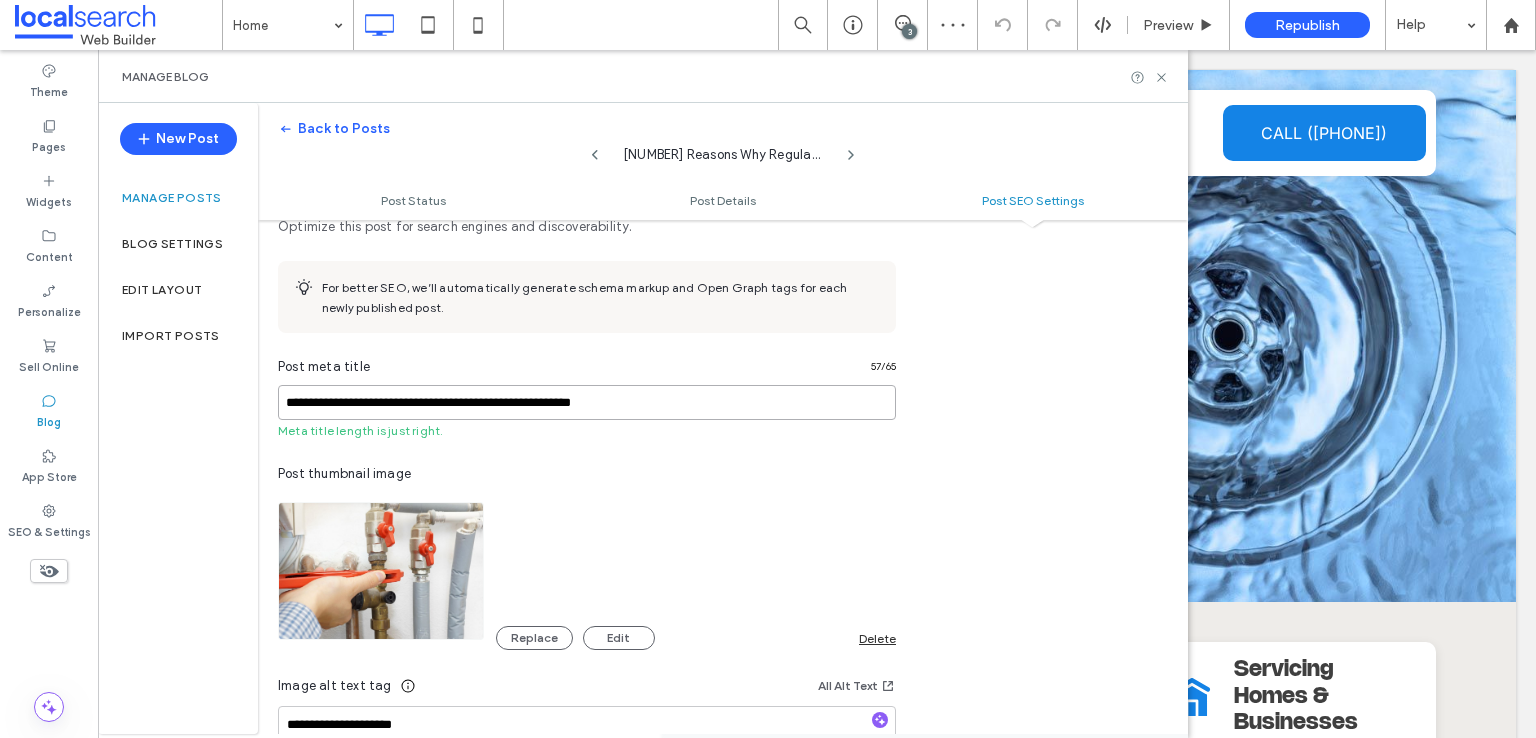 click on "**********" at bounding box center (587, 402) 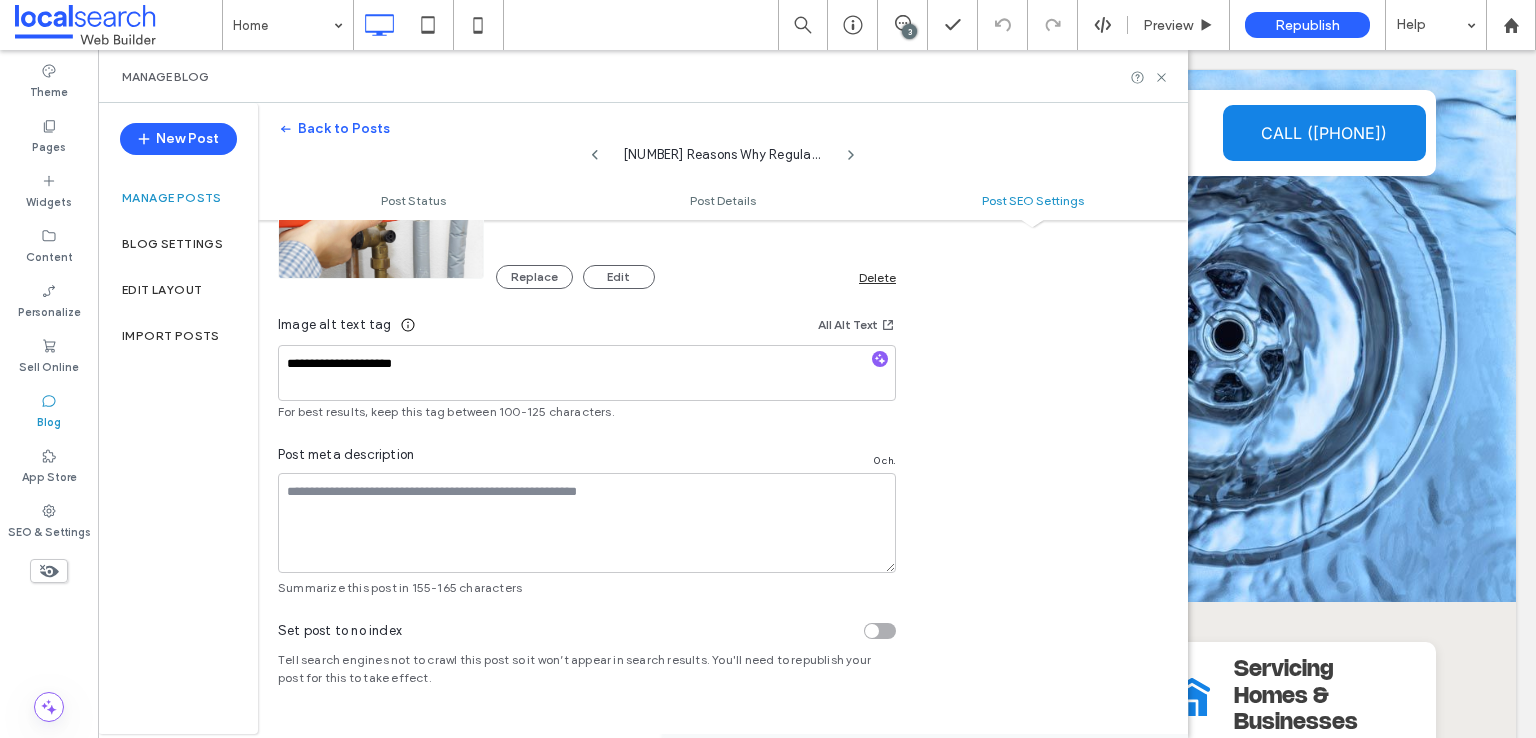 scroll, scrollTop: 1620, scrollLeft: 0, axis: vertical 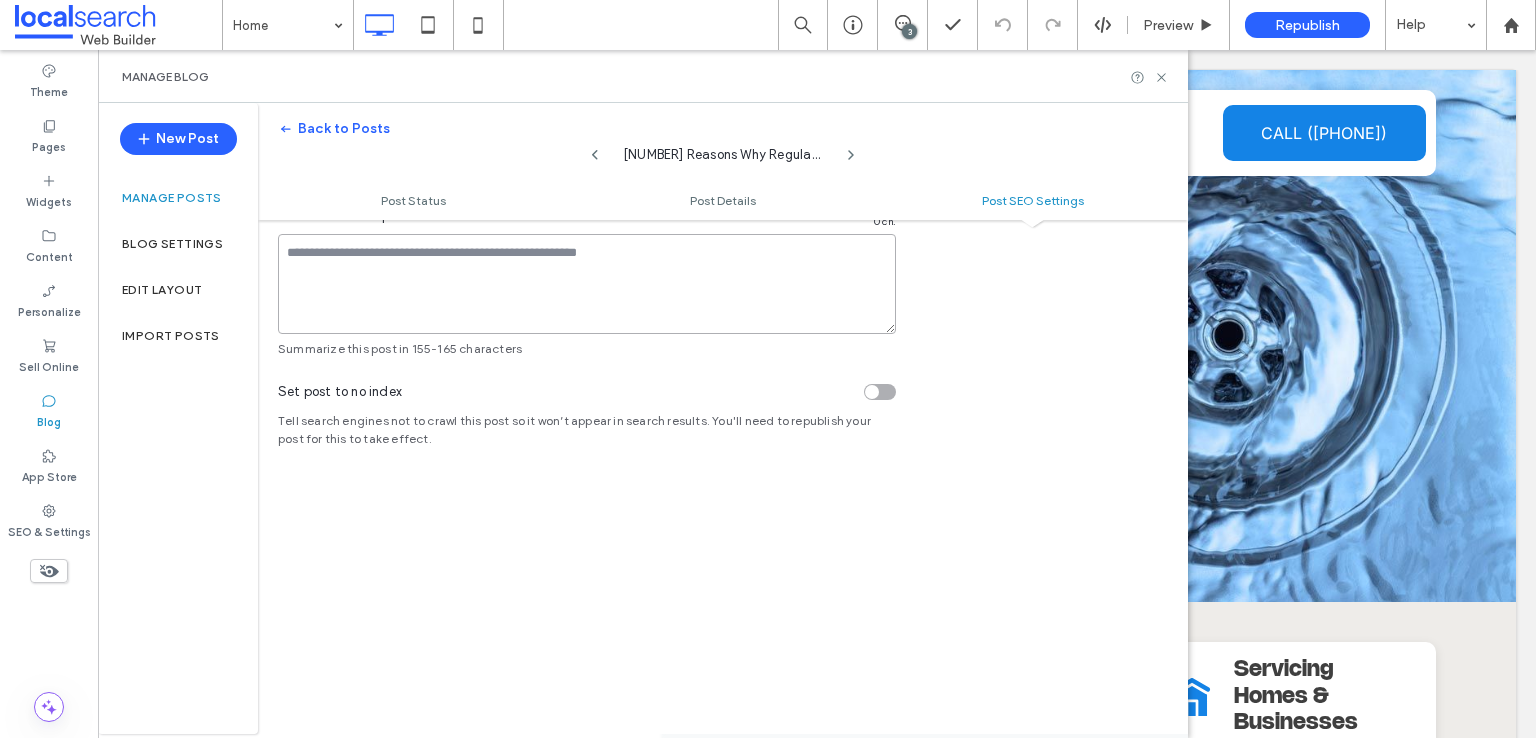 click at bounding box center (587, 284) 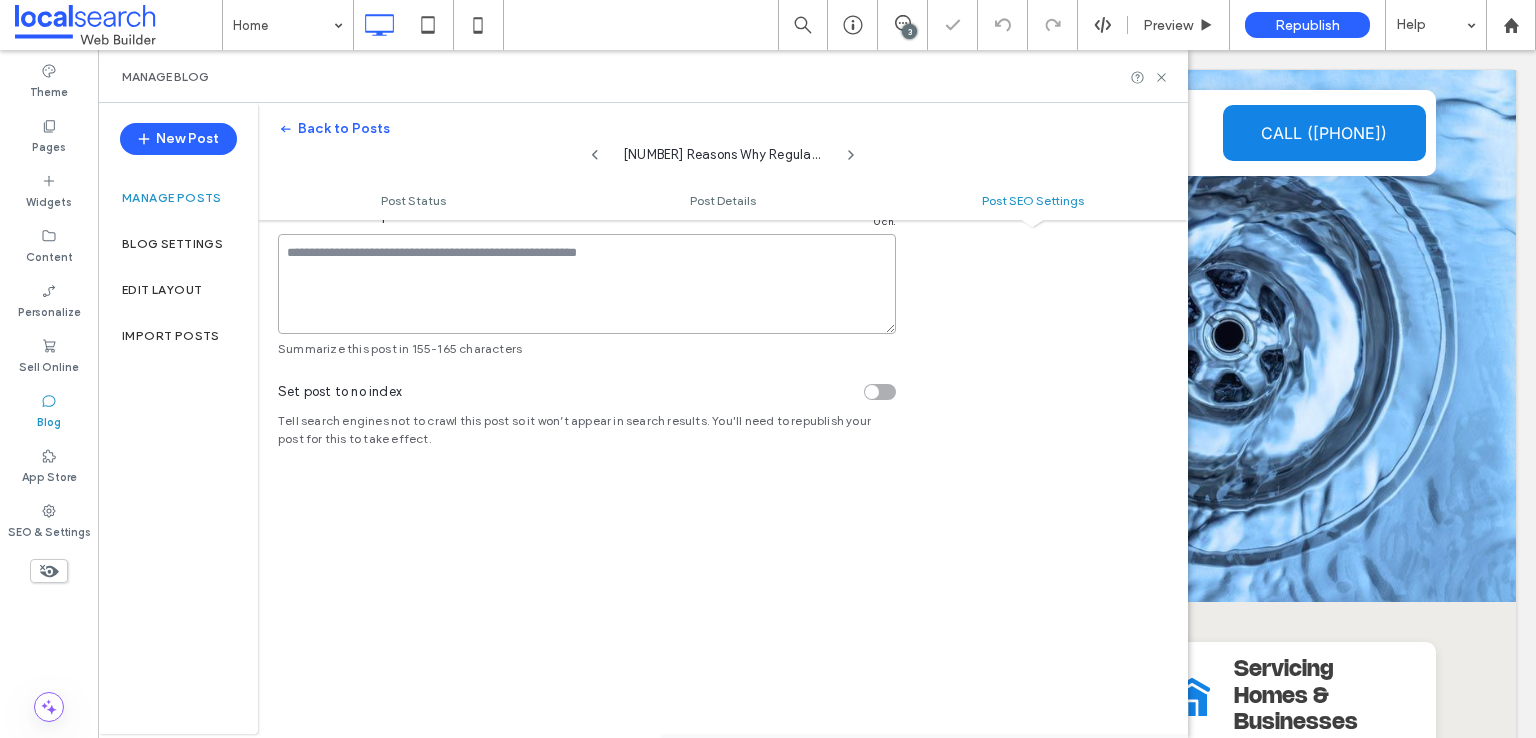 paste on "**********" 